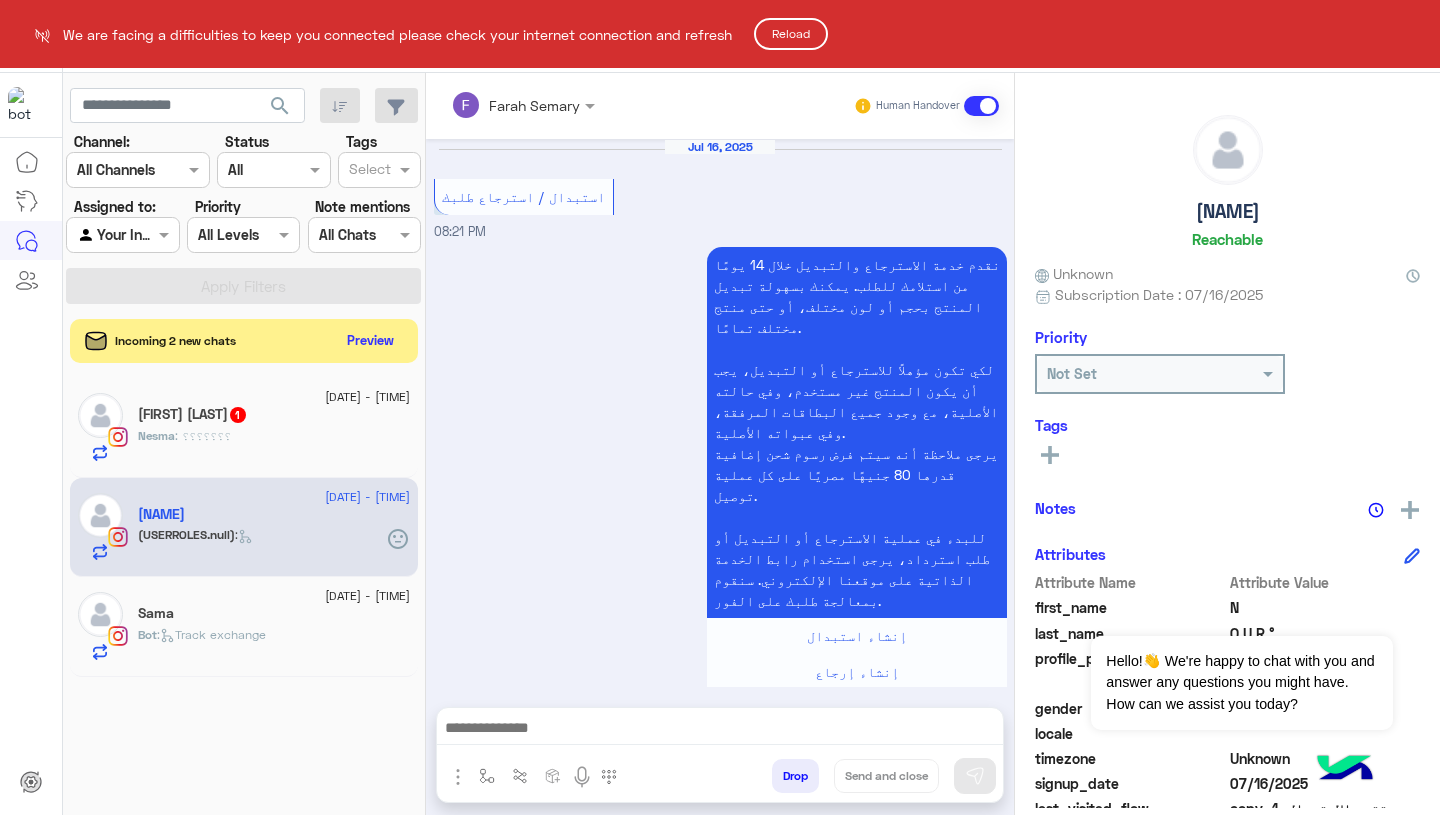 scroll, scrollTop: 0, scrollLeft: 0, axis: both 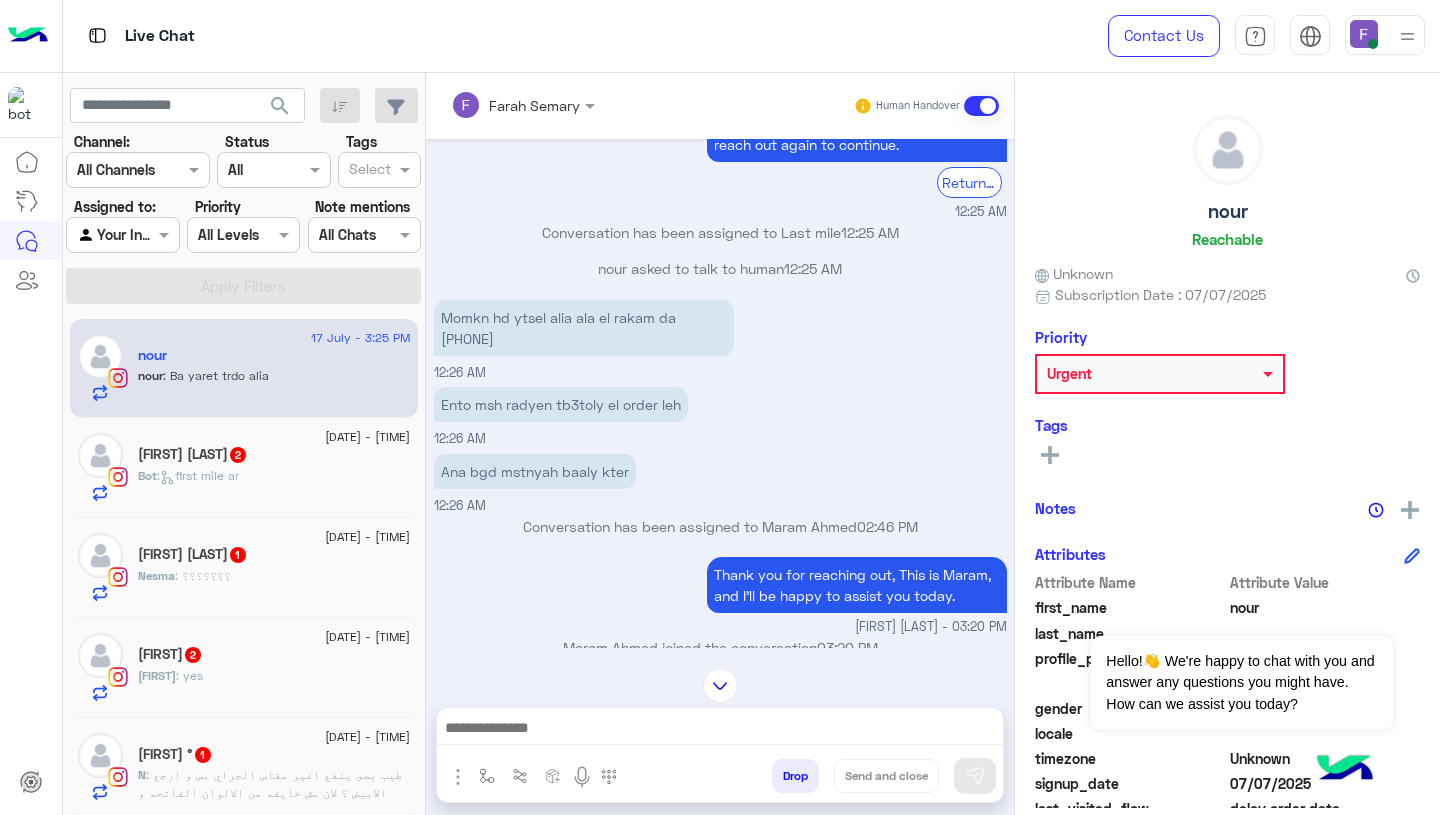 click on "Momkn hd ytsel alia ala el rakam da 01120467000" at bounding box center [584, 328] 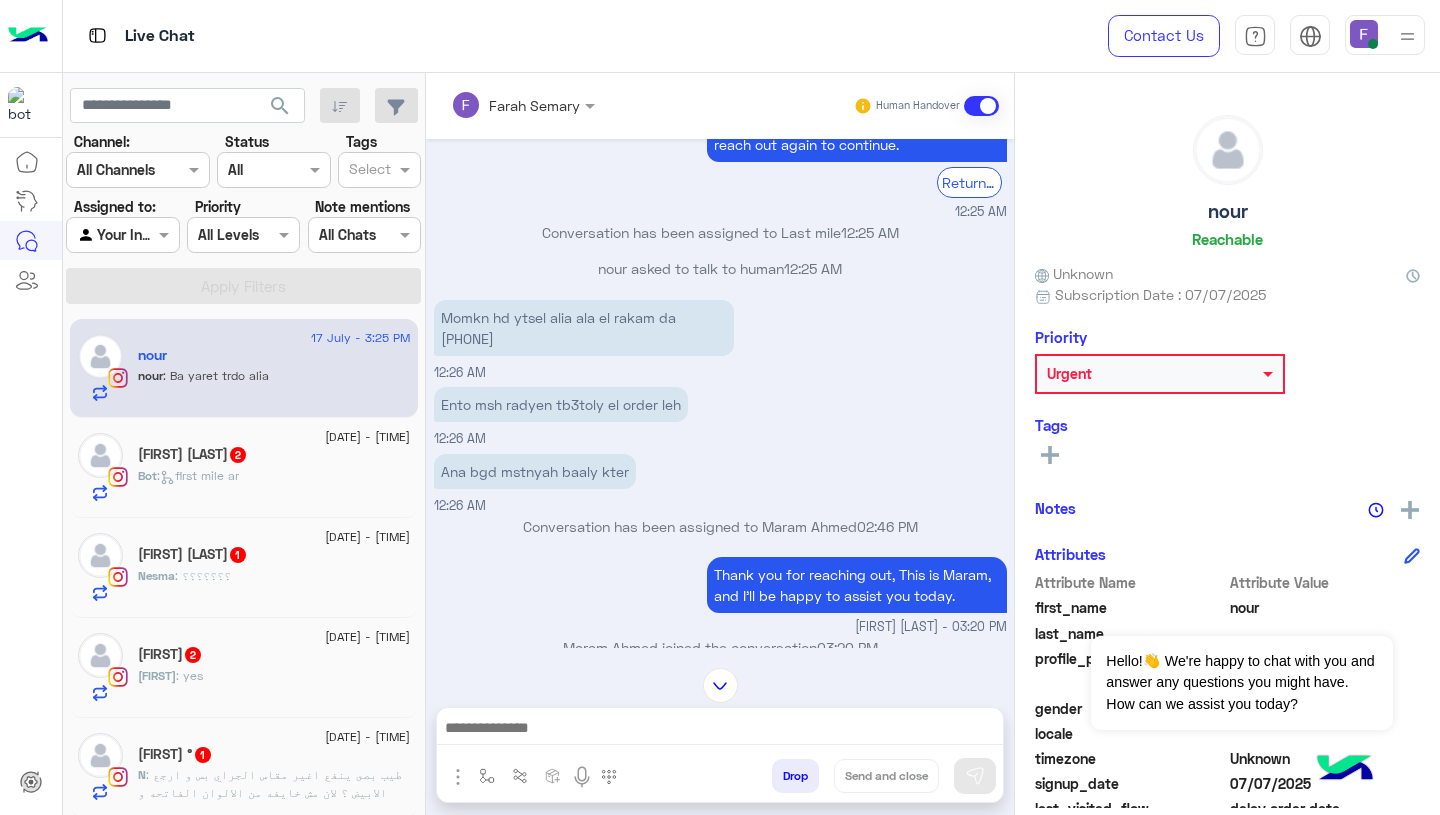 click on "Conversation has been assigned to Last mile   12:25 AM" at bounding box center [720, 232] 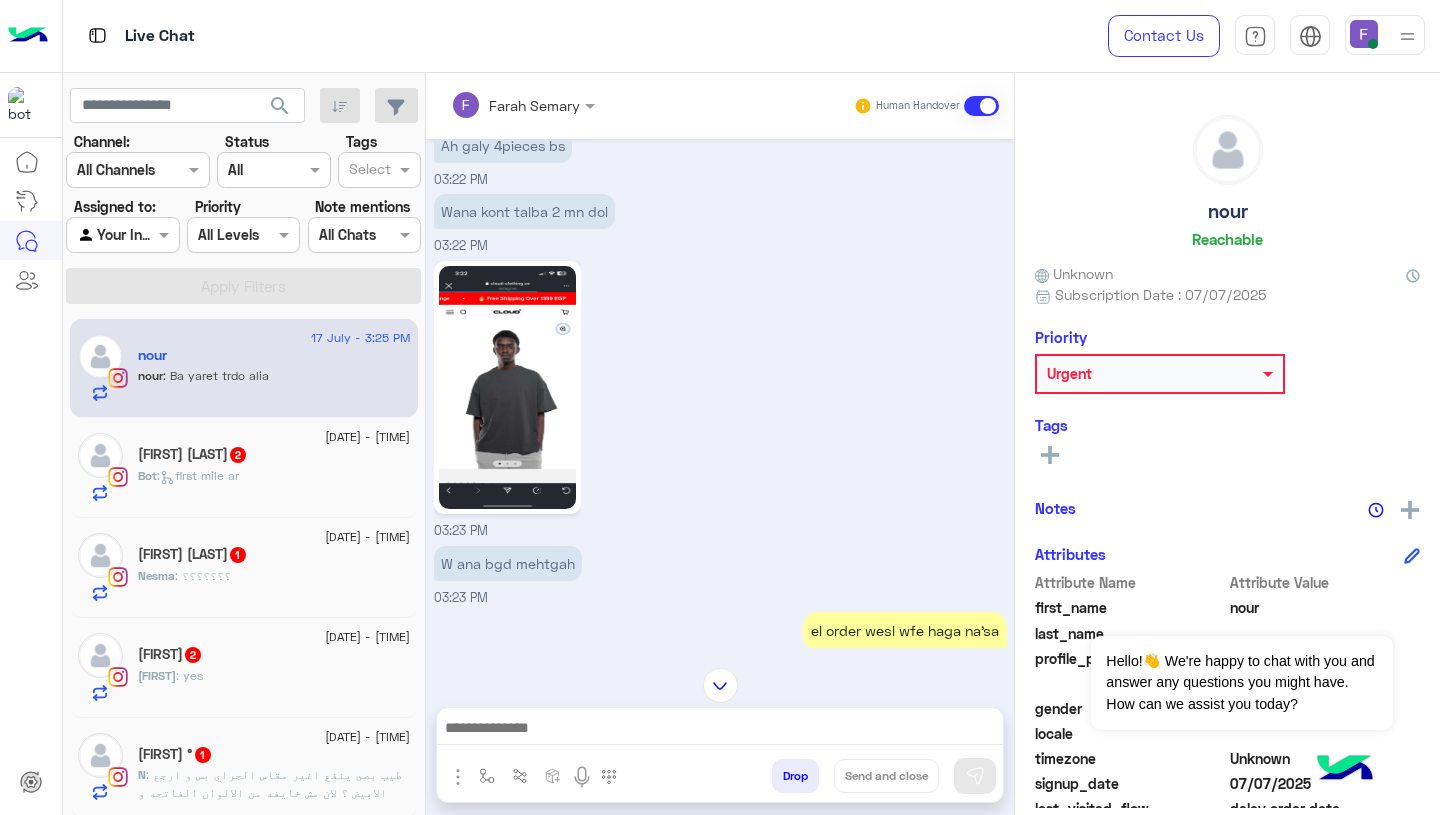 scroll, scrollTop: 3209, scrollLeft: 0, axis: vertical 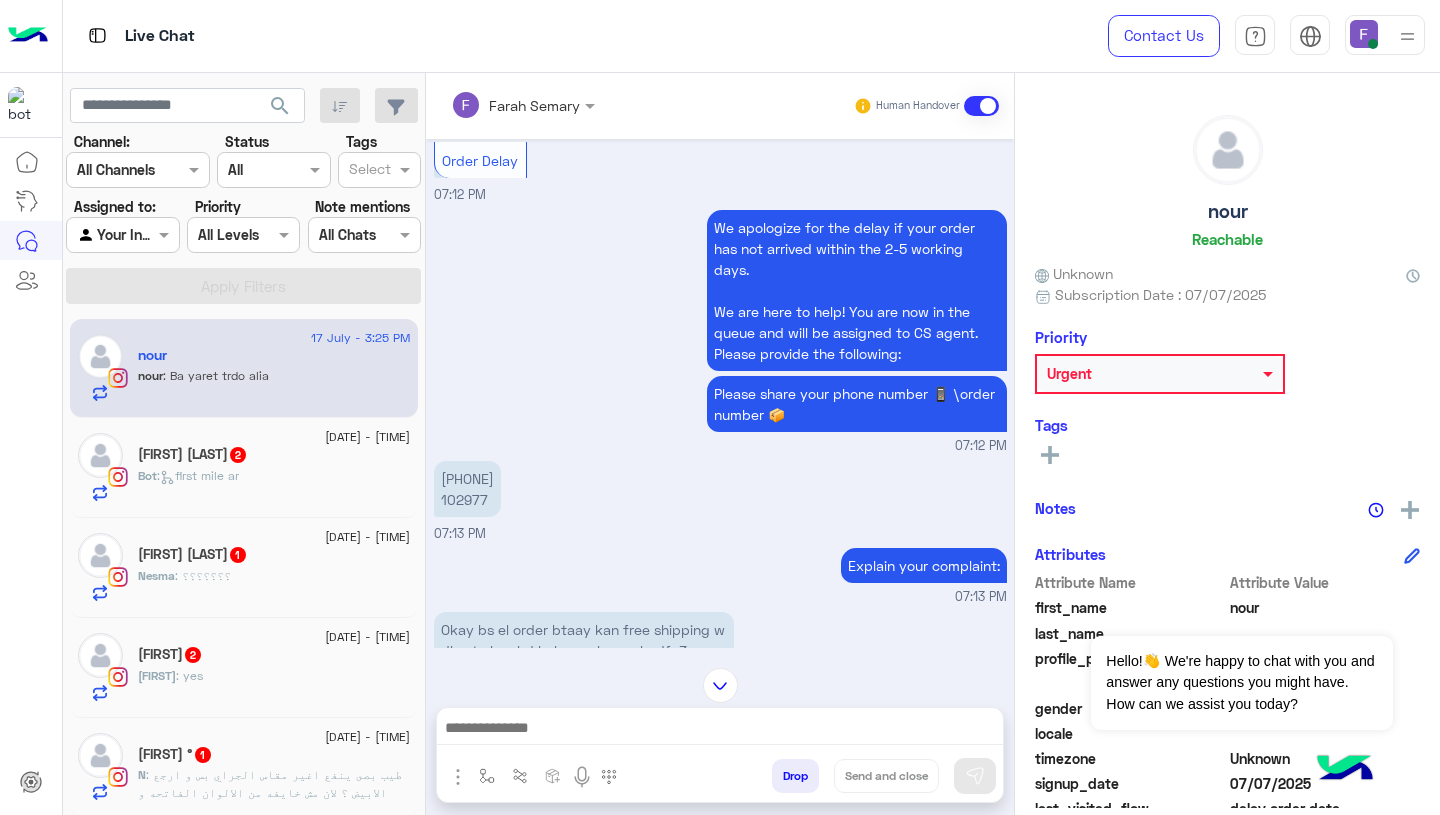 click on "+20 101 293 9770 102977" at bounding box center [467, 489] 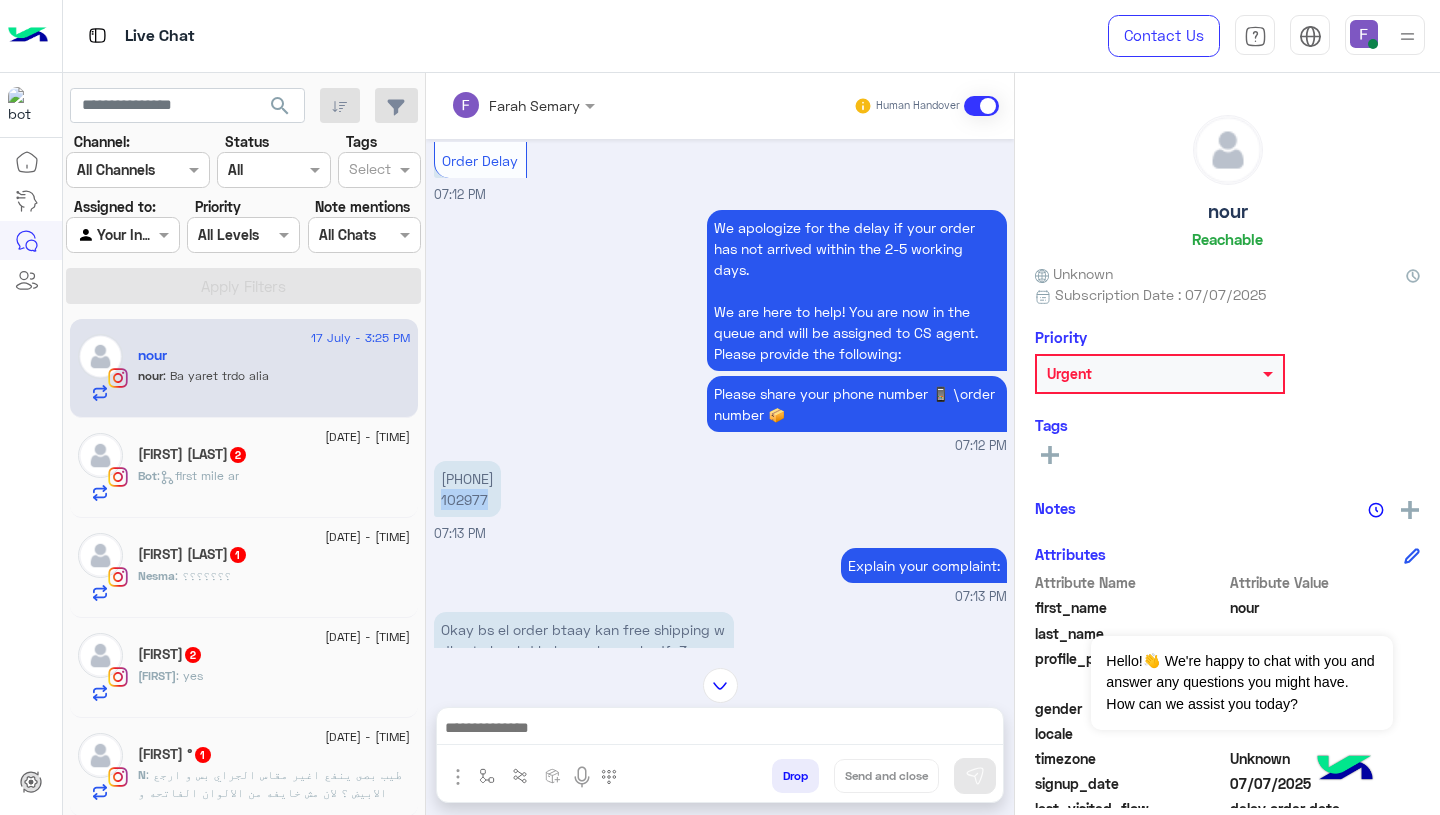 click on "+20 101 293 9770 102977" at bounding box center (467, 489) 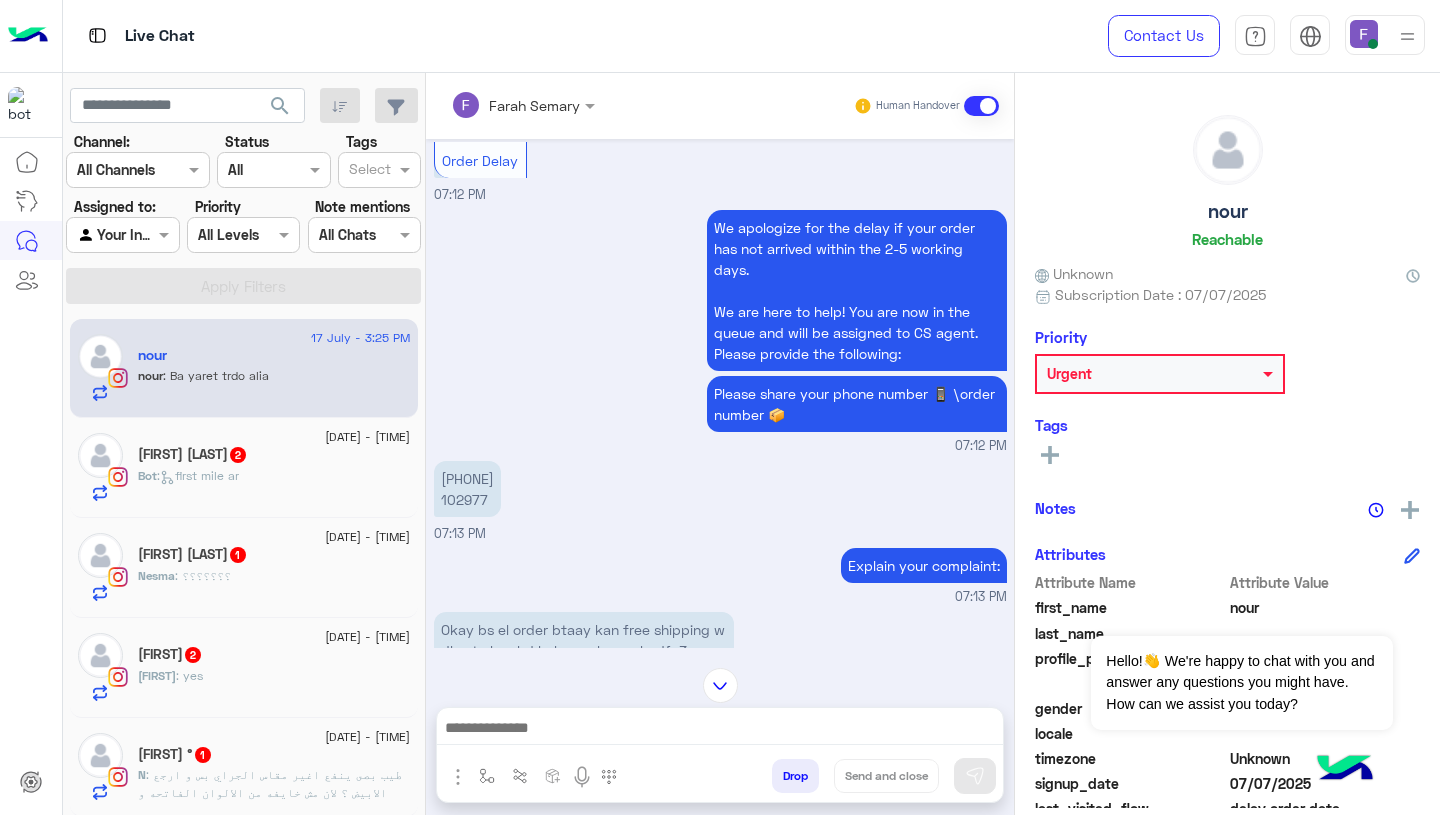 click on "+20 101 293 9770 102977" at bounding box center (467, 489) 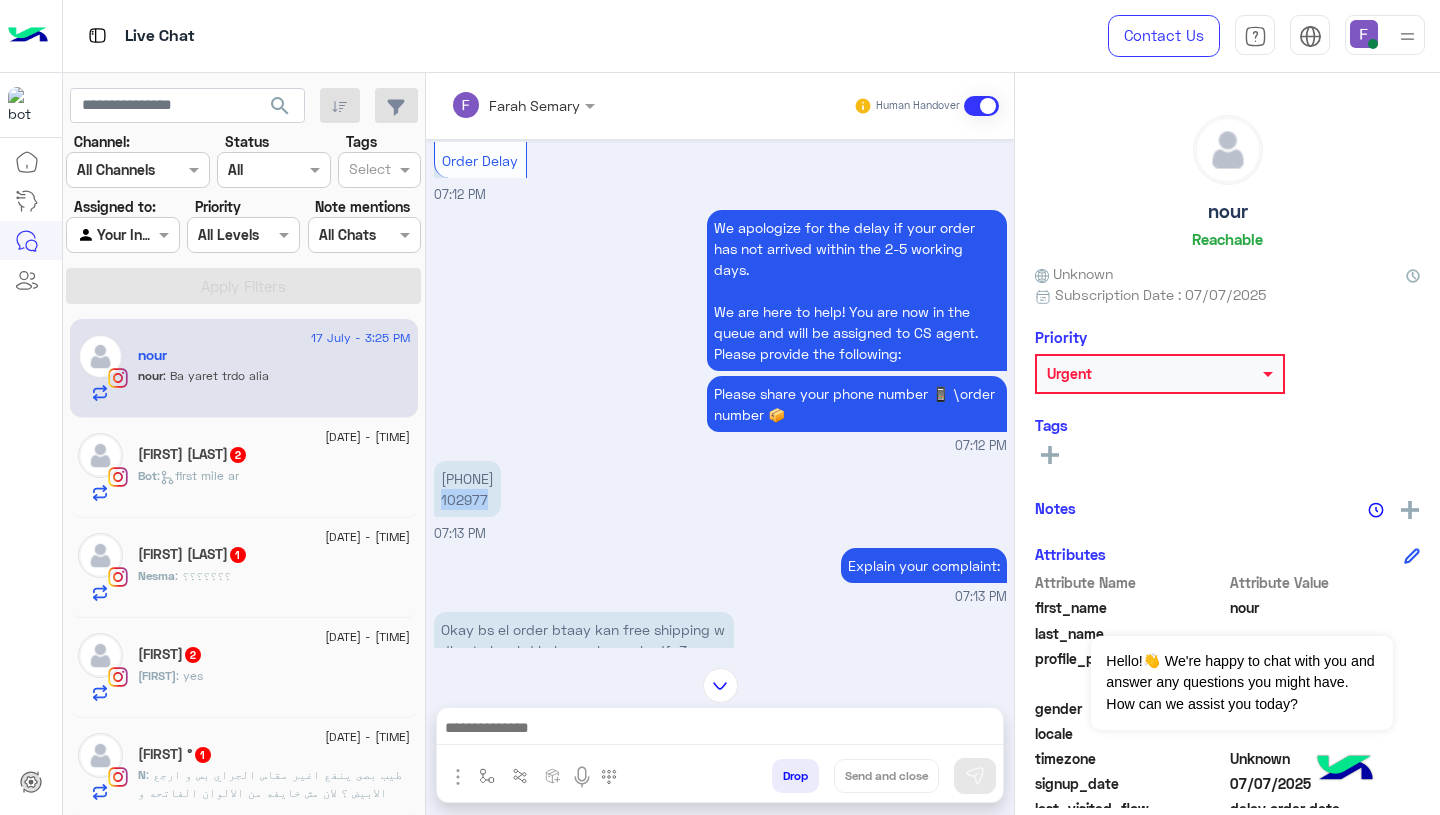 click on "+20 101 293 9770 102977" at bounding box center (467, 489) 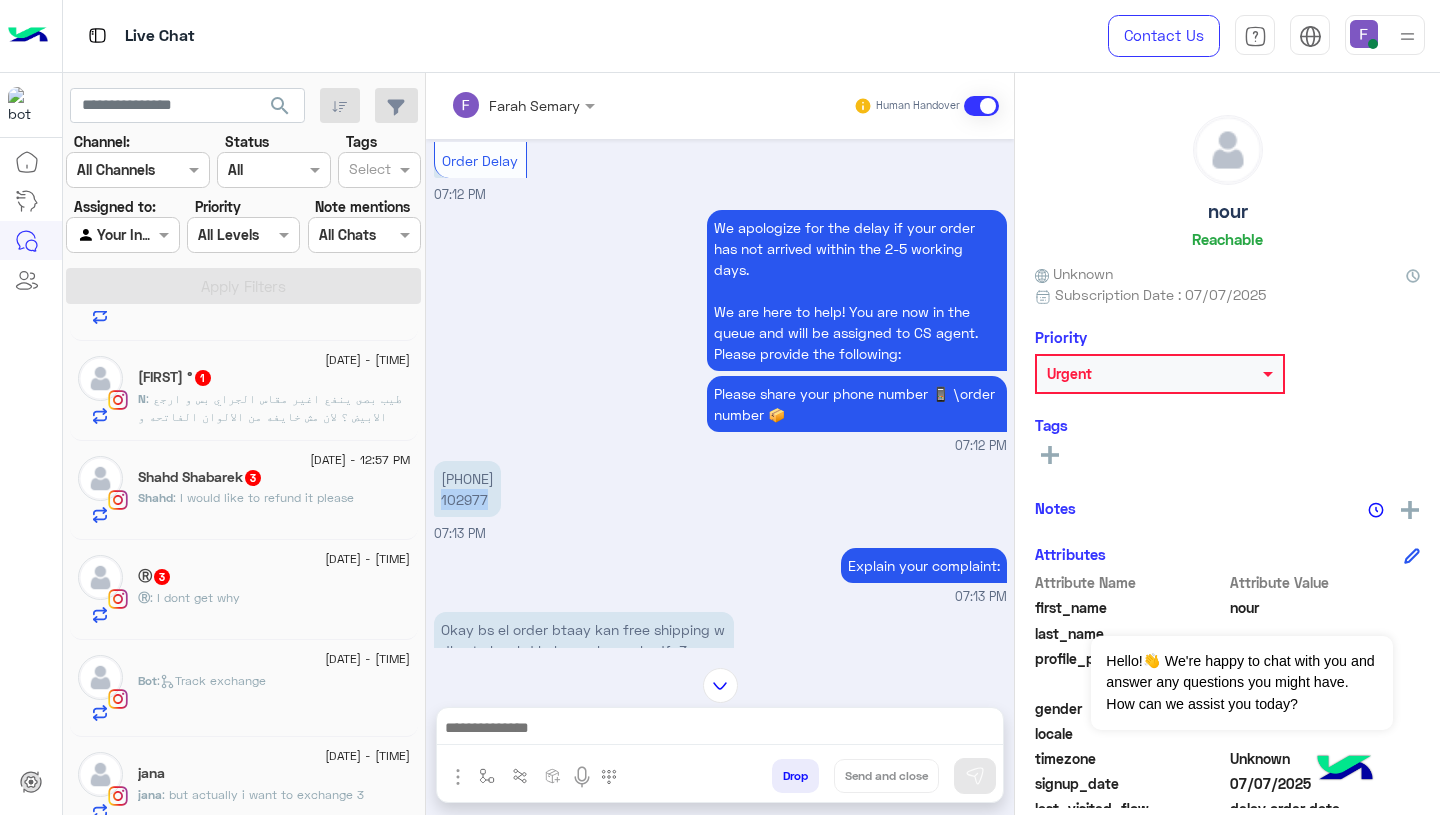 scroll, scrollTop: 1001, scrollLeft: 0, axis: vertical 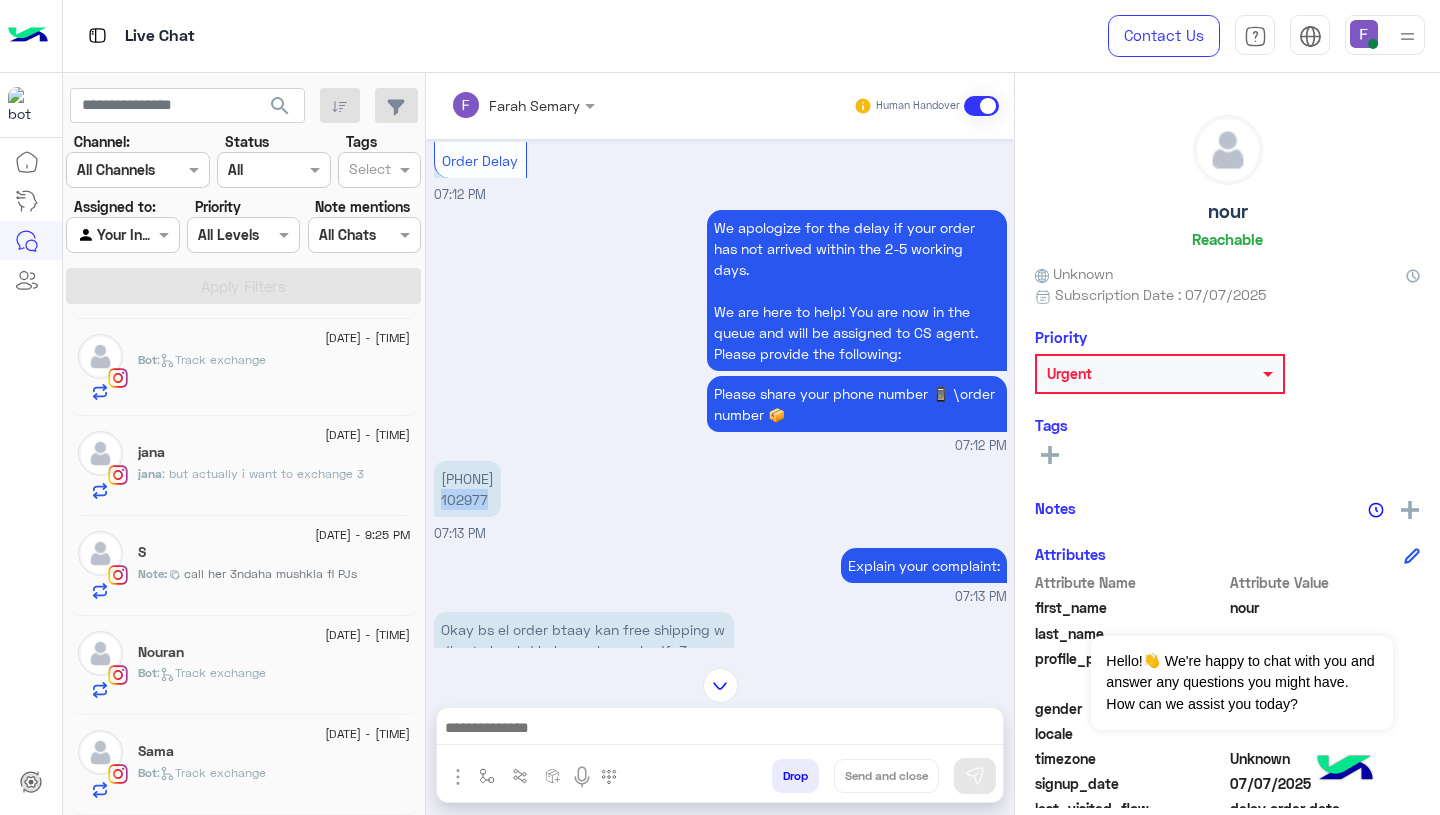 click on "+20 101 293 9770 102977   07:13 PM" at bounding box center (720, 500) 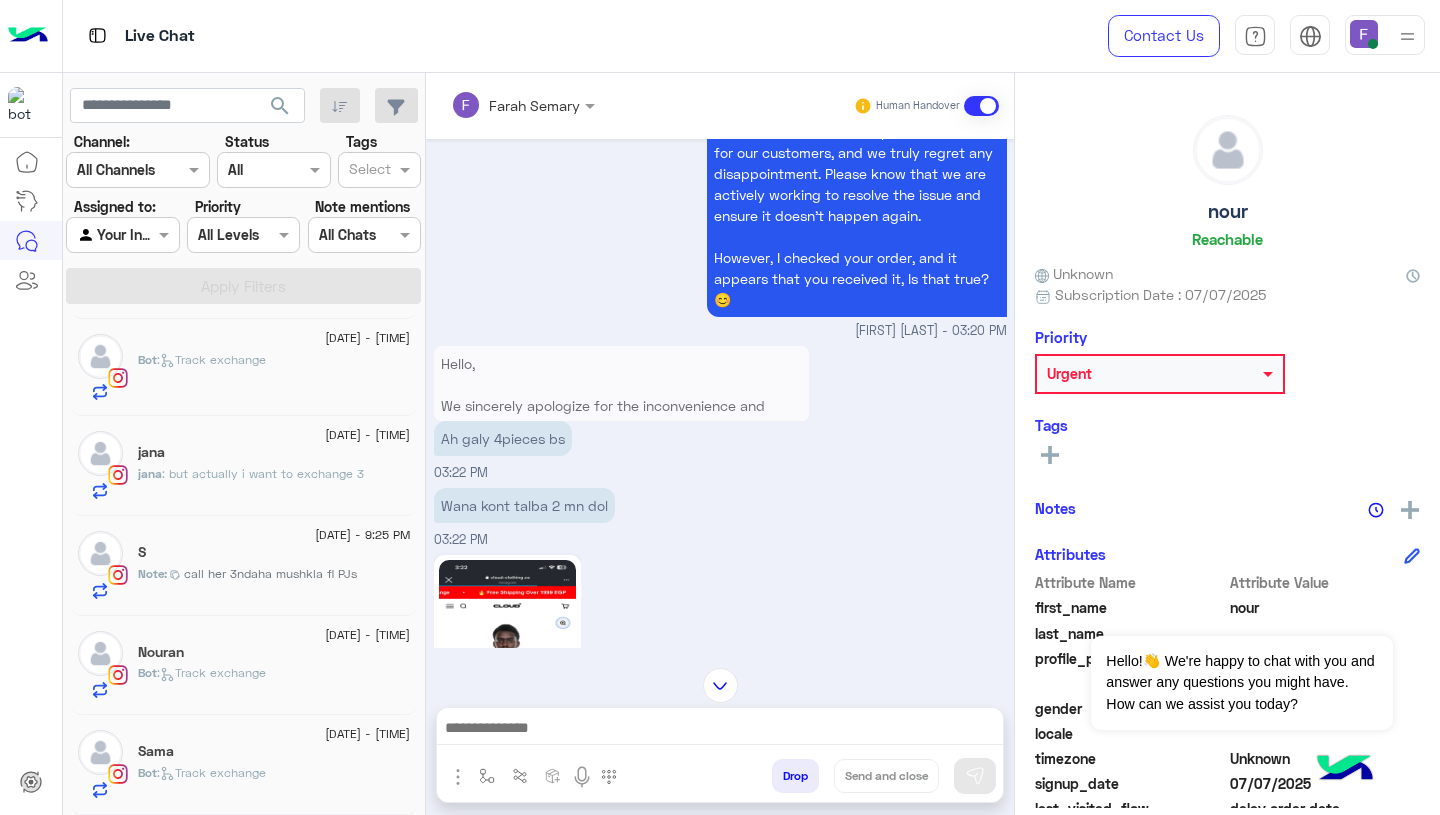 scroll, scrollTop: 6196, scrollLeft: 0, axis: vertical 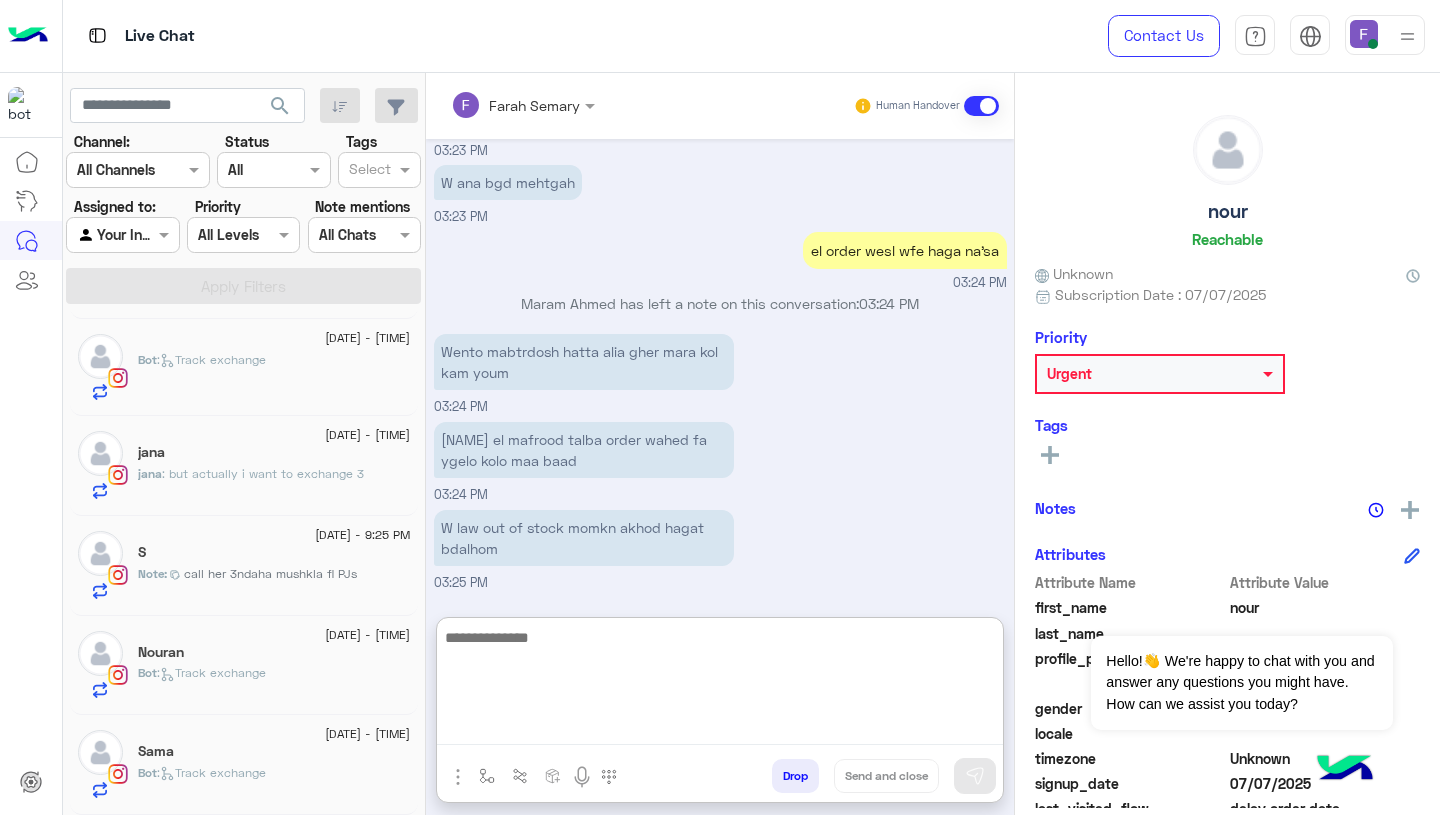 click at bounding box center [720, 685] 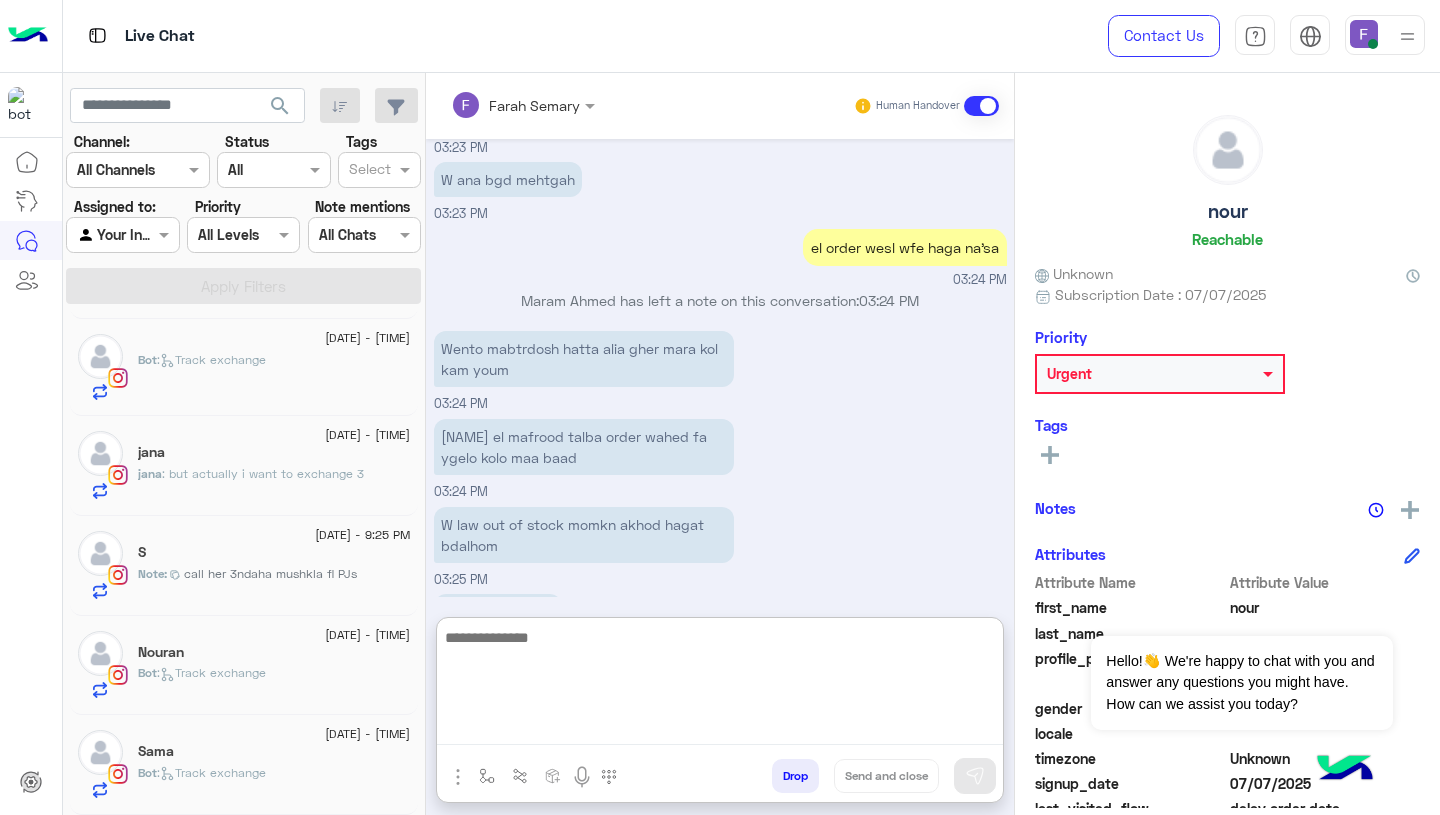 paste on "**********" 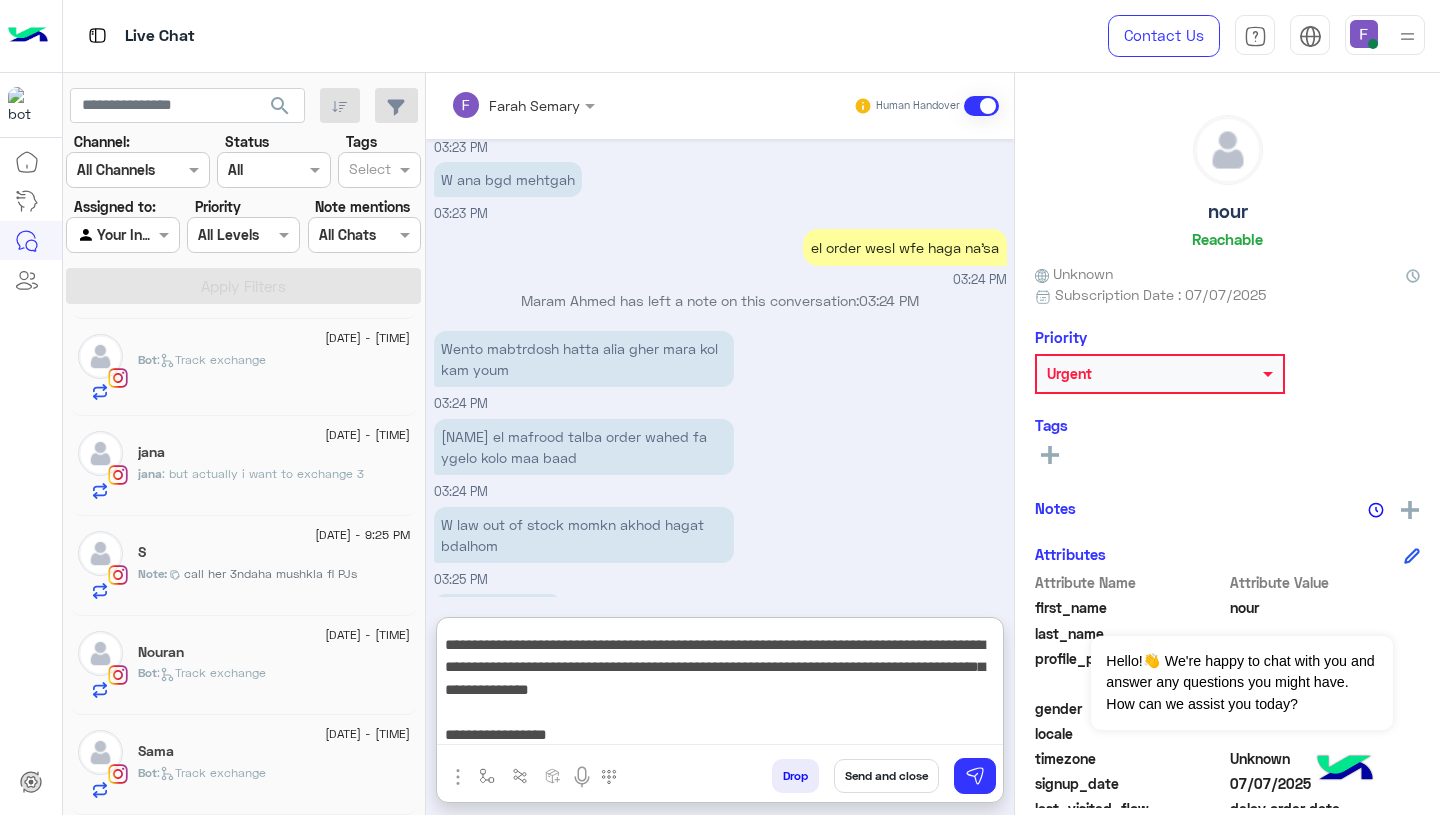 scroll, scrollTop: 0, scrollLeft: 0, axis: both 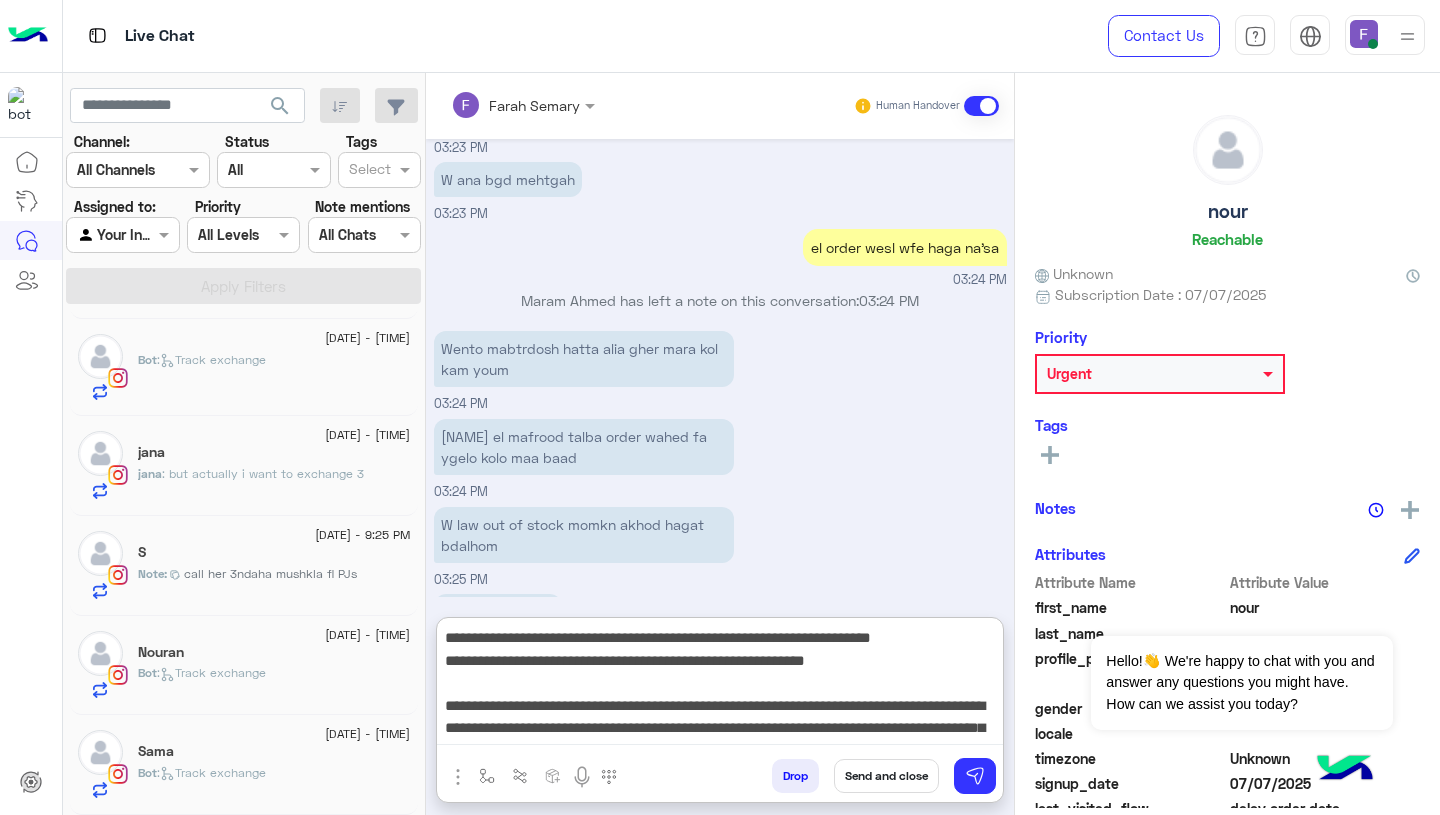 click on "**********" at bounding box center (720, 685) 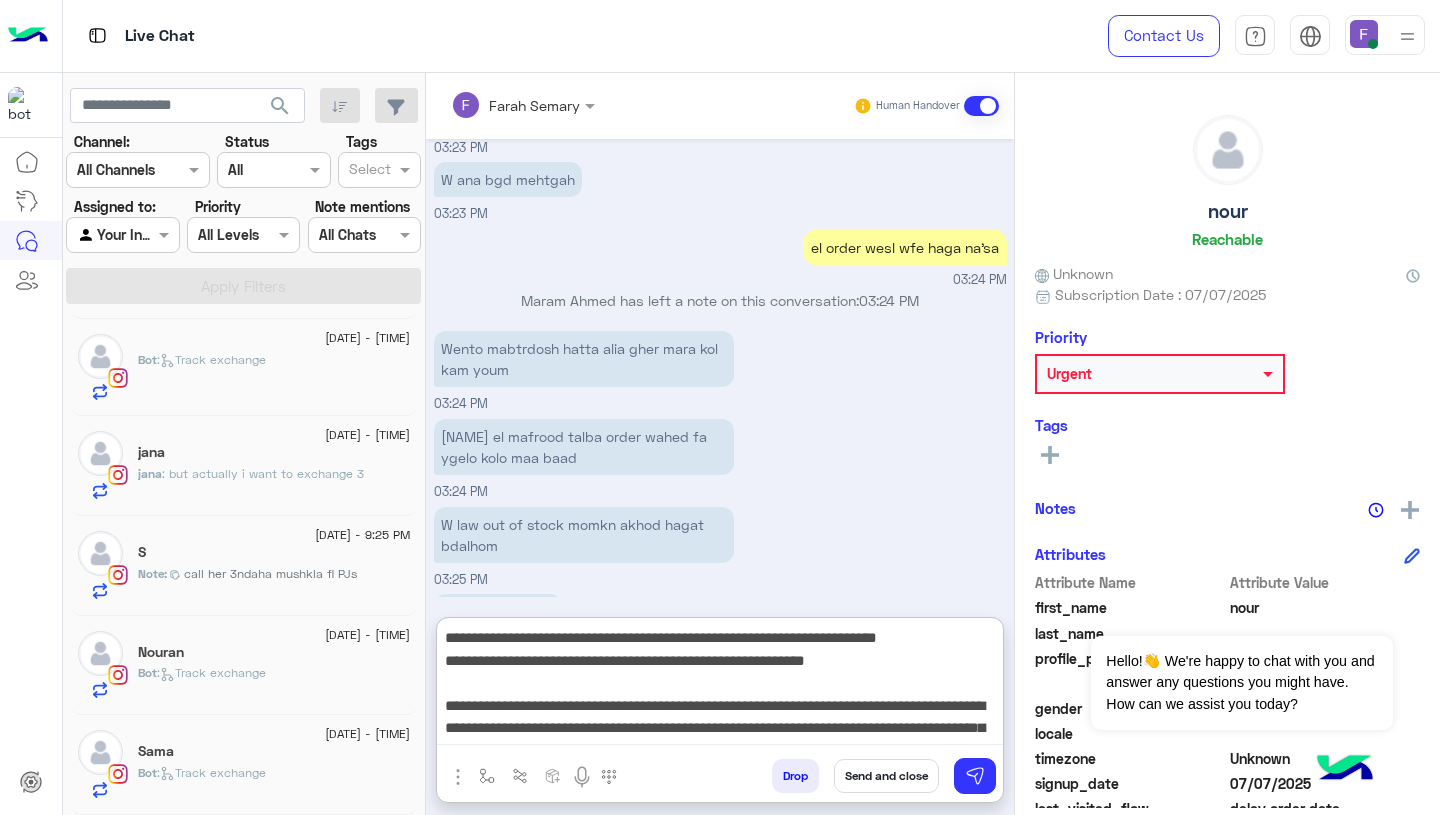 type on "**********" 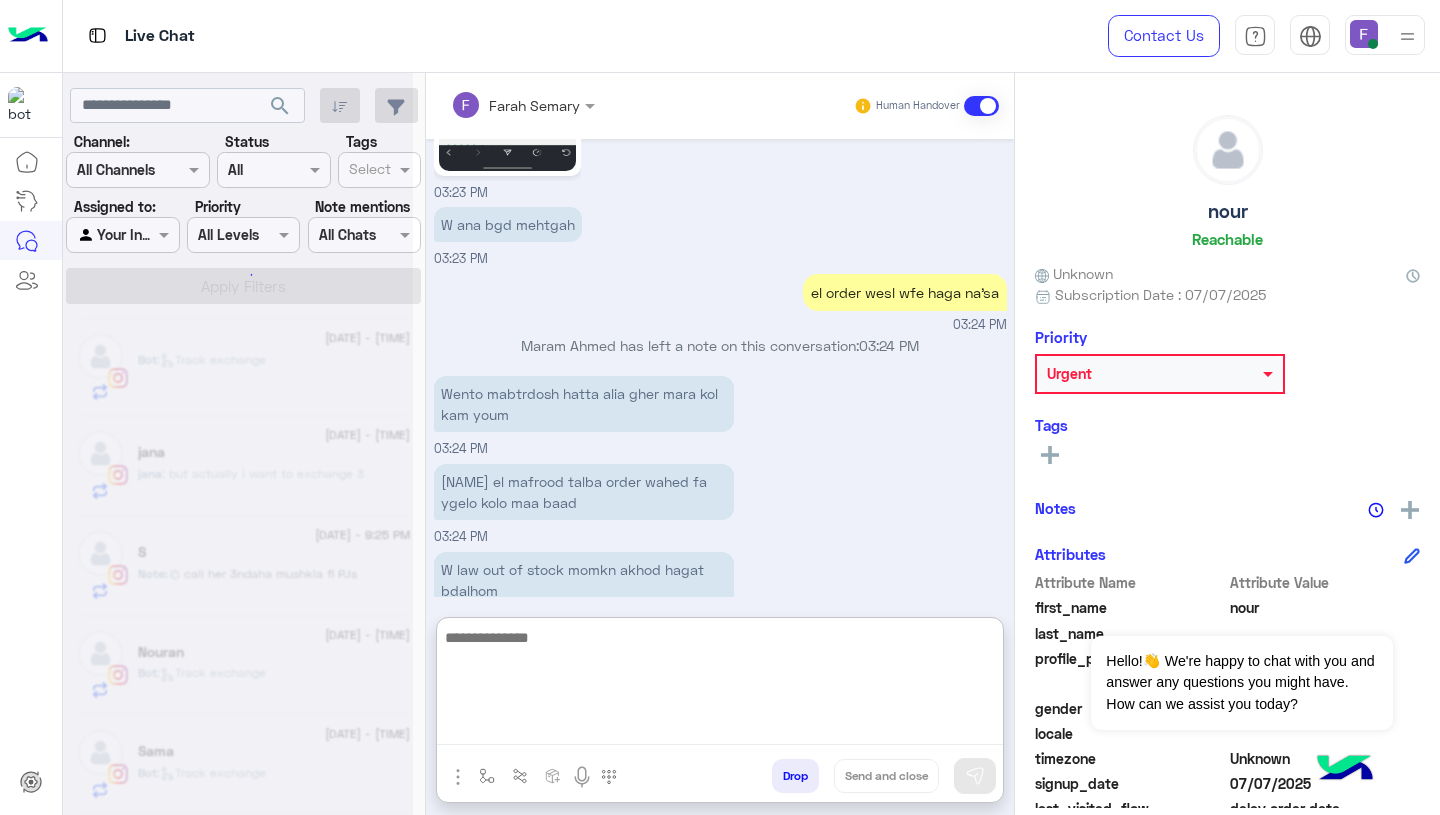 scroll, scrollTop: 6626, scrollLeft: 0, axis: vertical 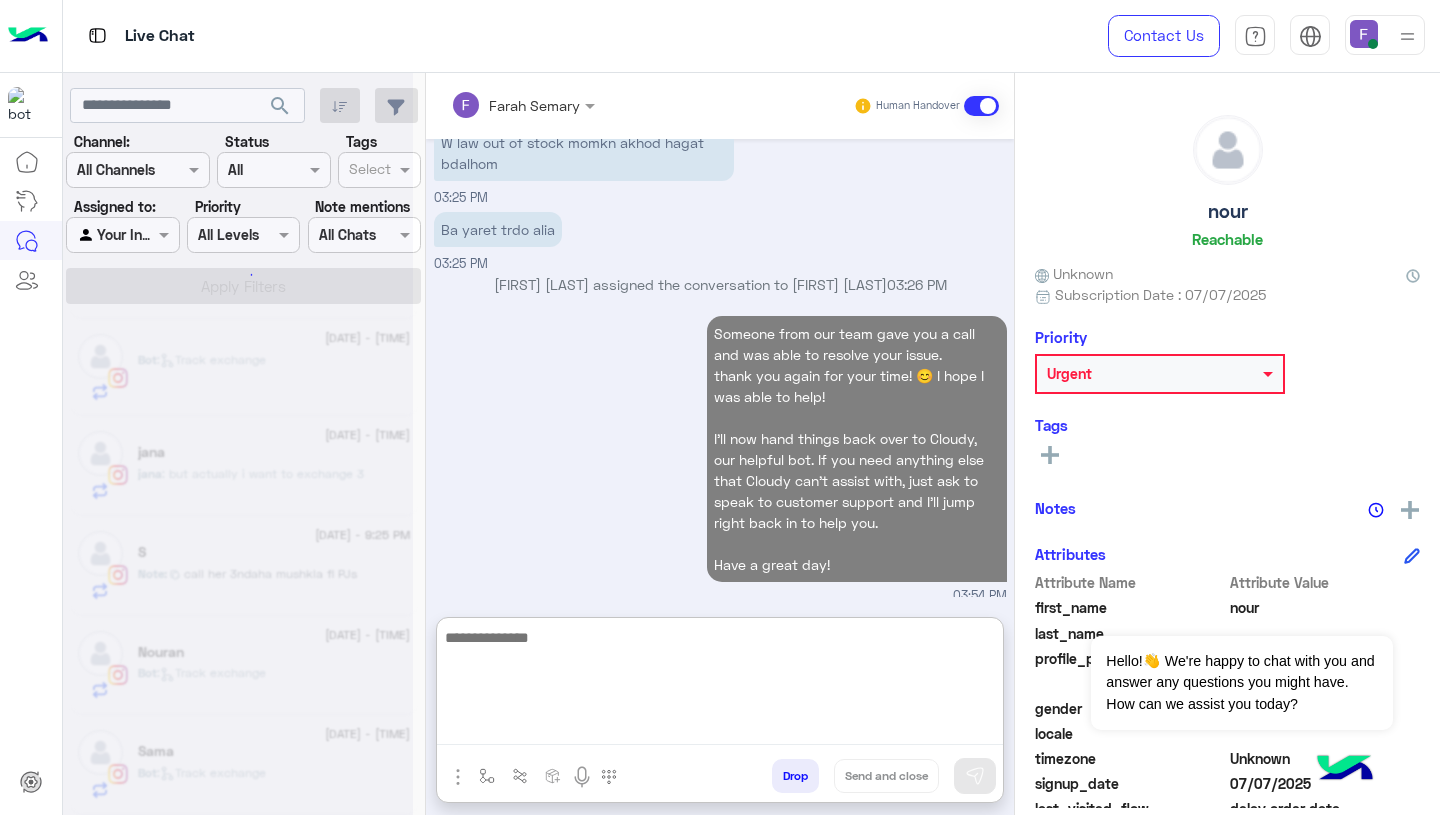 click 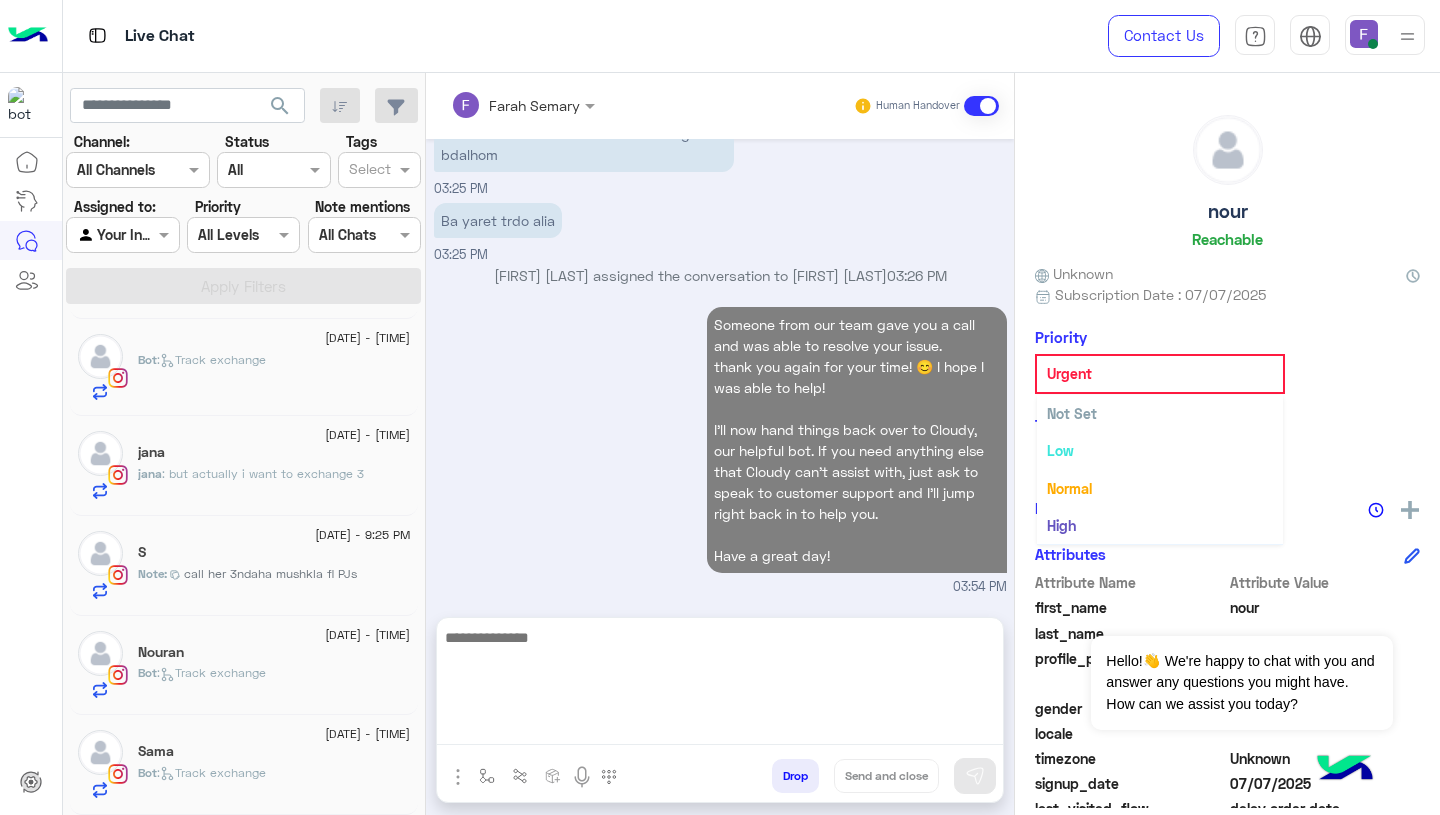 scroll, scrollTop: 6515, scrollLeft: 0, axis: vertical 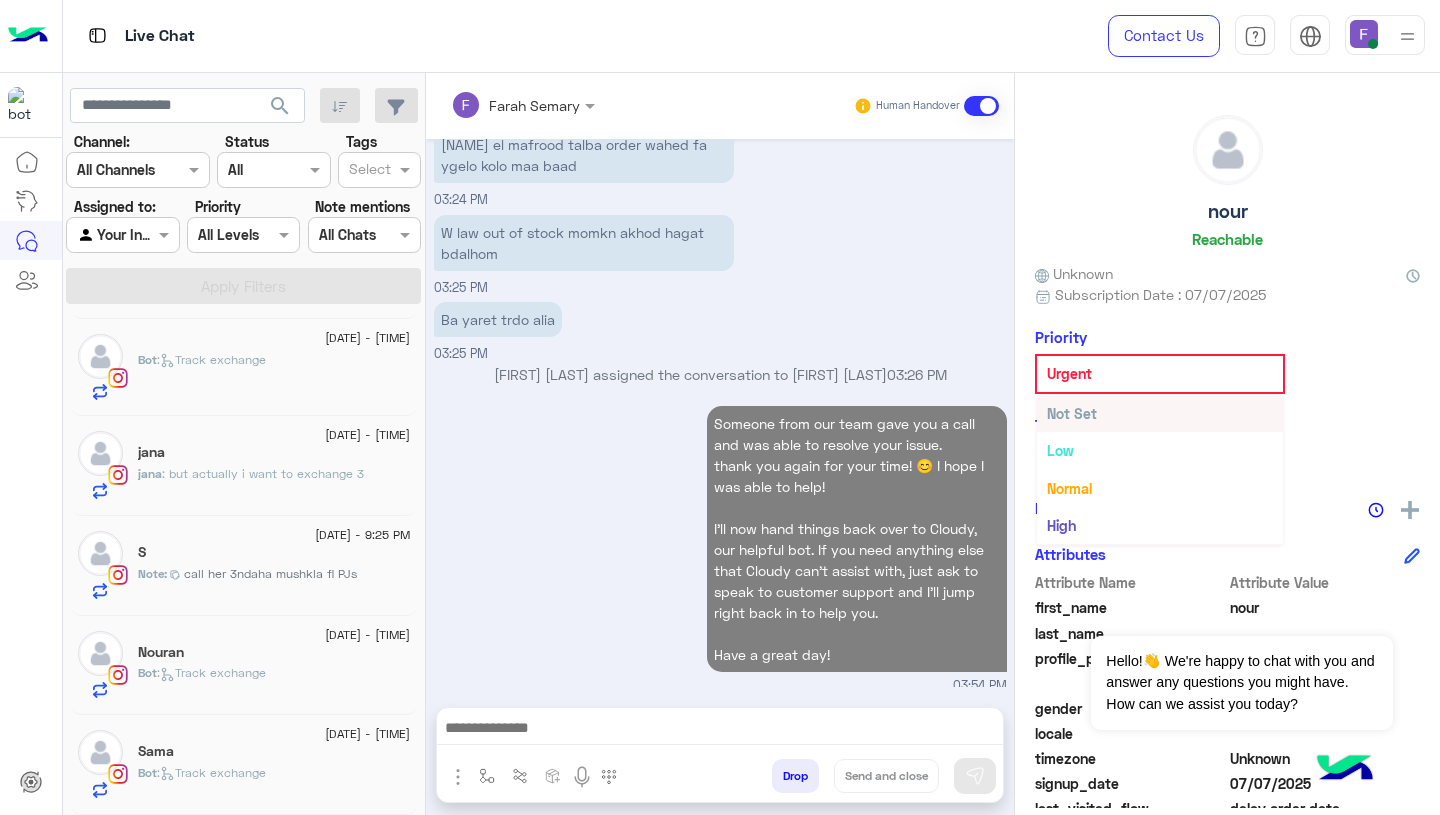 click on "Not Set" at bounding box center (1160, 413) 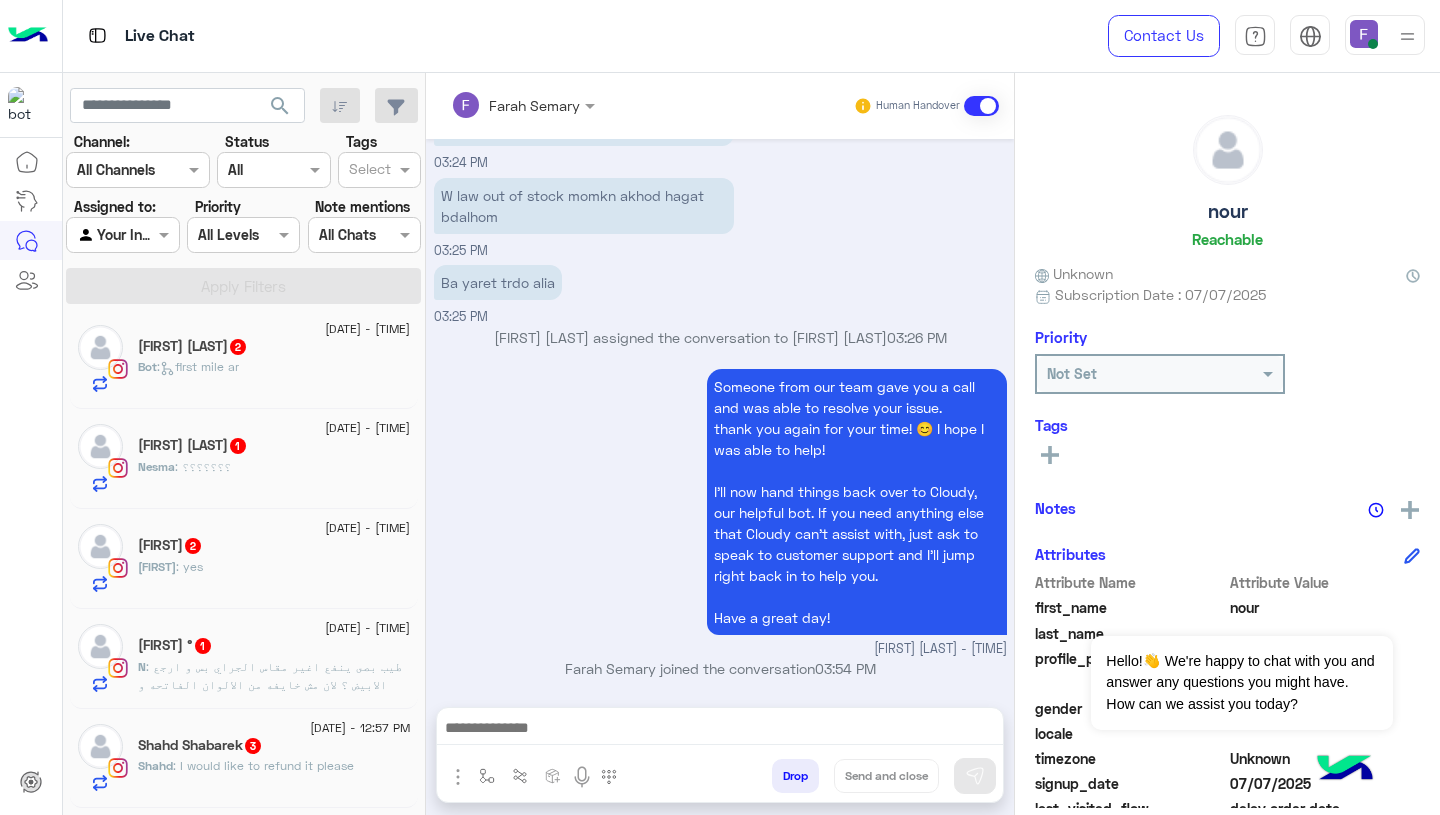 scroll, scrollTop: 1001, scrollLeft: 0, axis: vertical 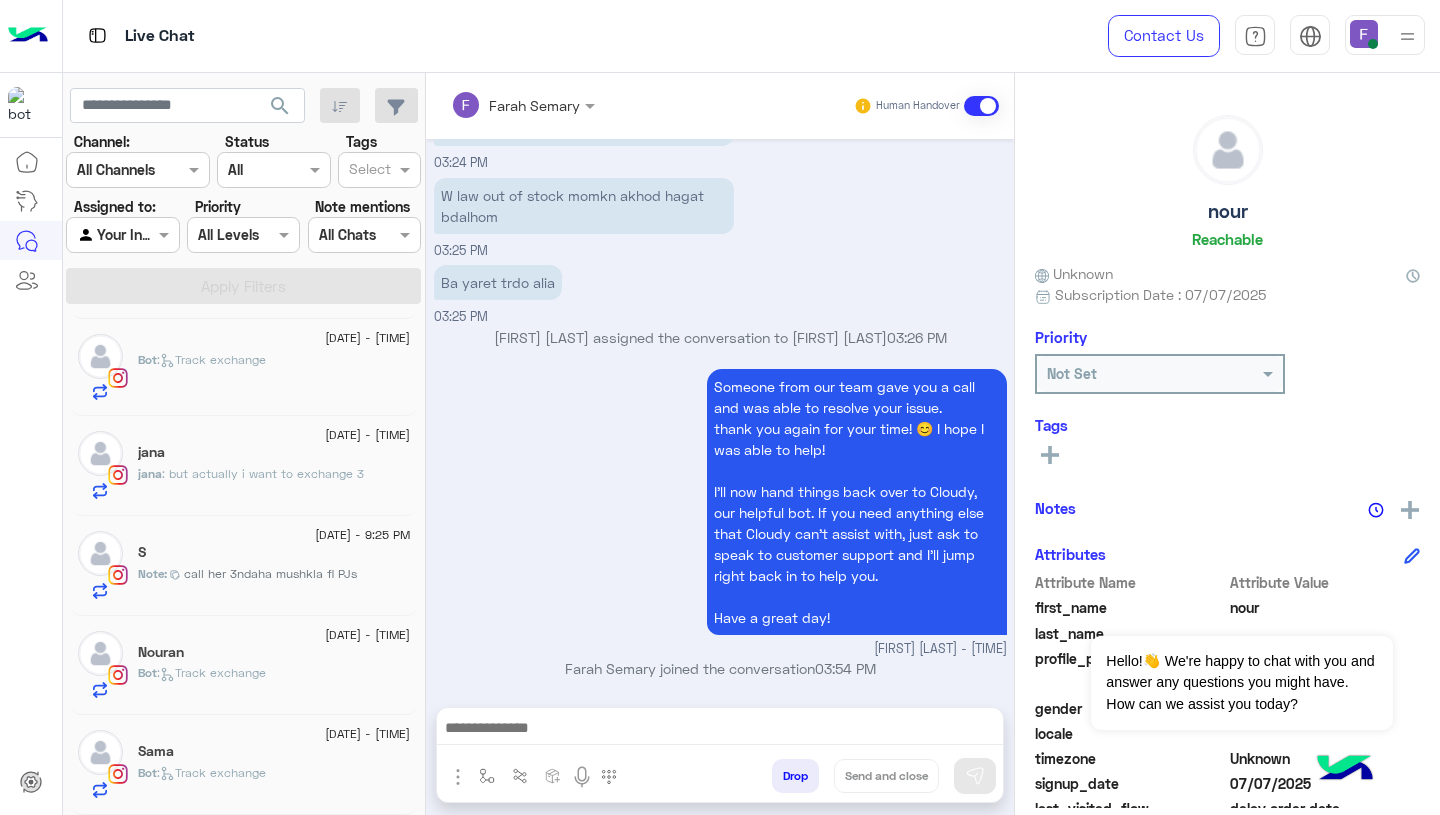 click on "Bot :   Track exchange" 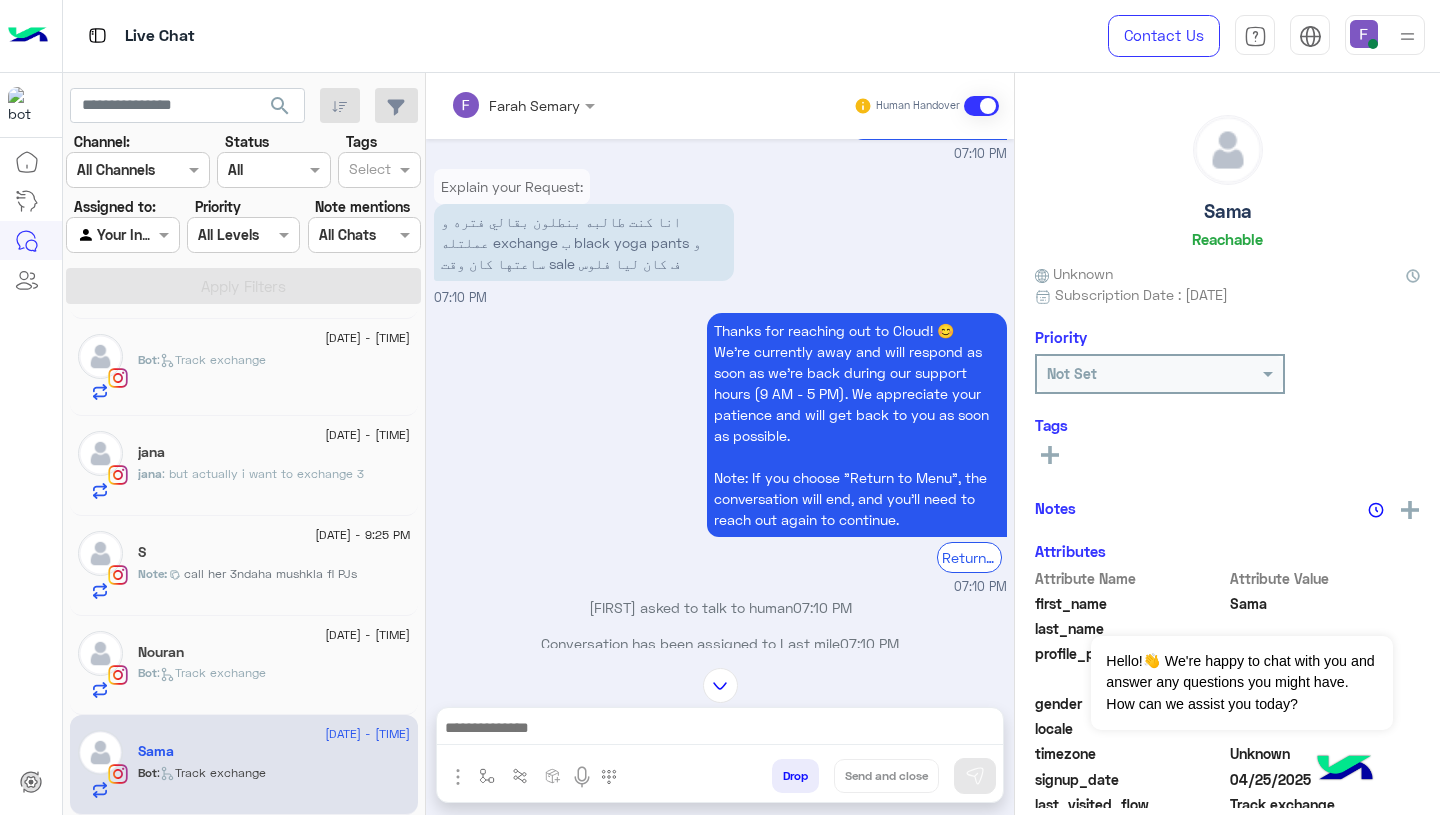 scroll, scrollTop: 1563, scrollLeft: 0, axis: vertical 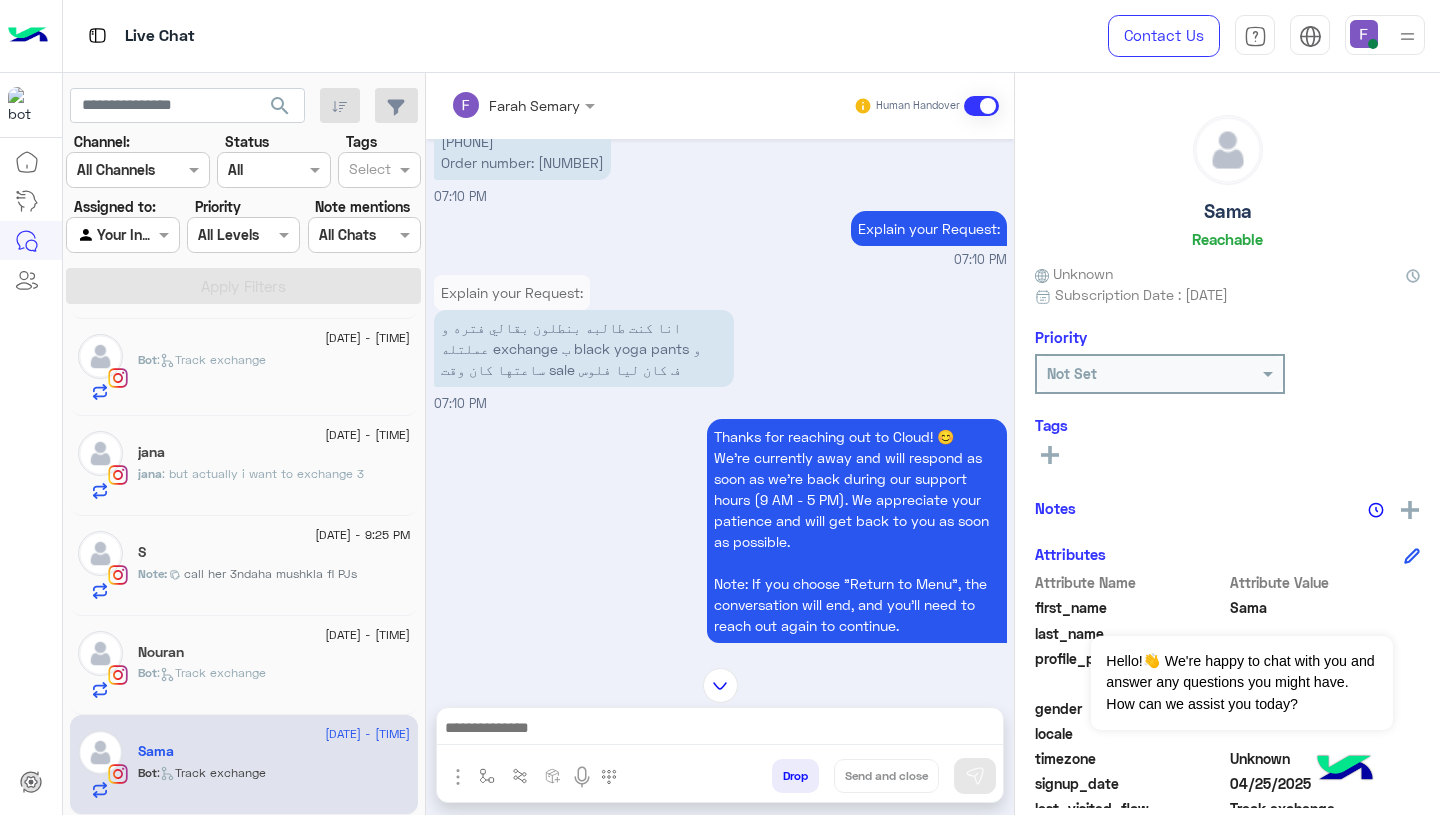 click on "01113743721  Order number: 88253" at bounding box center [522, 152] 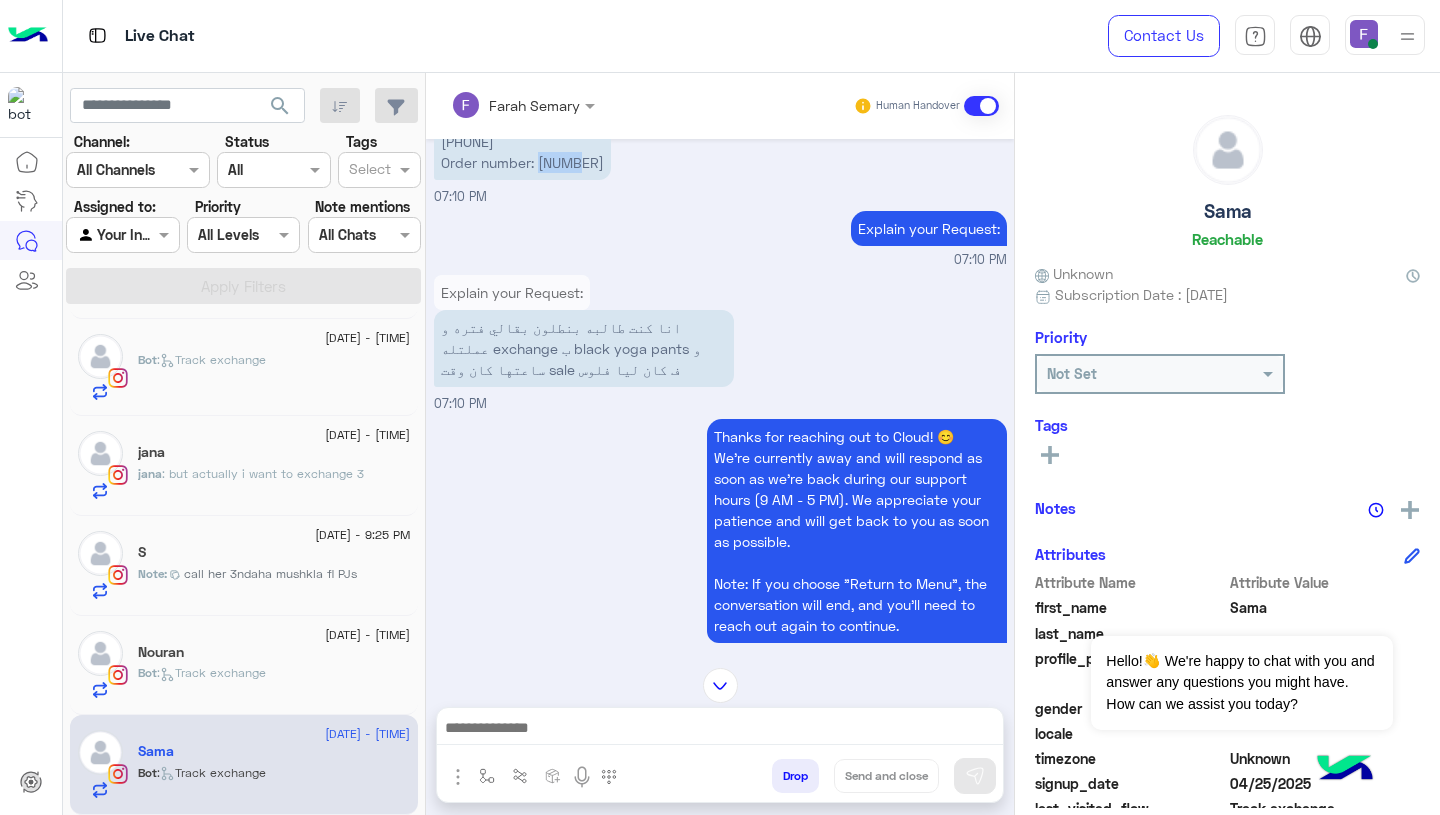 copy on "88253" 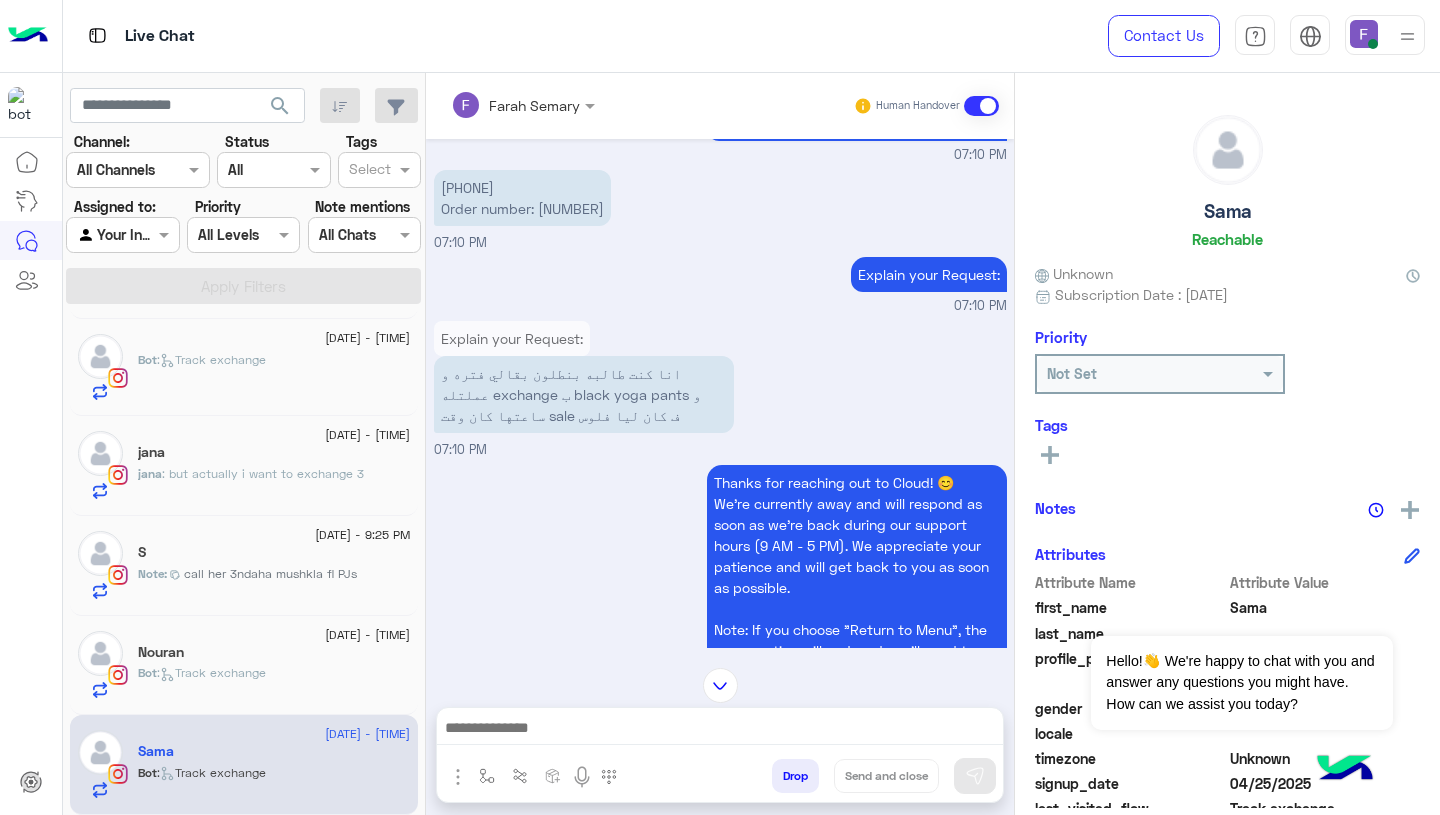 scroll, scrollTop: 1487, scrollLeft: 0, axis: vertical 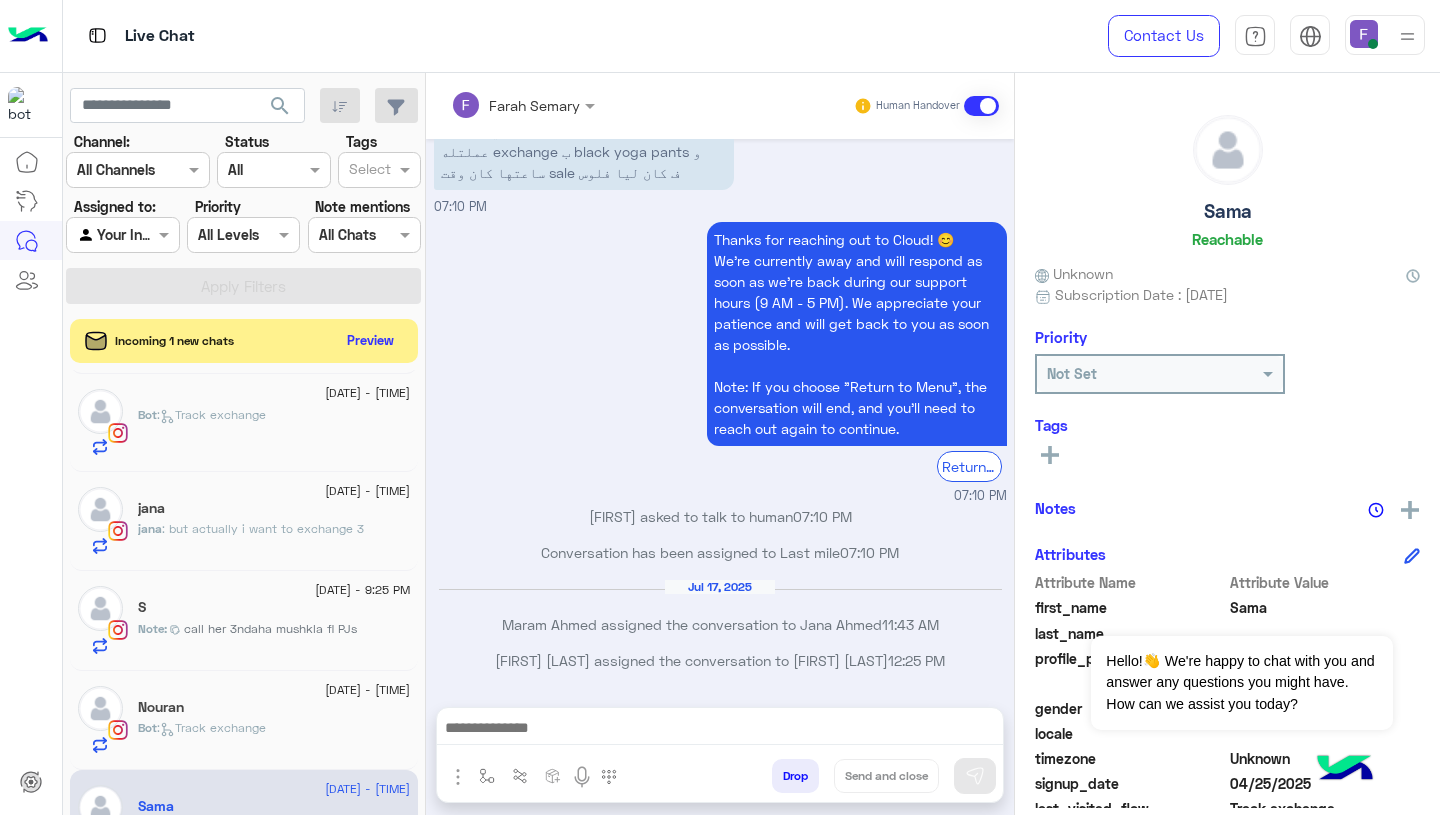 click at bounding box center (720, 730) 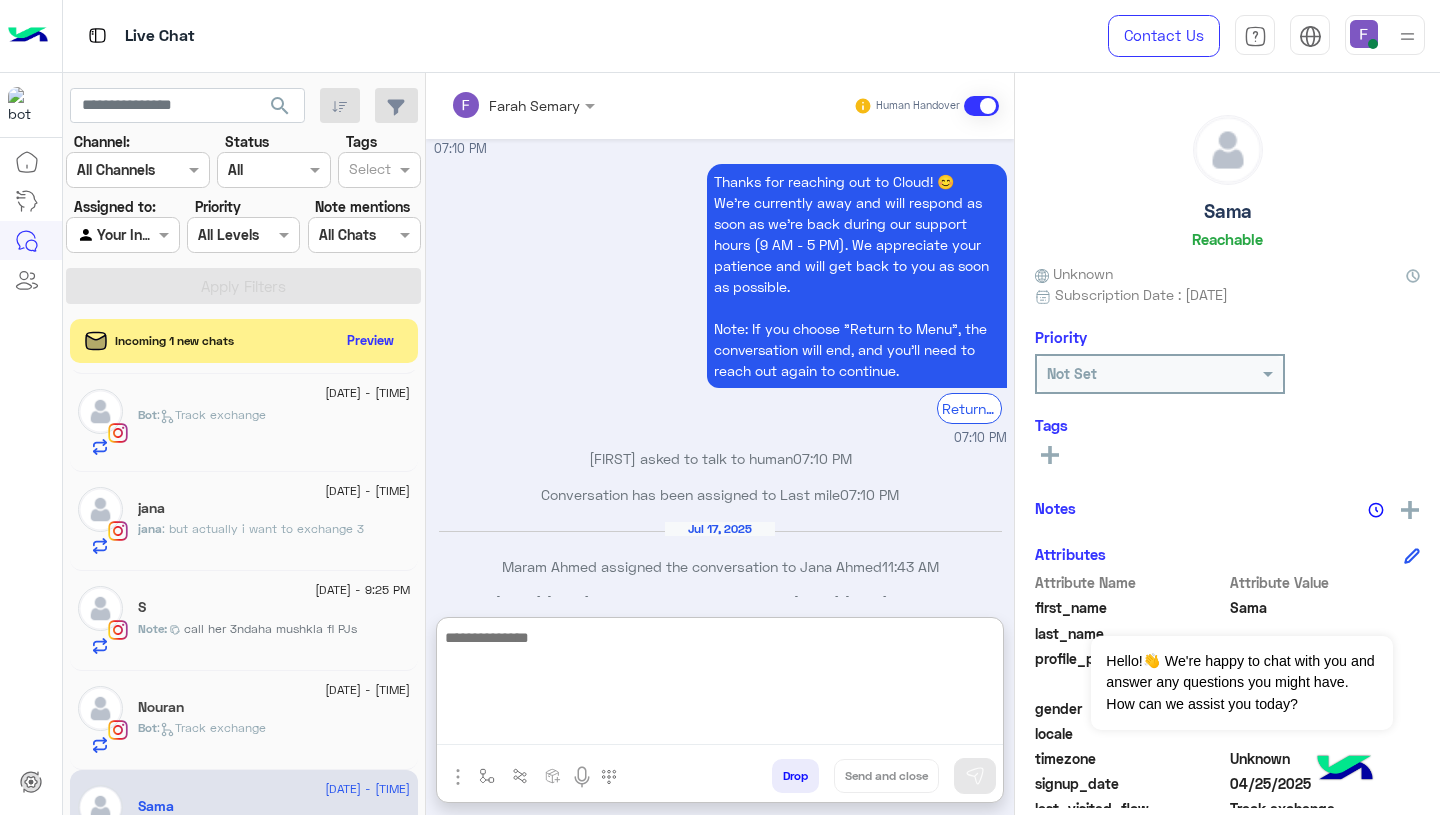 paste on "**********" 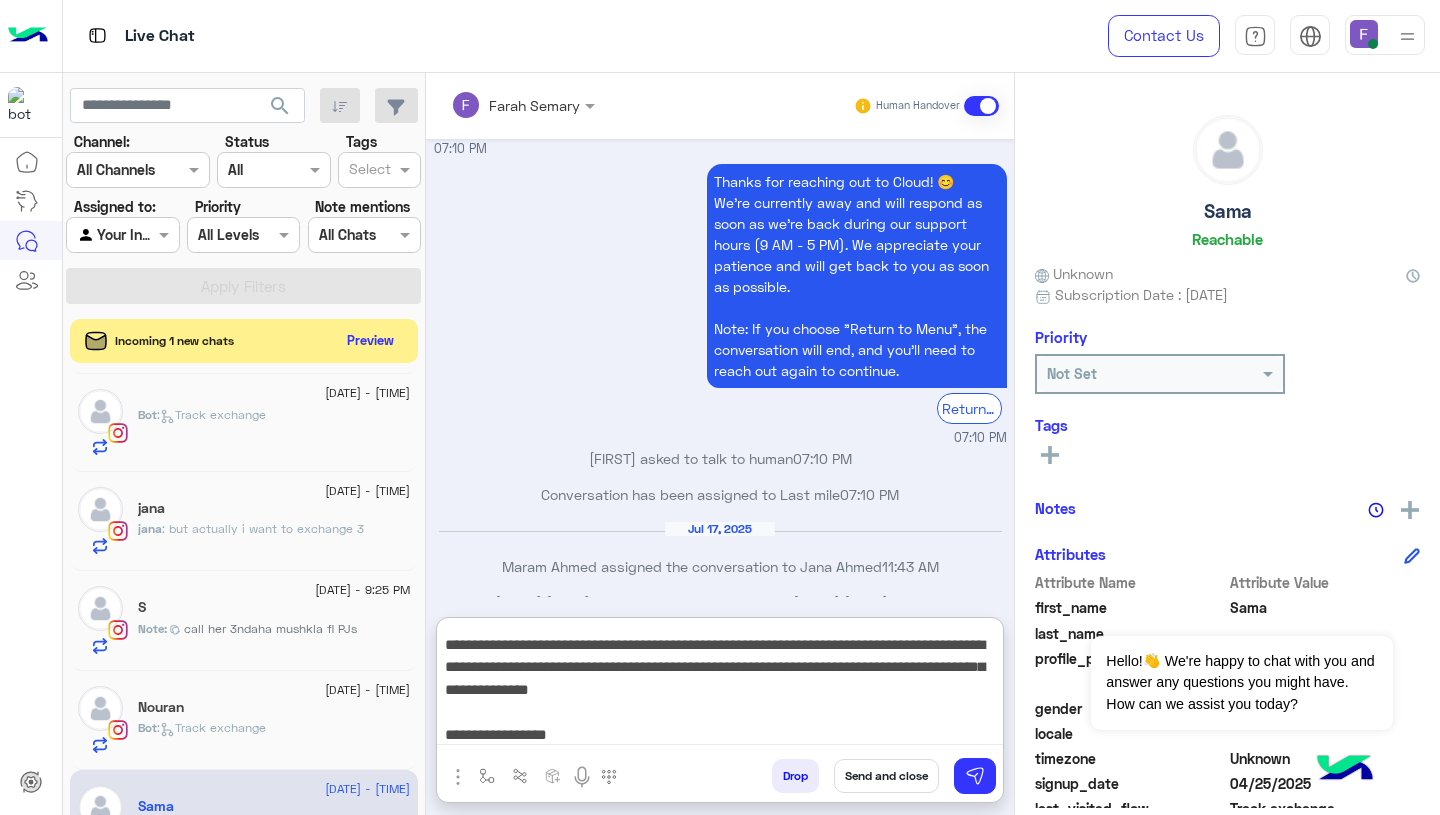 scroll, scrollTop: 0, scrollLeft: 0, axis: both 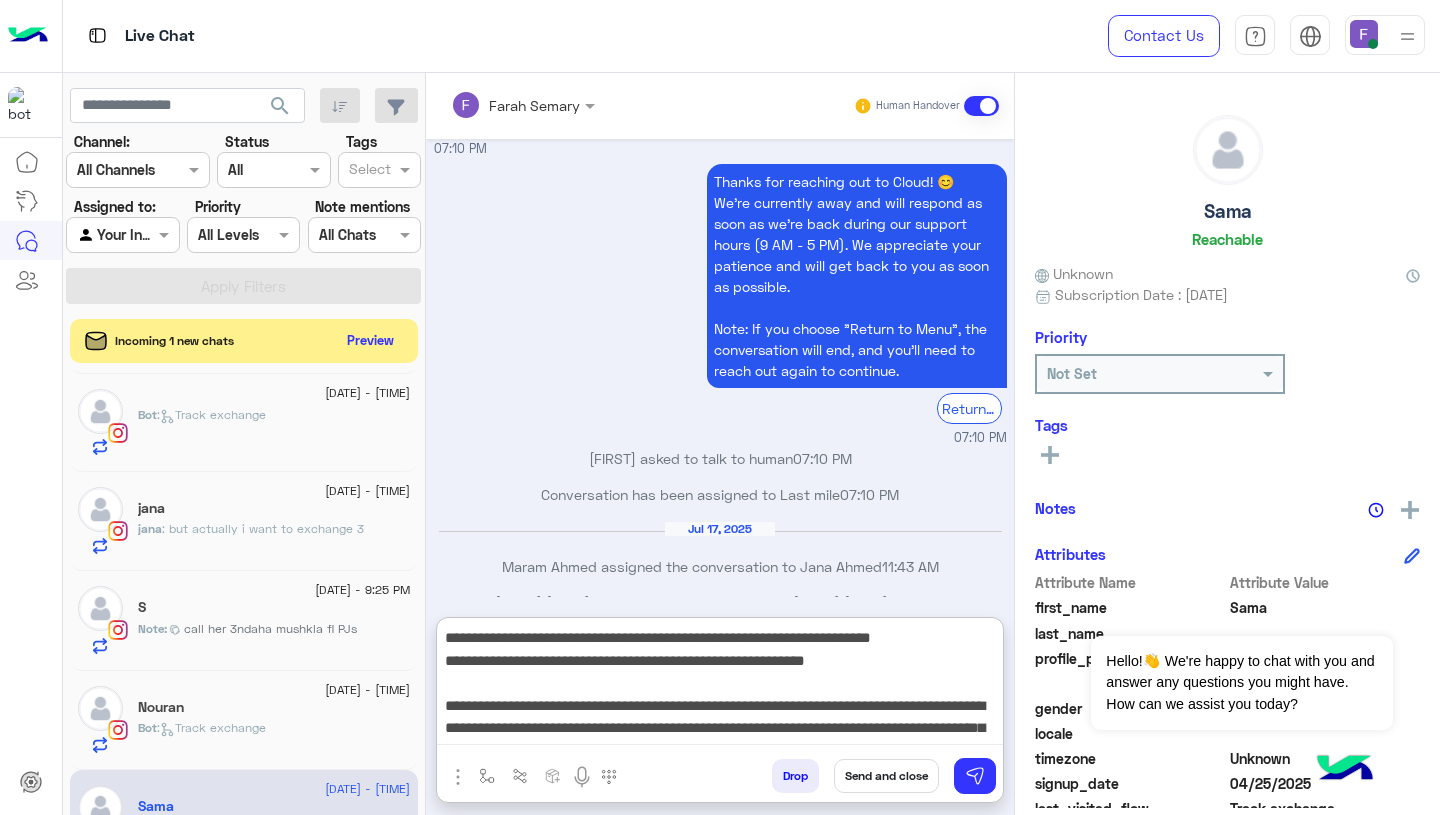 click on "**********" at bounding box center [720, 685] 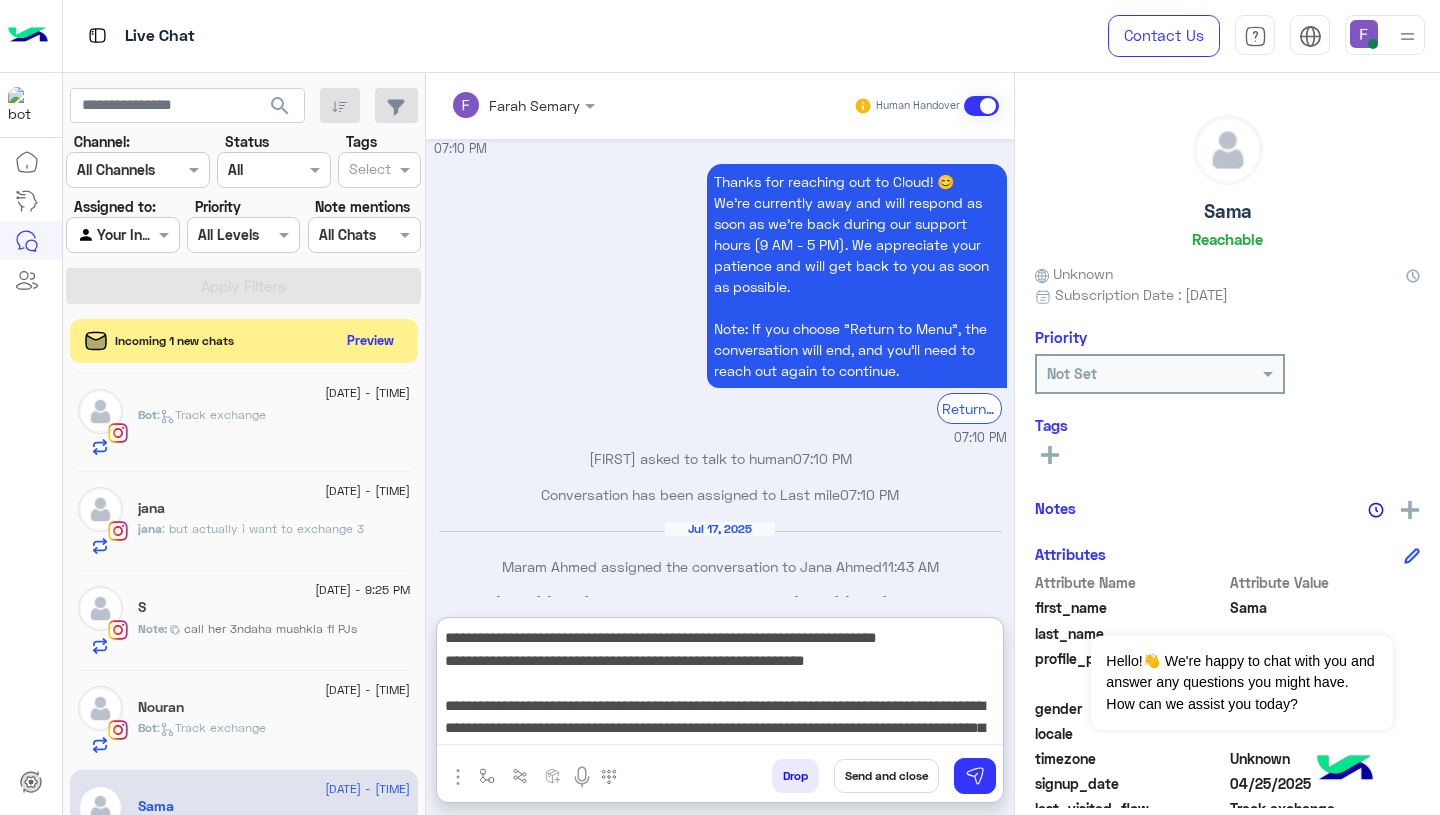 type on "**********" 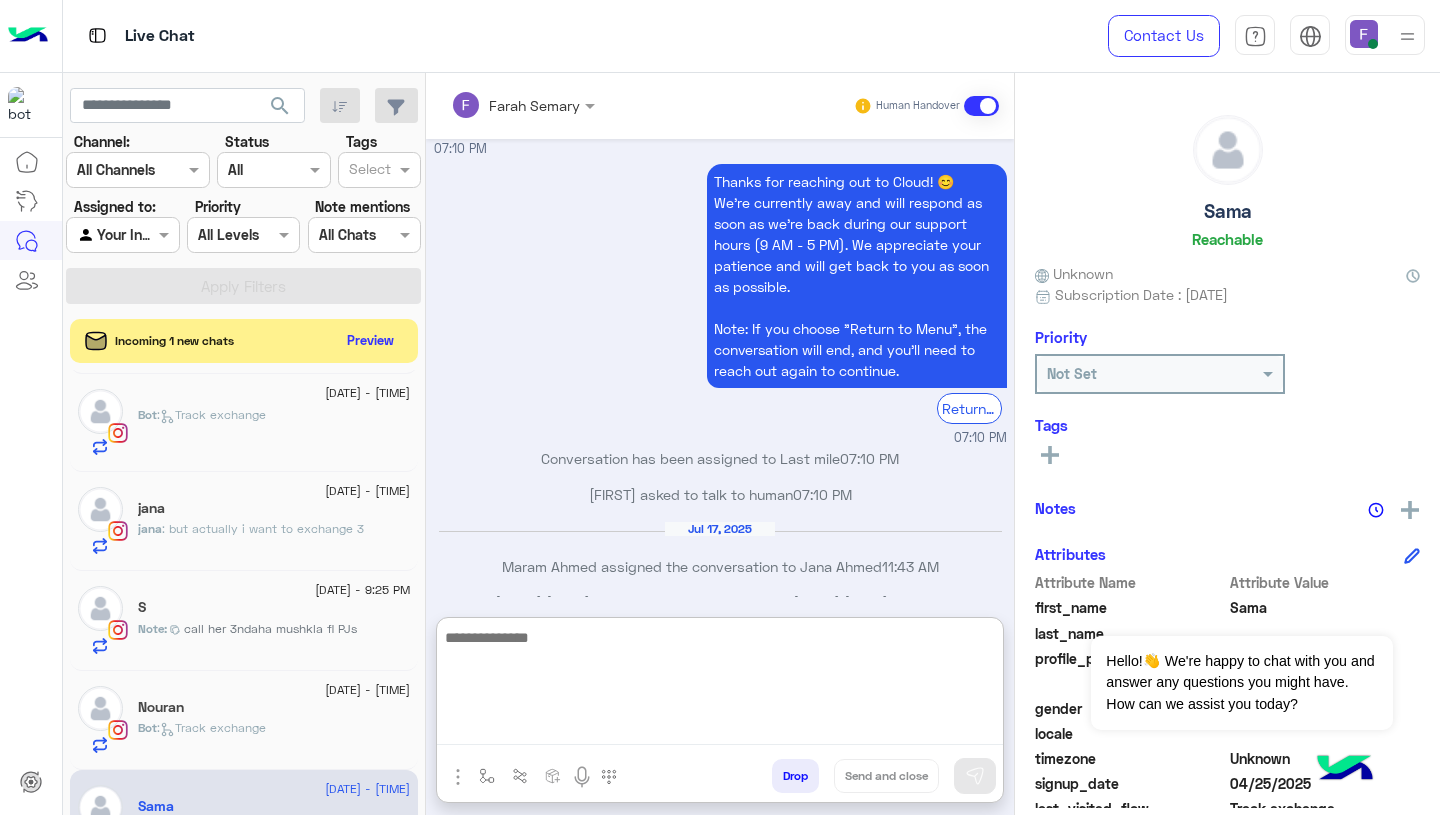 scroll, scrollTop: 2165, scrollLeft: 0, axis: vertical 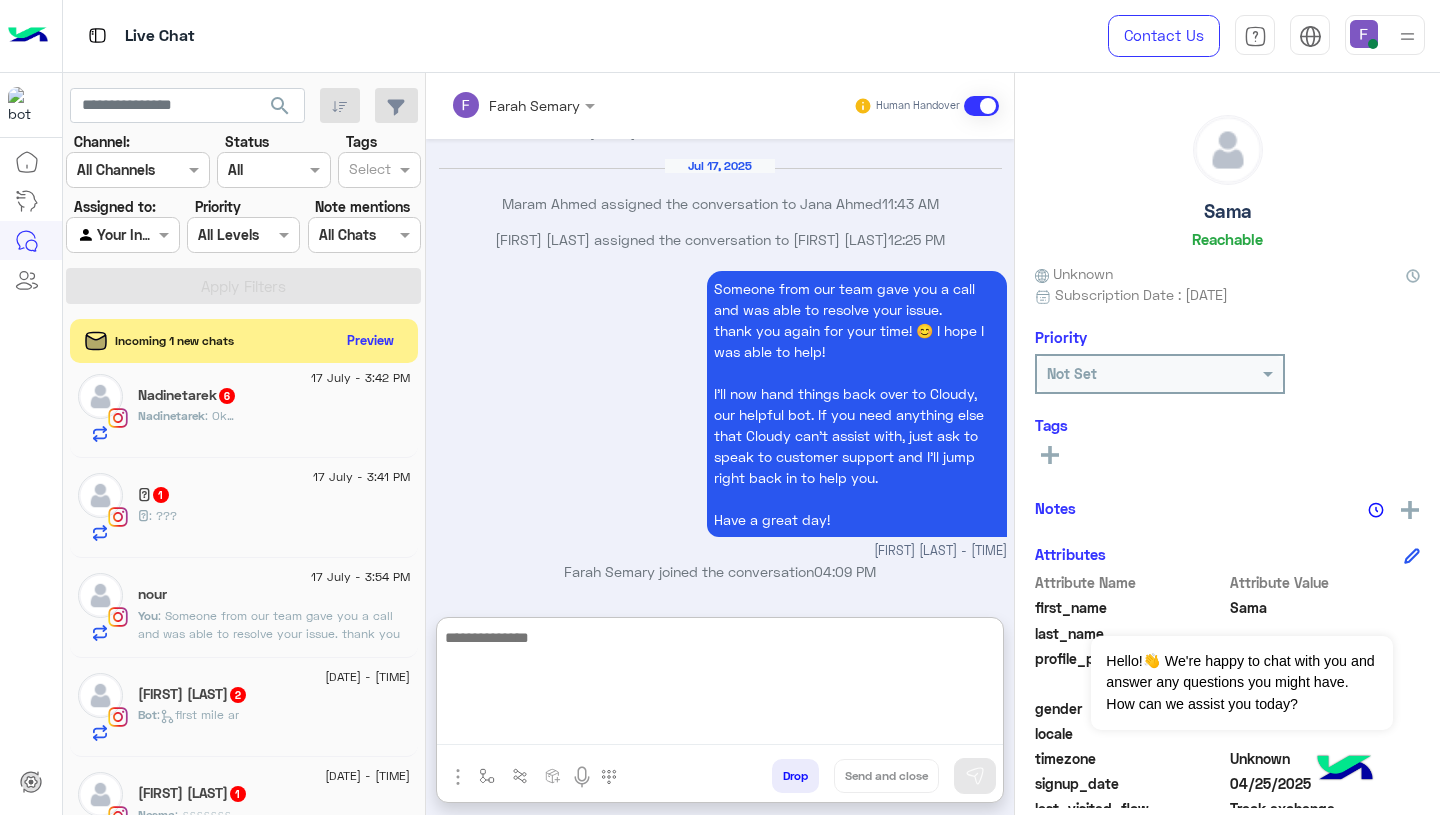 click on "You  : Someone from our team gave you a call and was able to resolve your issue.
thank you again for your time! 😊 I hope I was able to help!
I’ll now hand things back over to Cloudy, our helpful bot. If you need anything else that Cloudy can’t assist with, just ask to speak to customer support and I’ll jump right back in to help you.
Have a great day!" 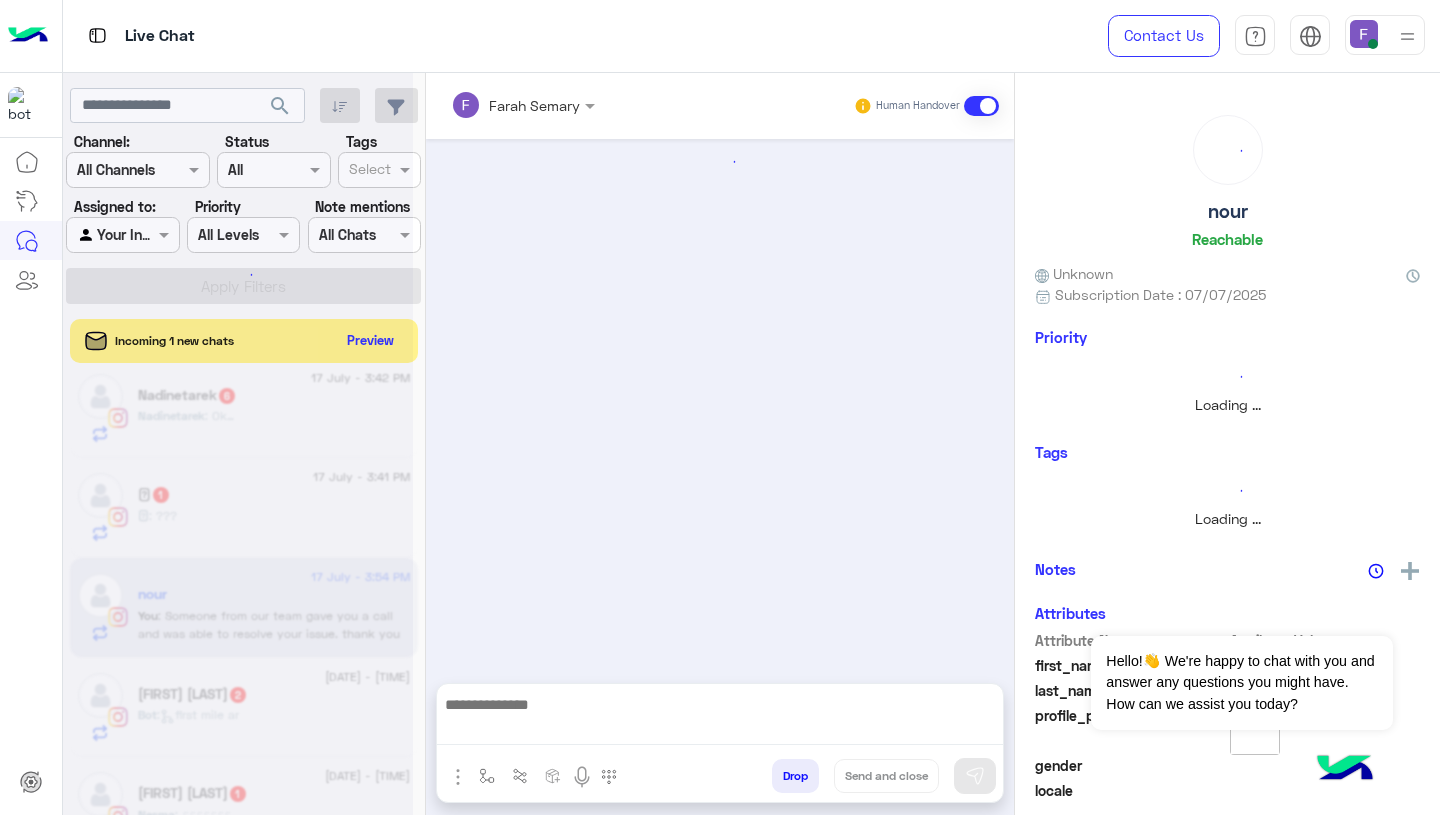 scroll, scrollTop: 0, scrollLeft: 0, axis: both 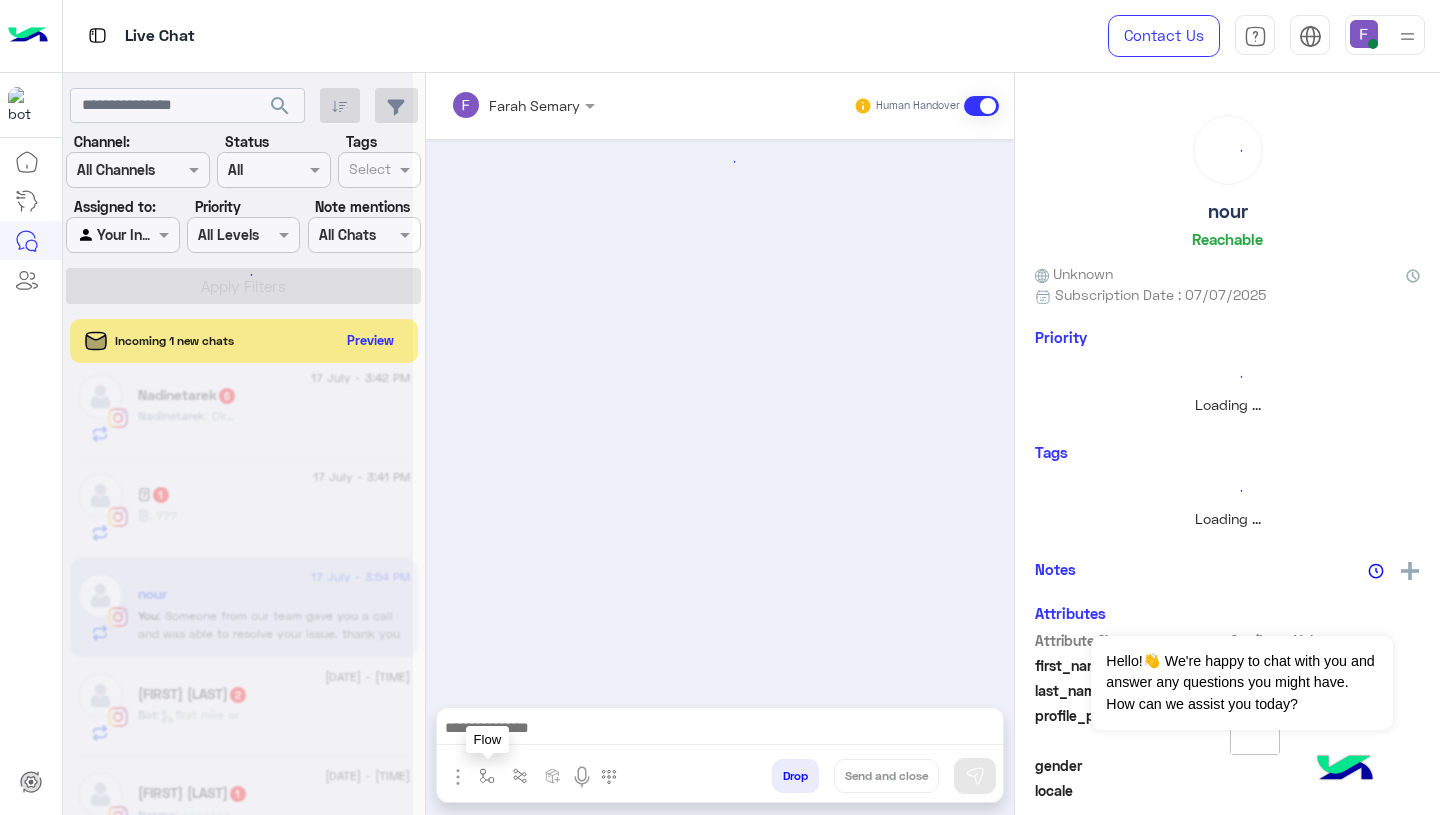 click at bounding box center (487, 776) 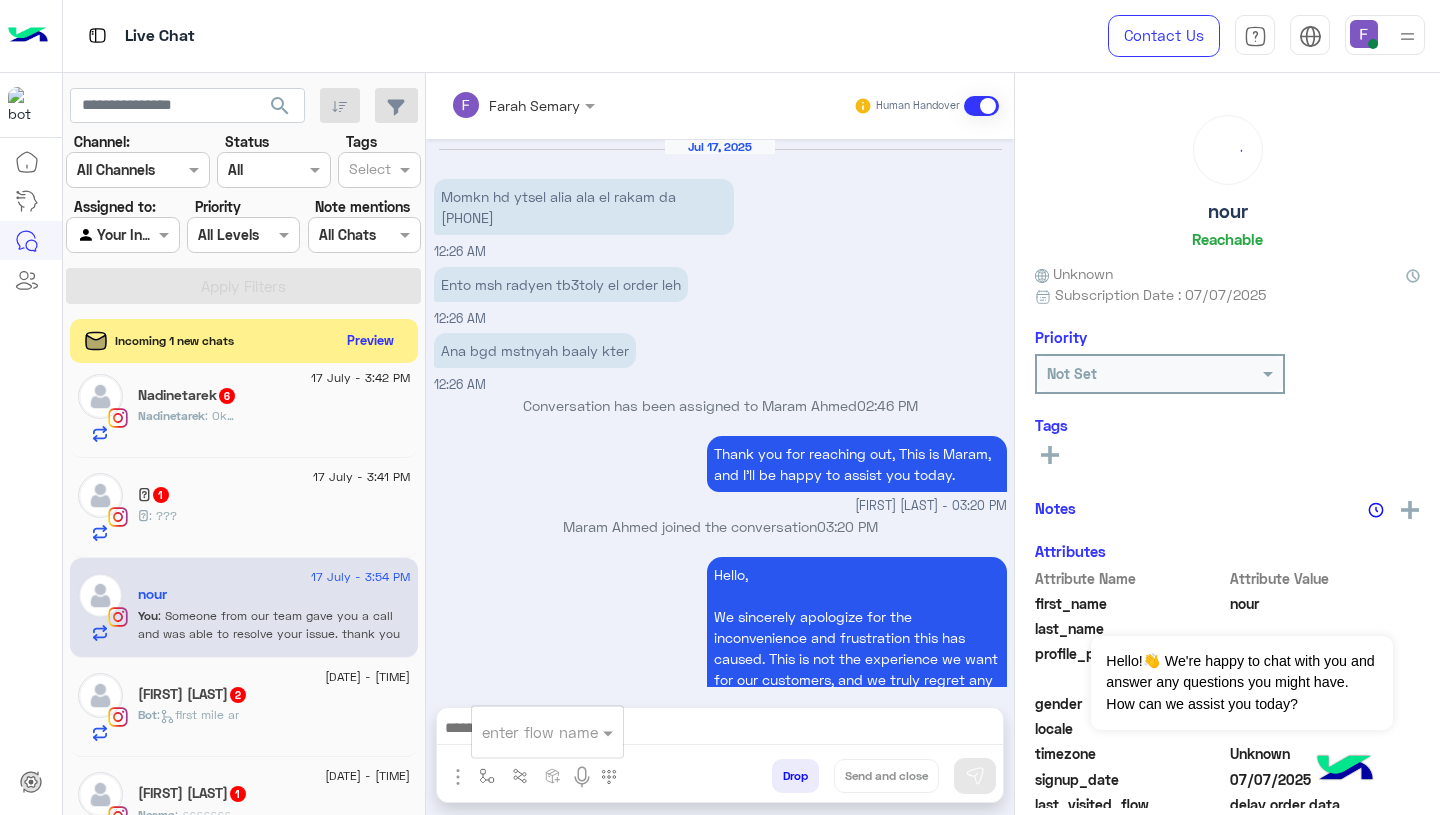 scroll, scrollTop: 1538, scrollLeft: 0, axis: vertical 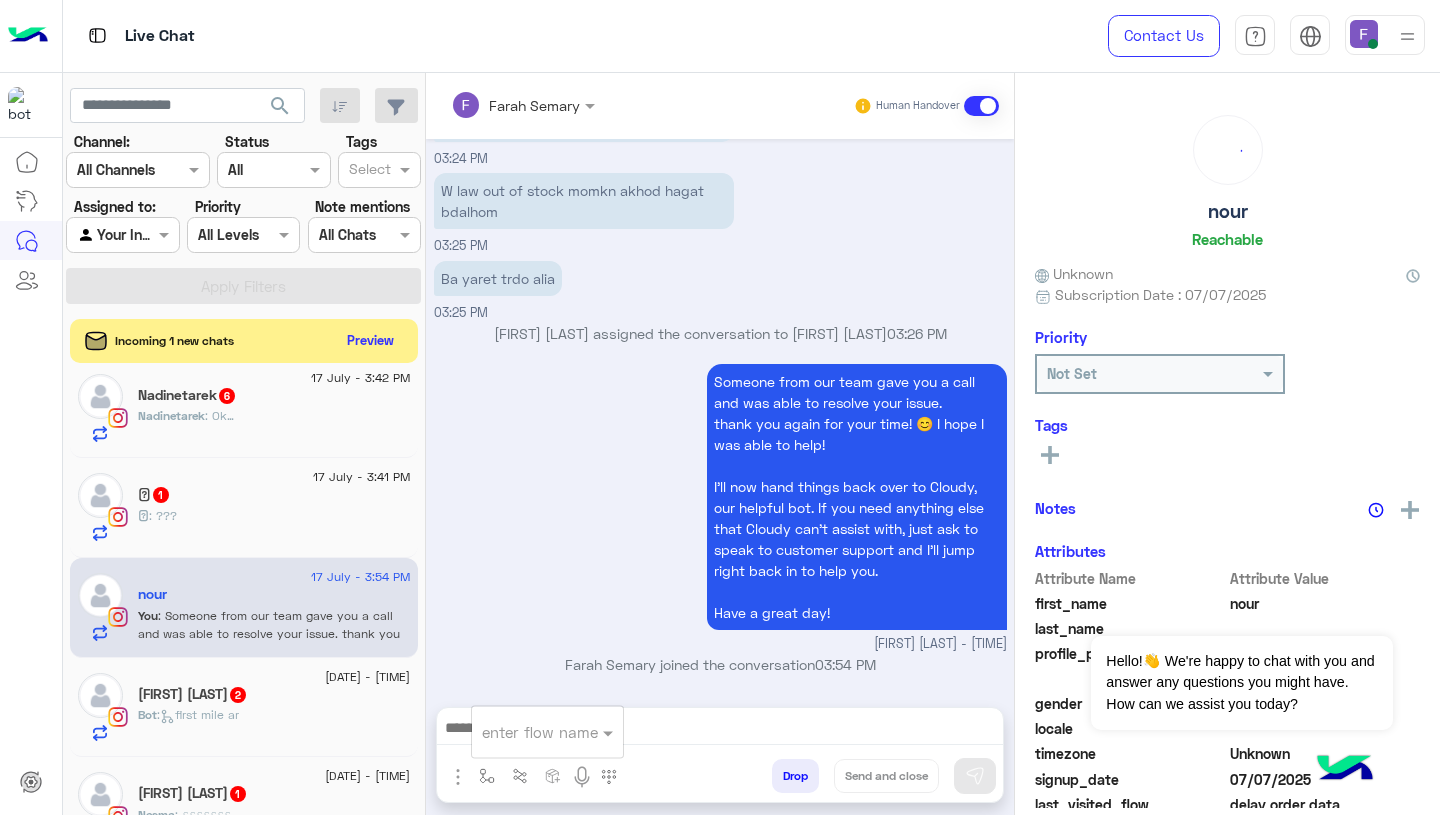click at bounding box center [523, 732] 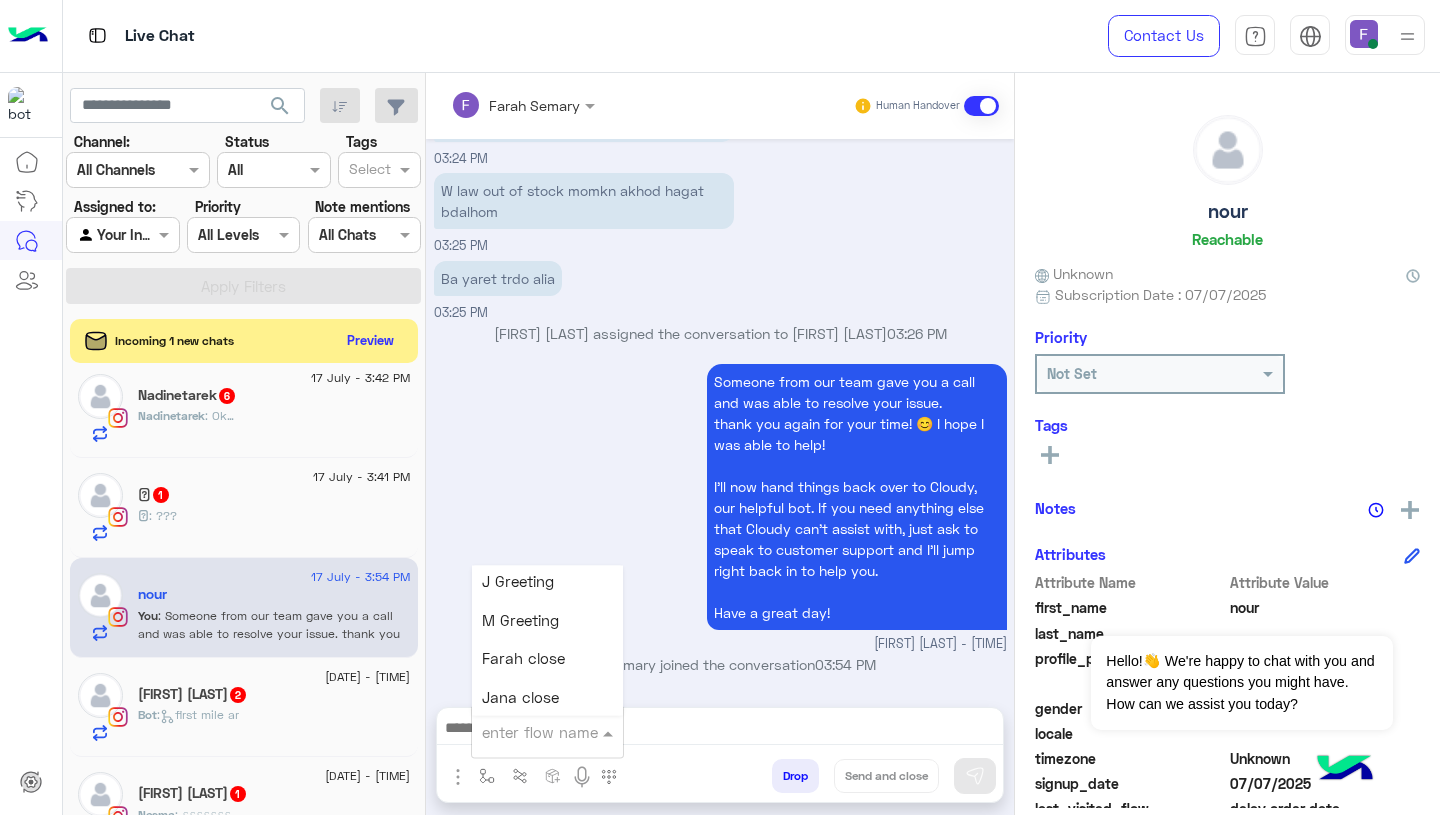 scroll, scrollTop: 2499, scrollLeft: 0, axis: vertical 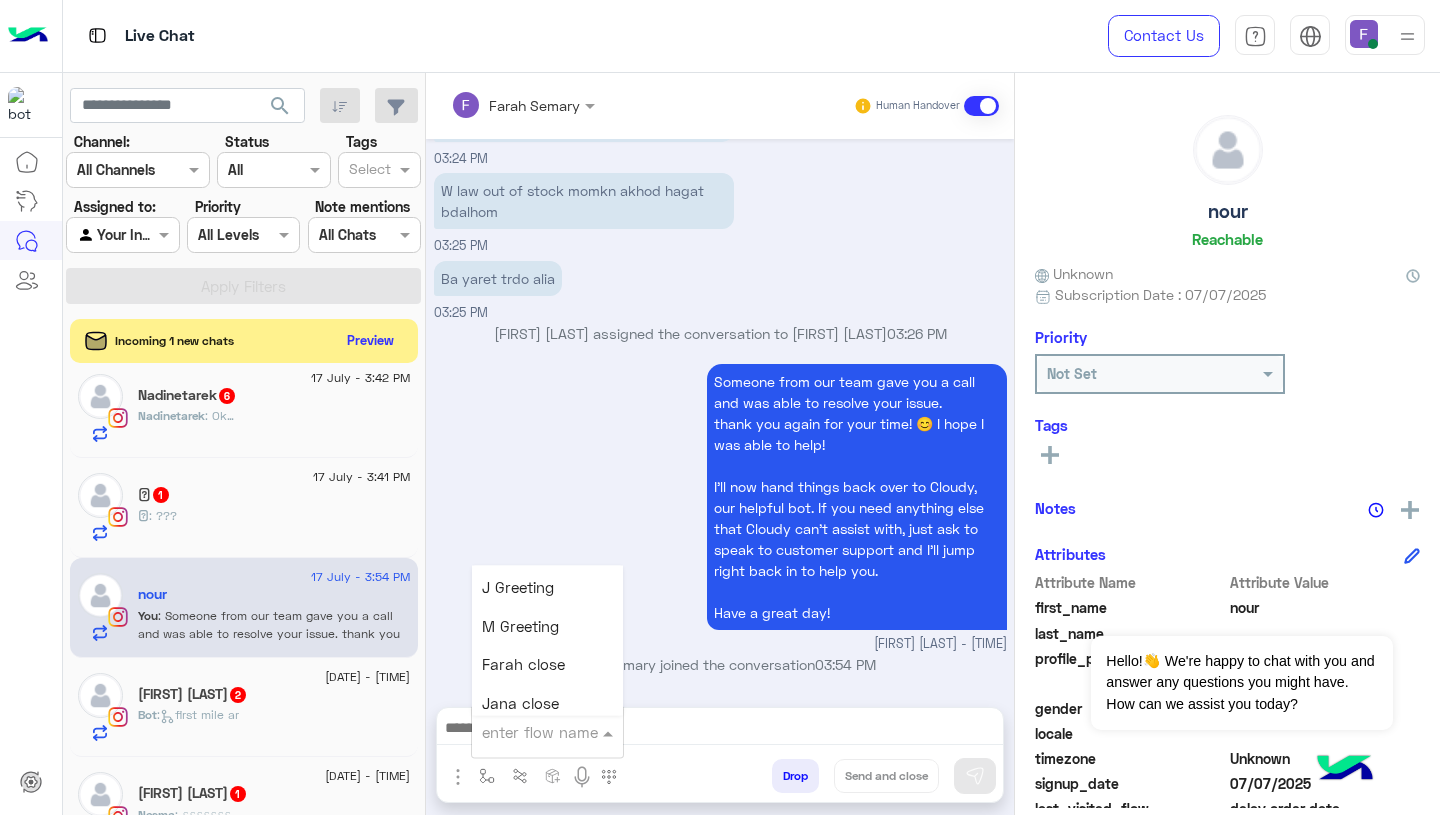 click on "Farah close" at bounding box center (523, 665) 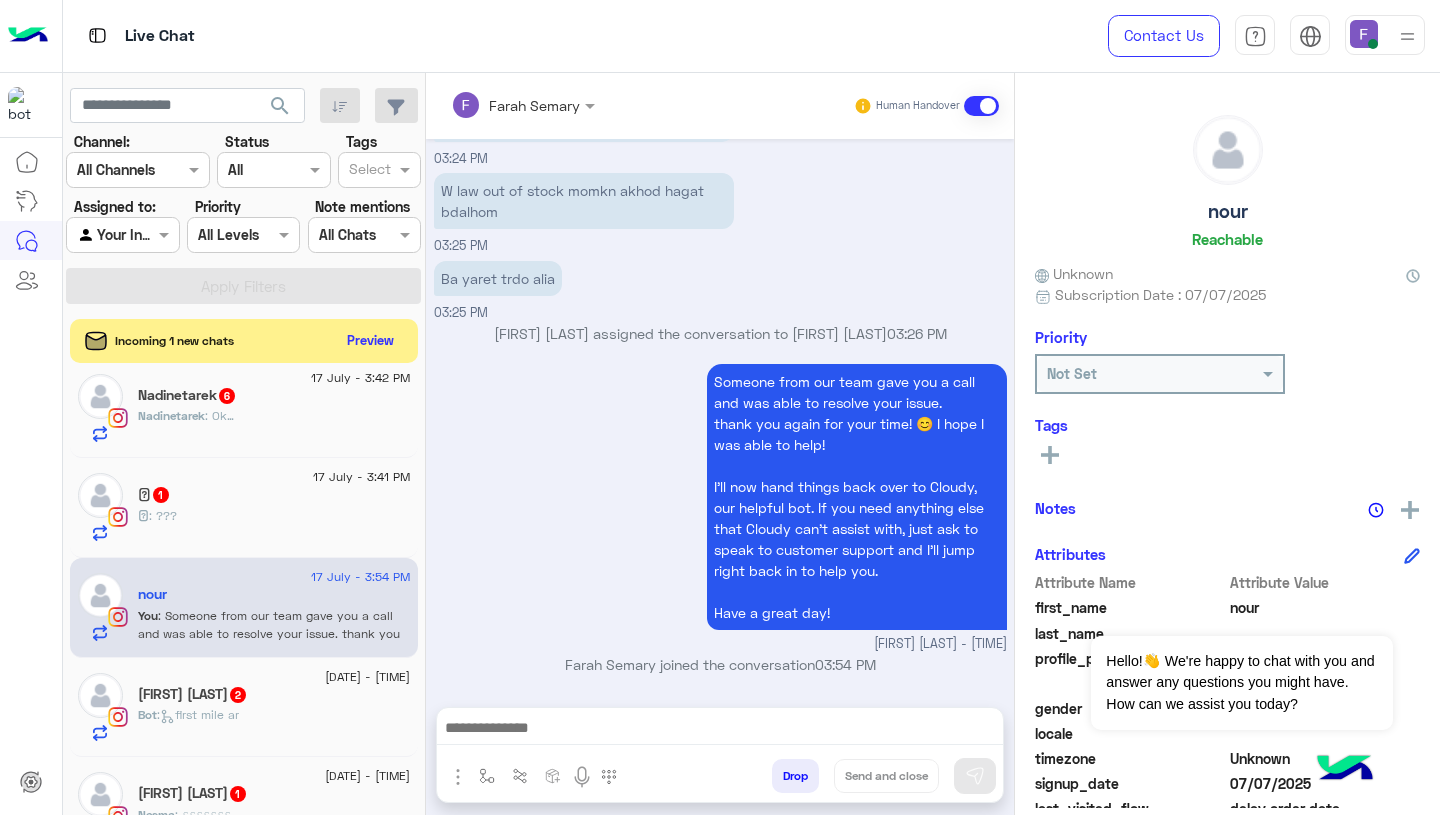 type on "**********" 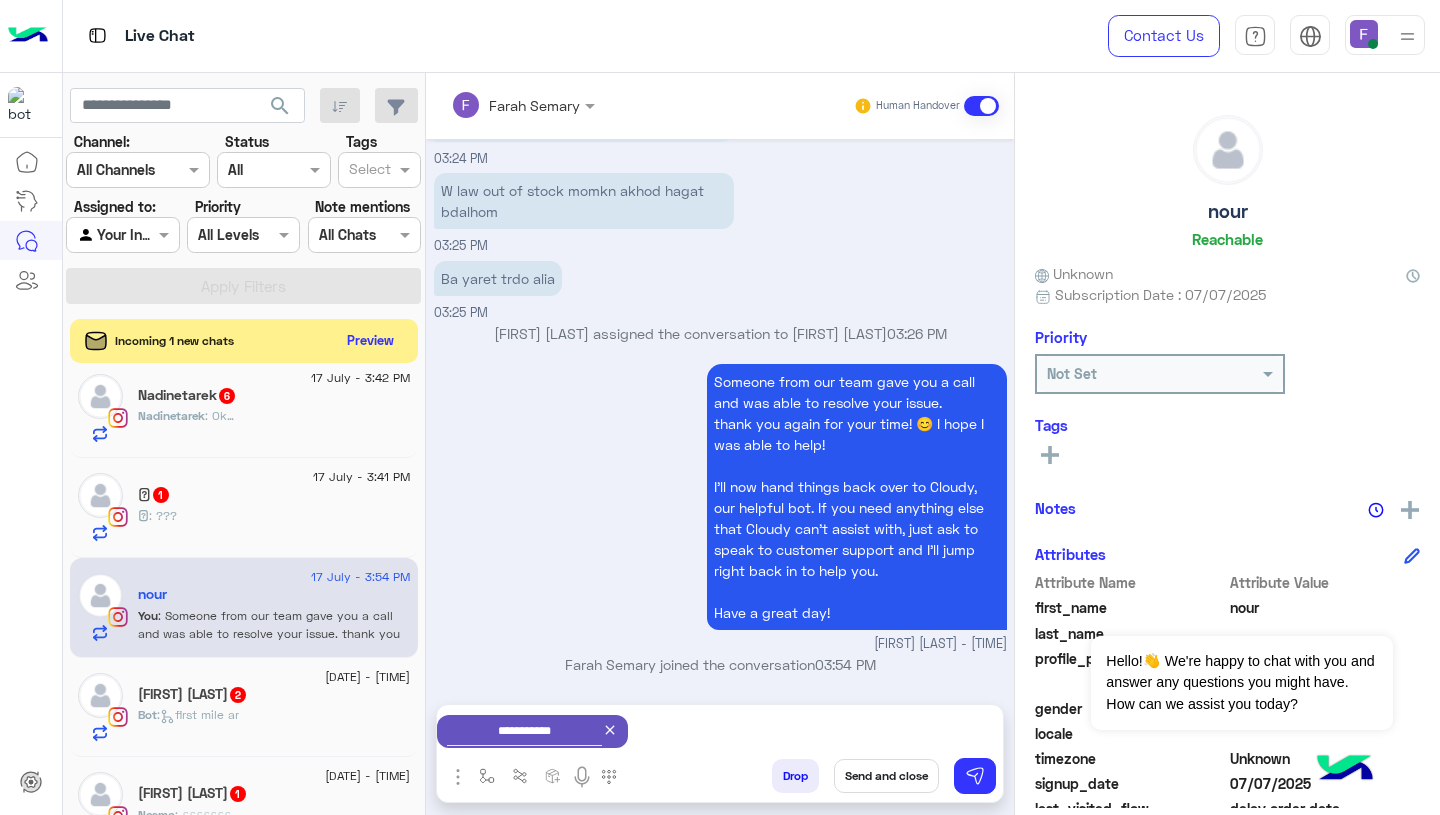 click on "Send and close" at bounding box center [886, 776] 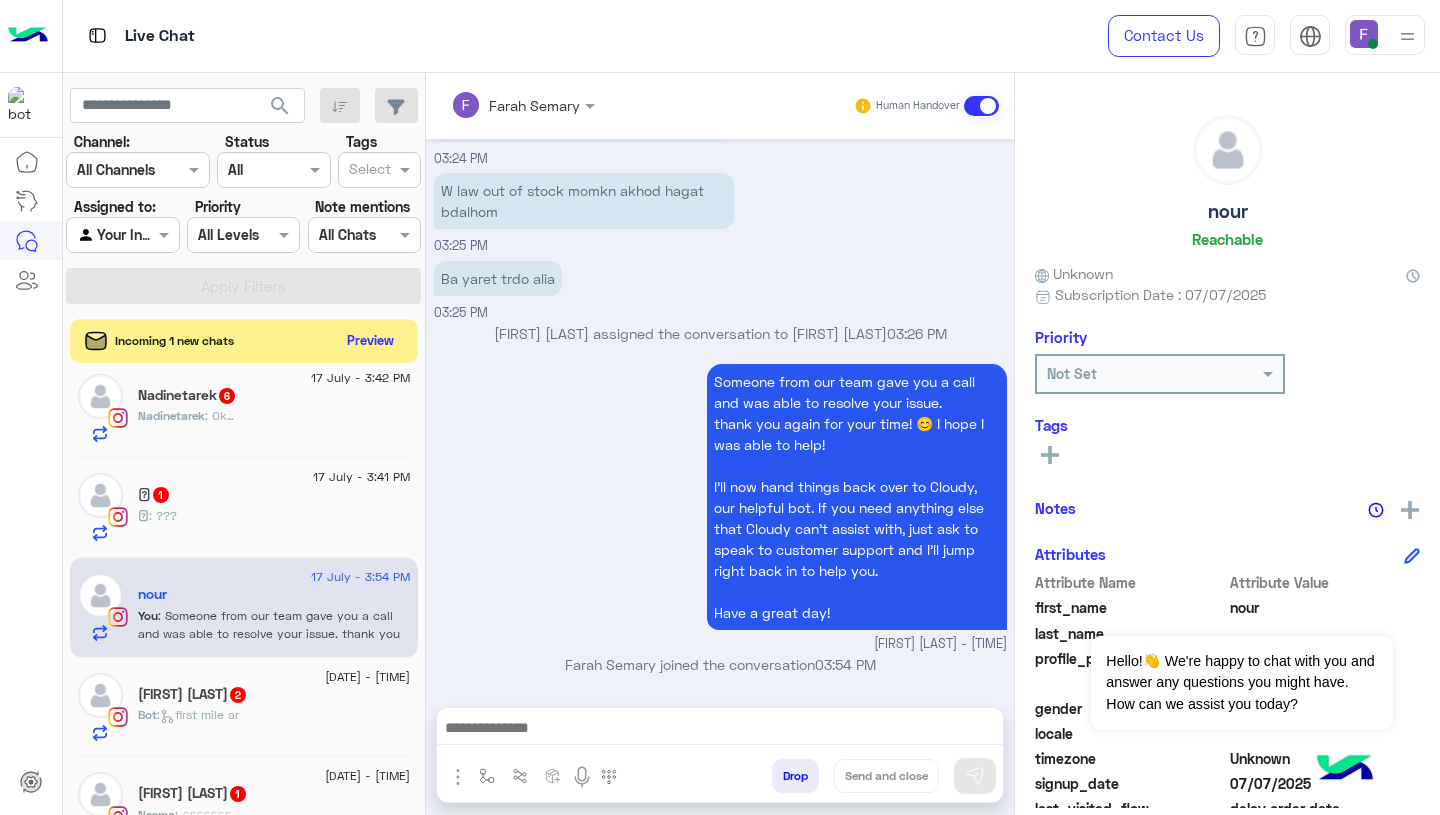 scroll, scrollTop: 1575, scrollLeft: 0, axis: vertical 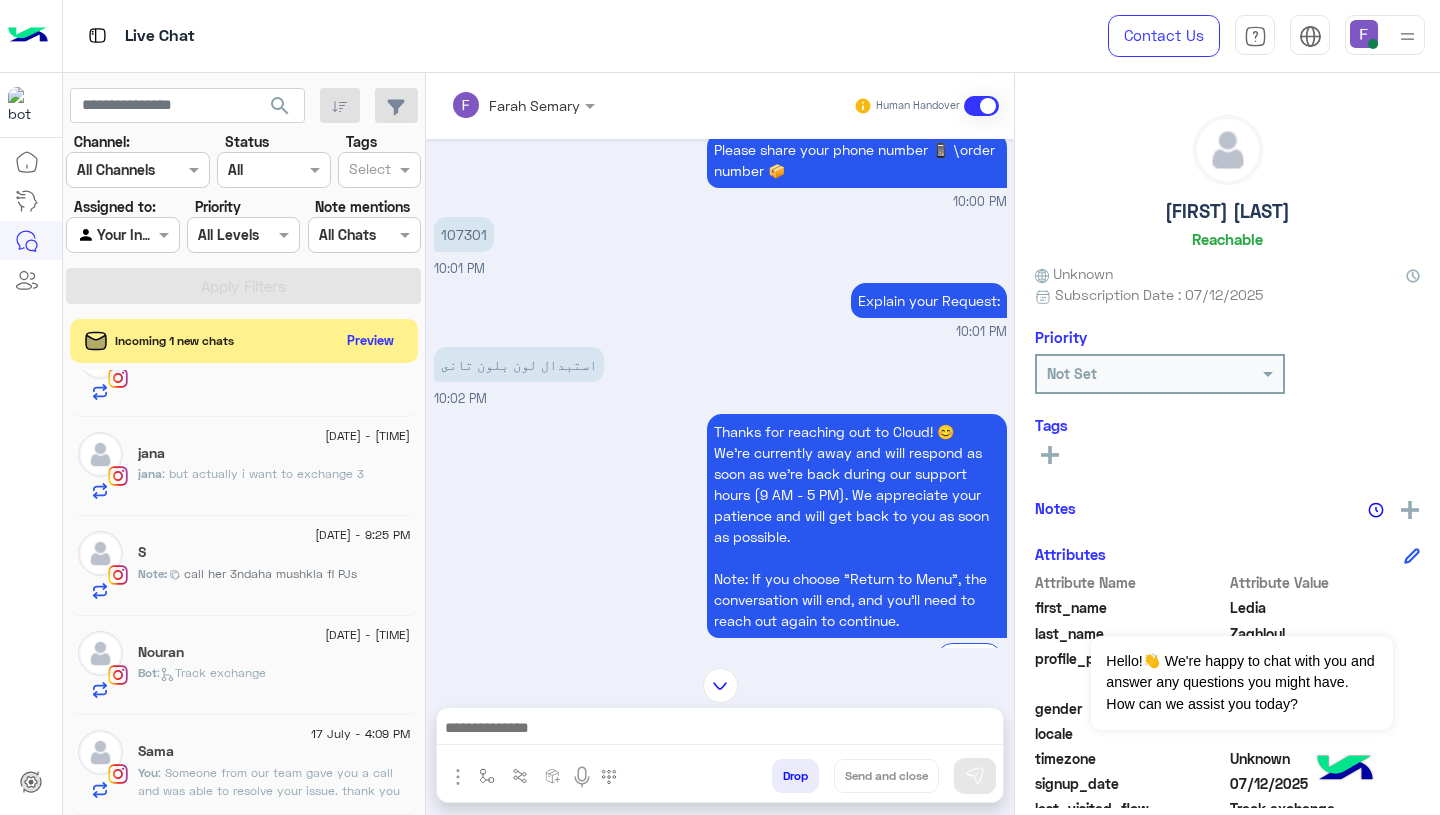 click at bounding box center (720, 730) 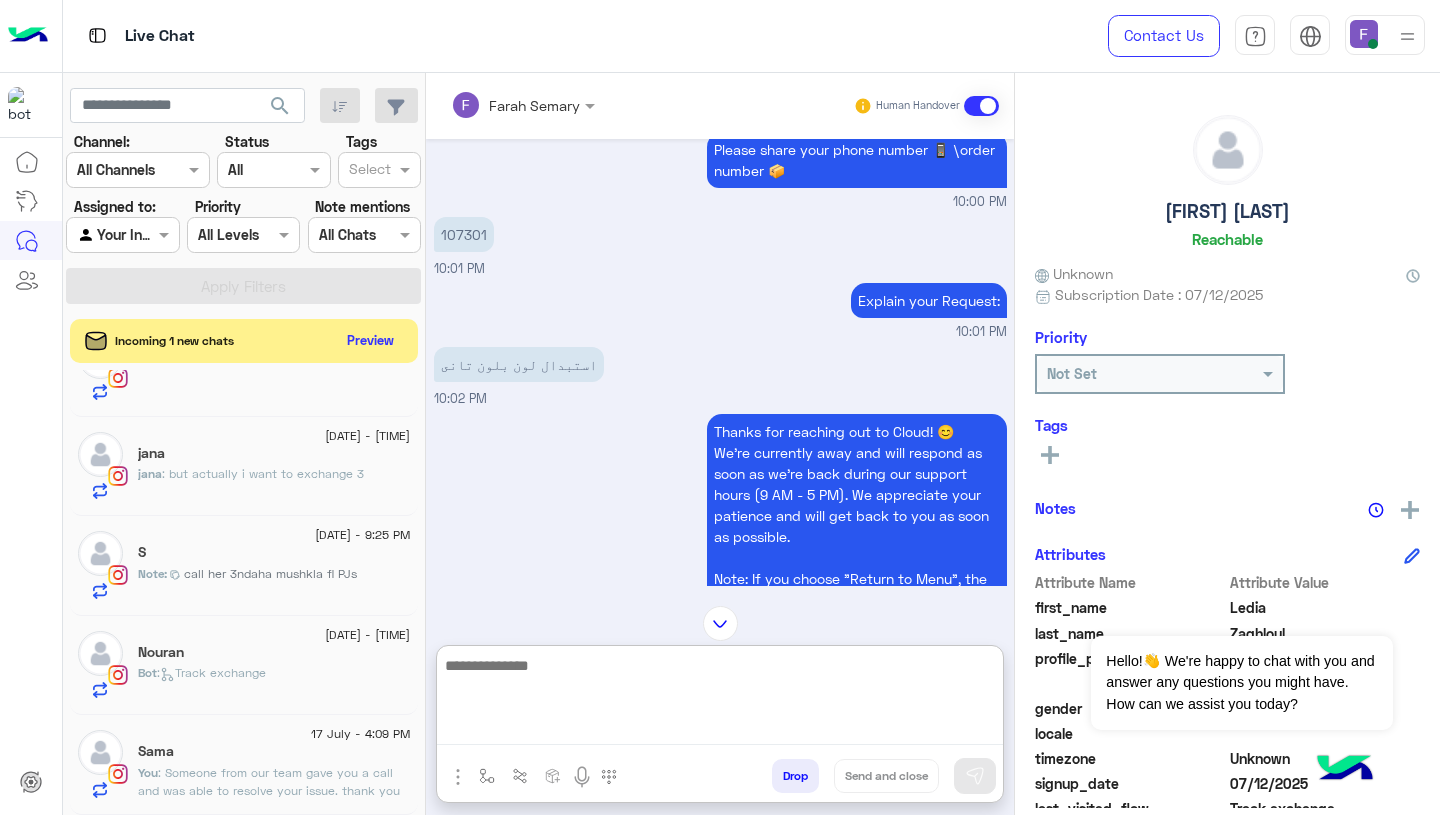 paste on "**********" 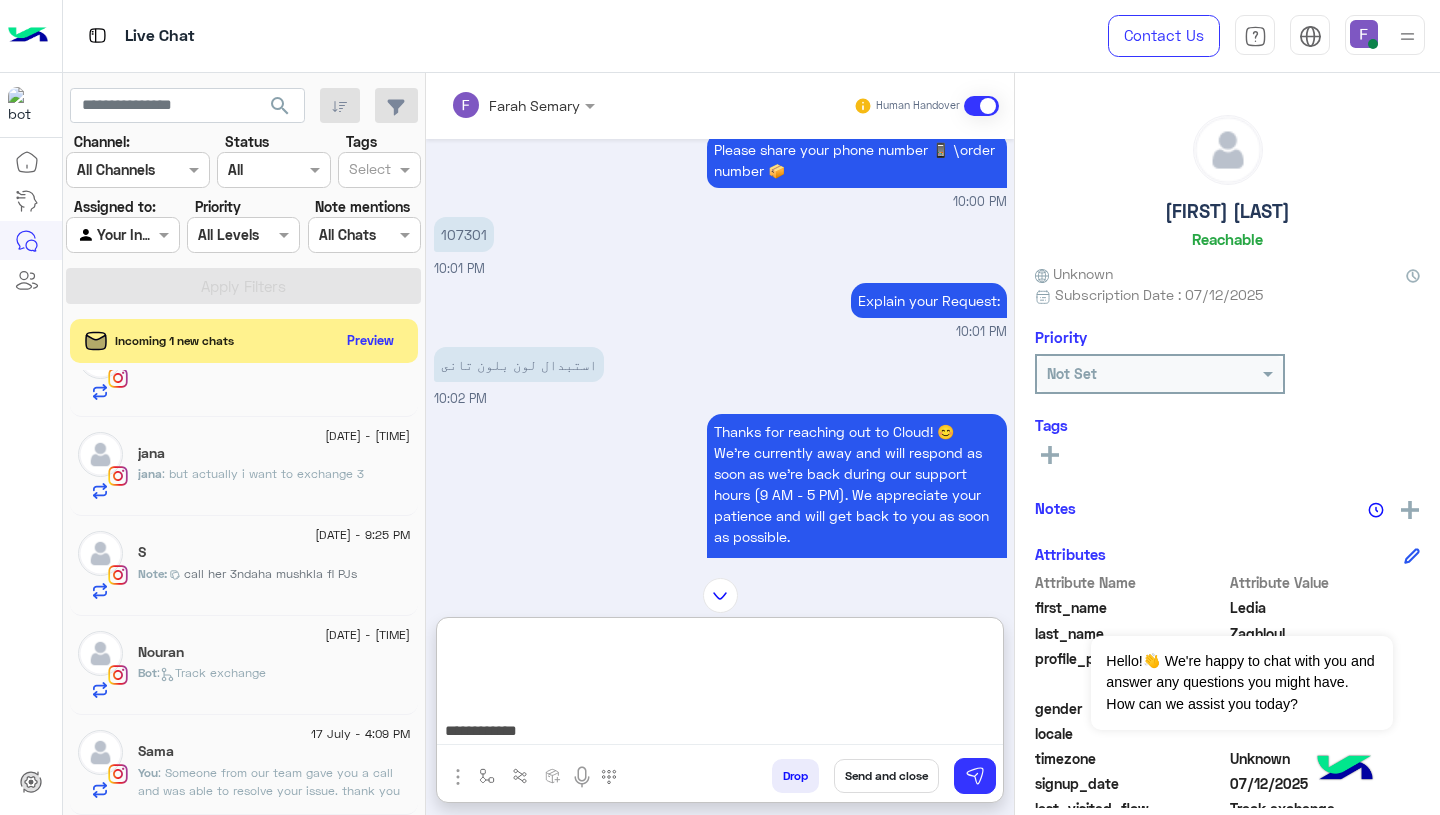 scroll, scrollTop: 312, scrollLeft: 0, axis: vertical 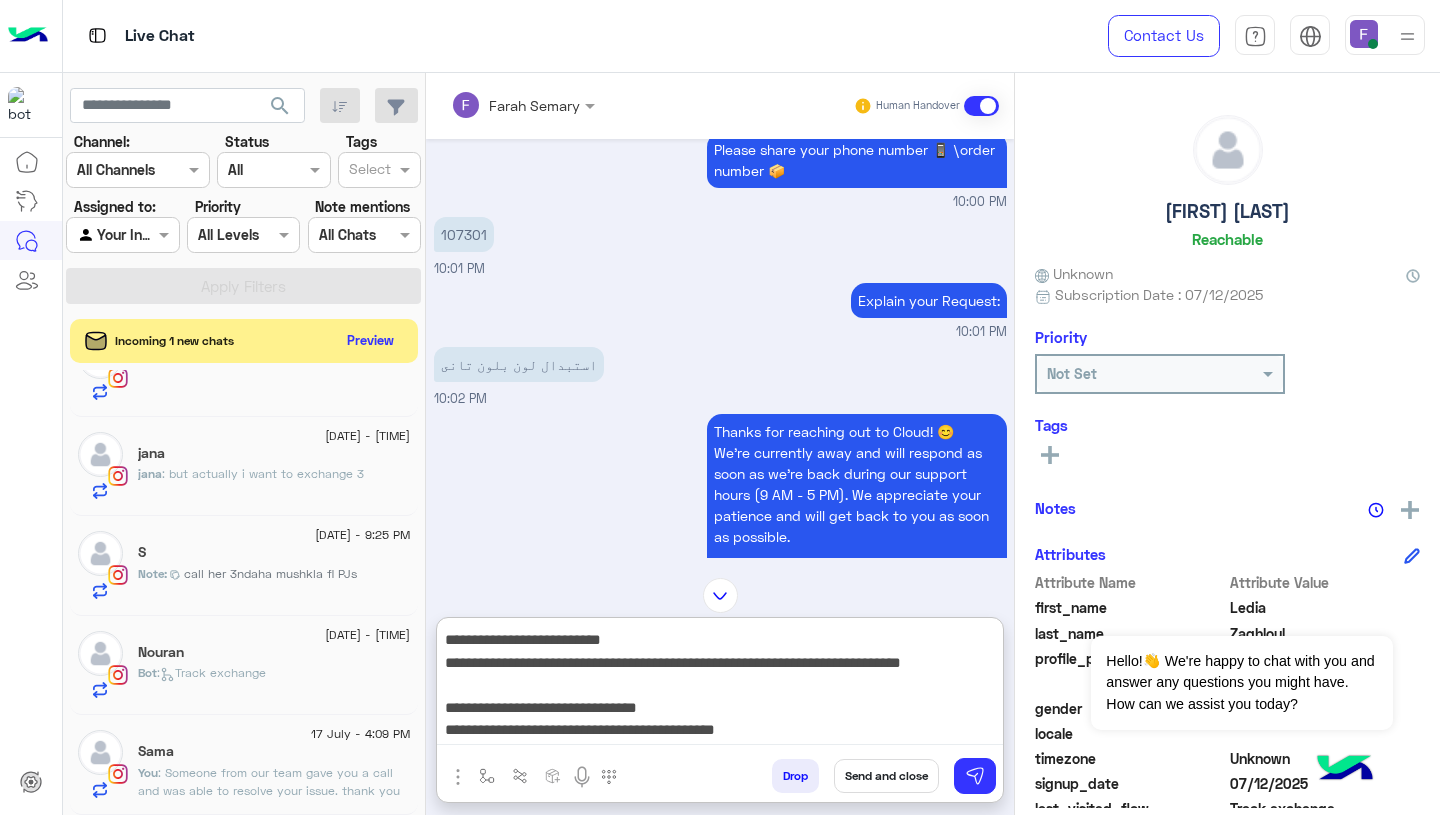 type on "**********" 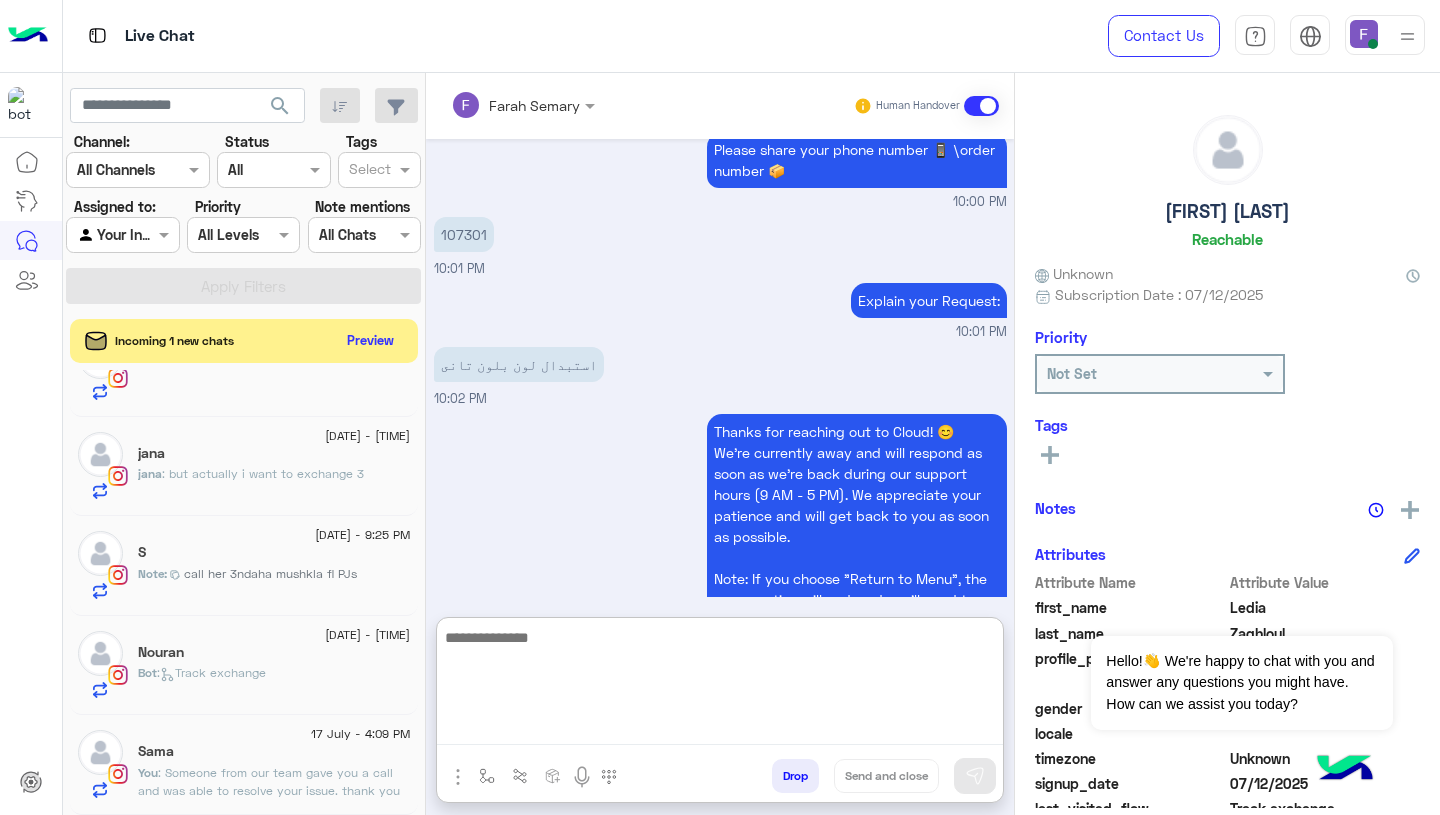 scroll, scrollTop: 0, scrollLeft: 0, axis: both 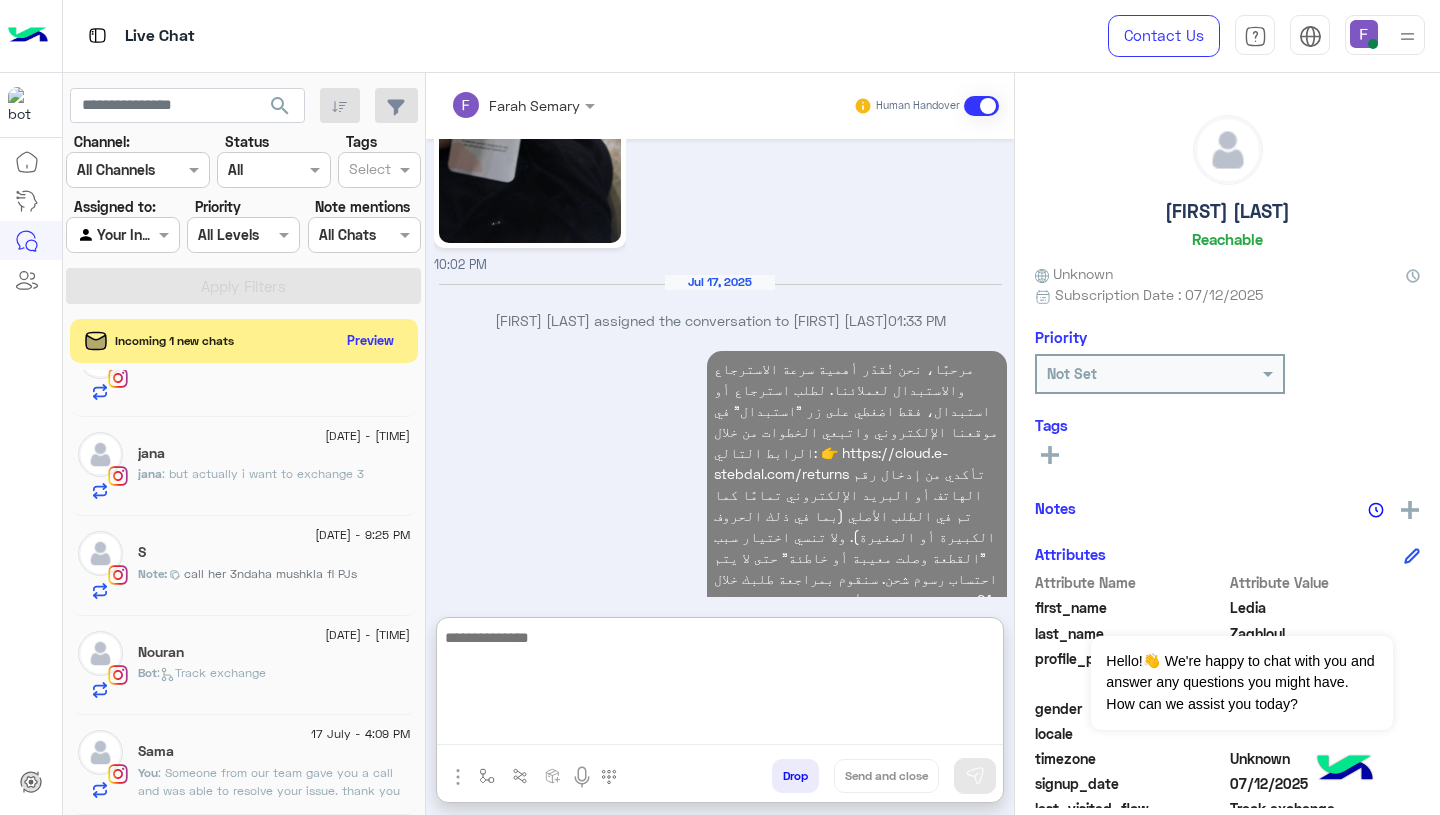 click on "Bot :   Track exchange" 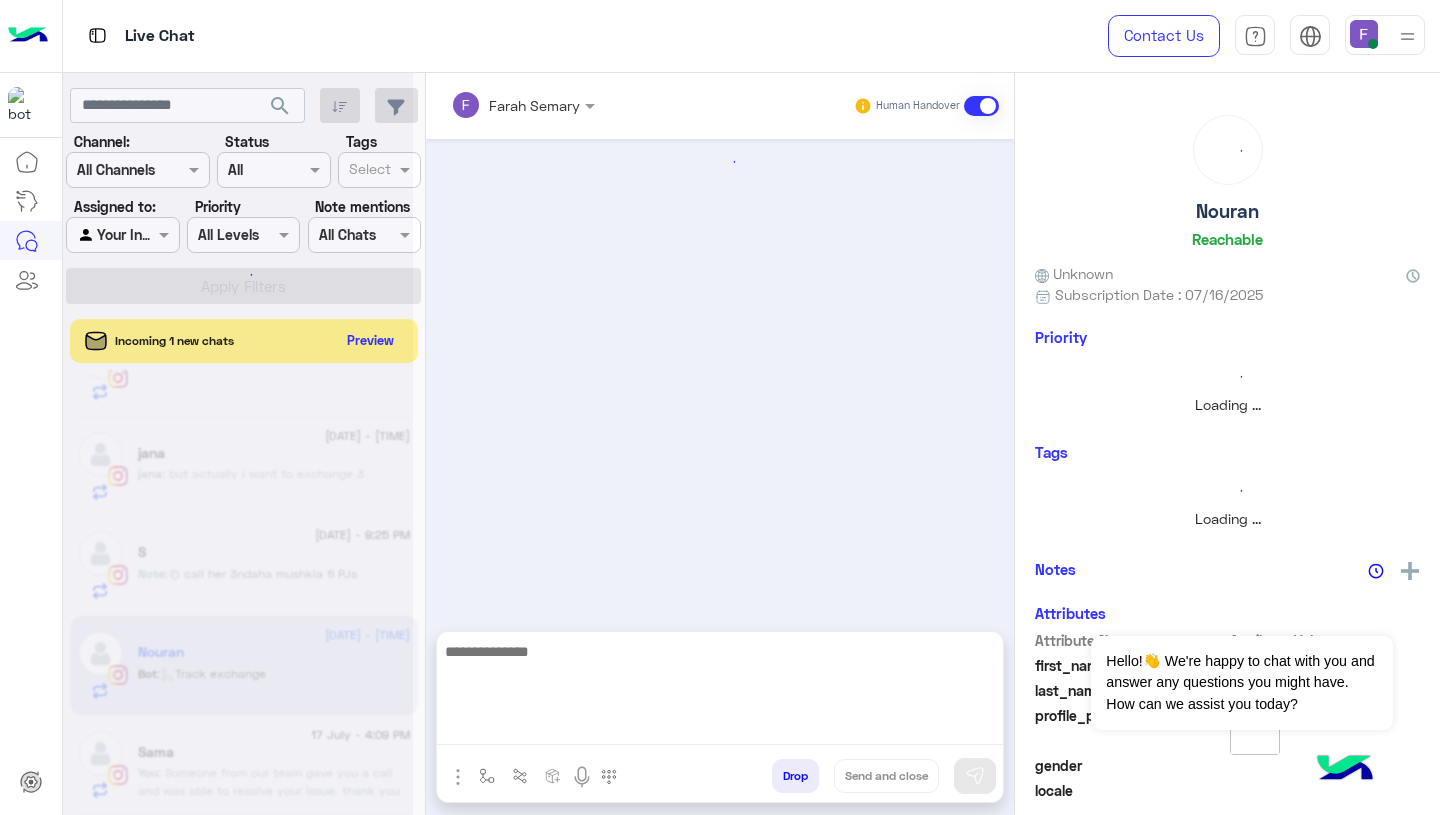 scroll, scrollTop: 0, scrollLeft: 0, axis: both 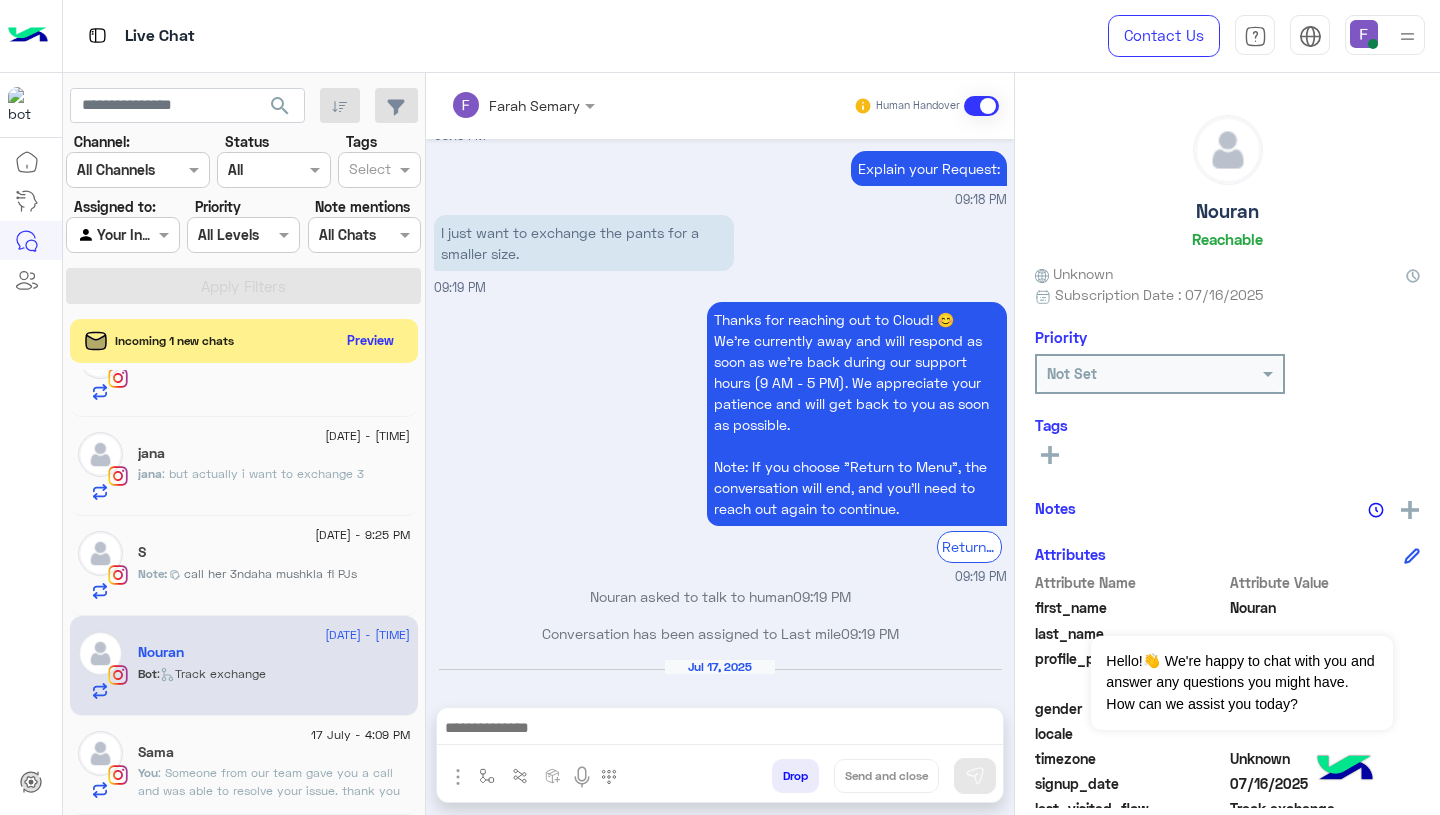 click at bounding box center (720, 730) 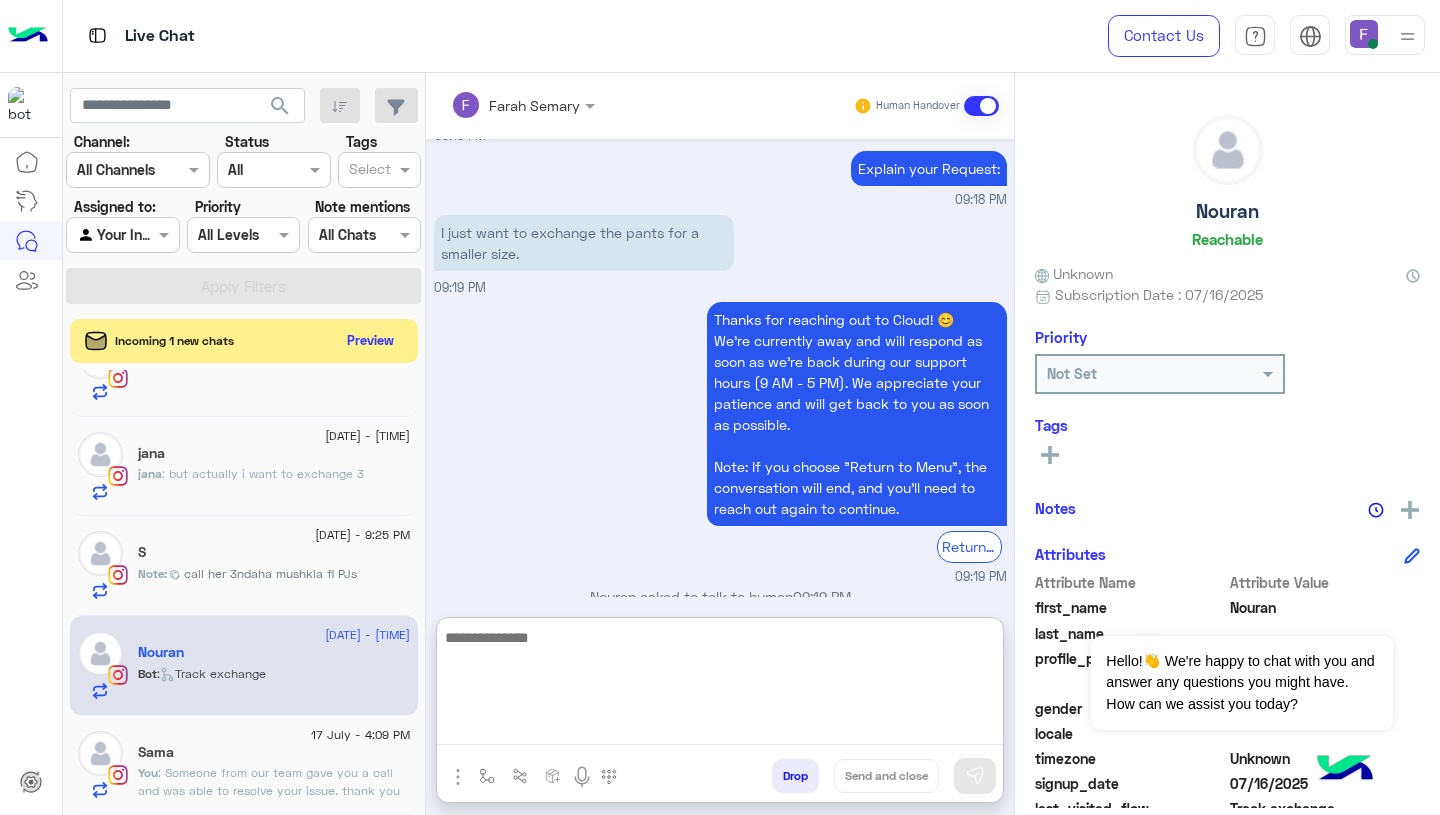 paste on "**********" 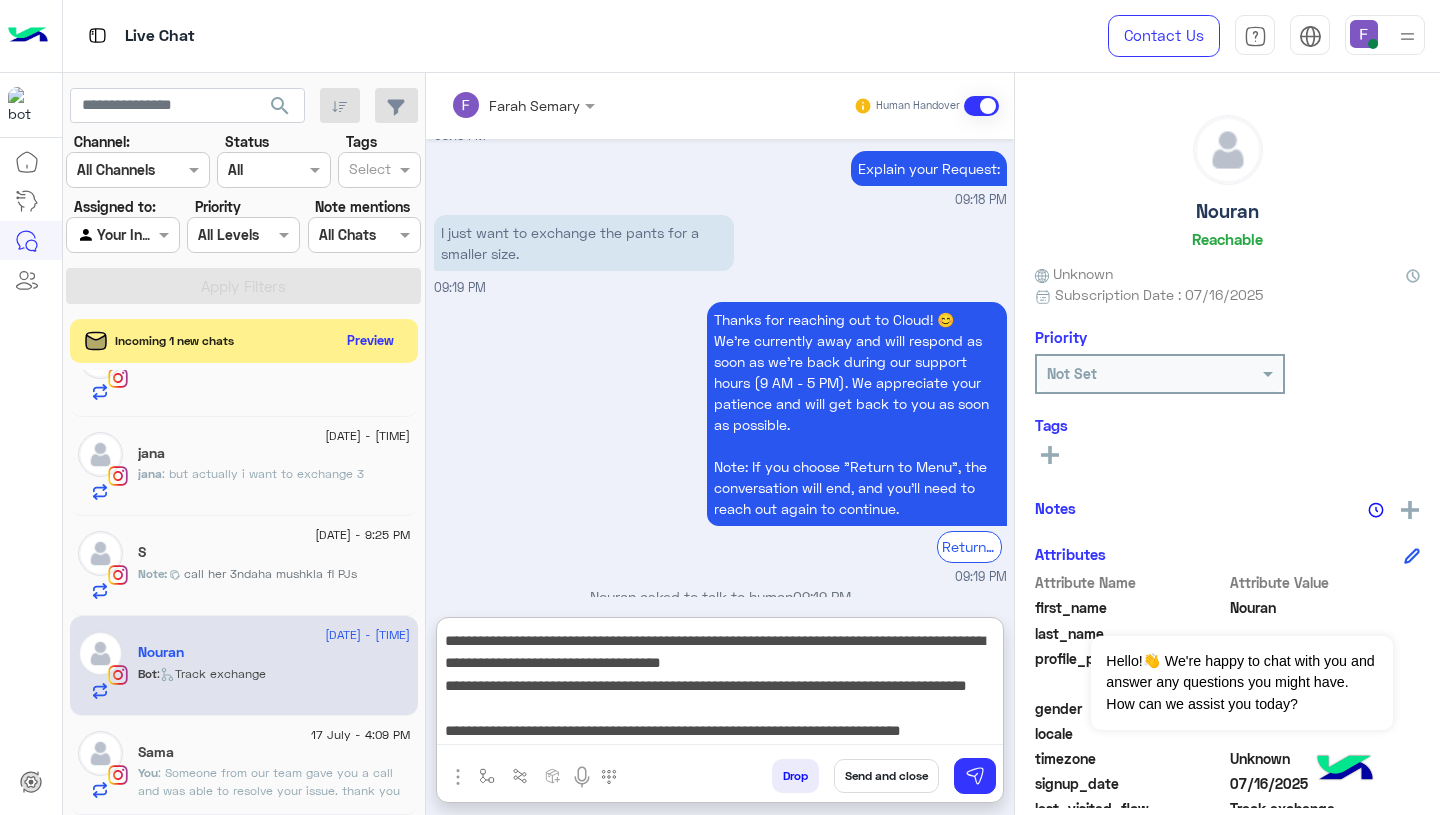 scroll, scrollTop: 0, scrollLeft: 0, axis: both 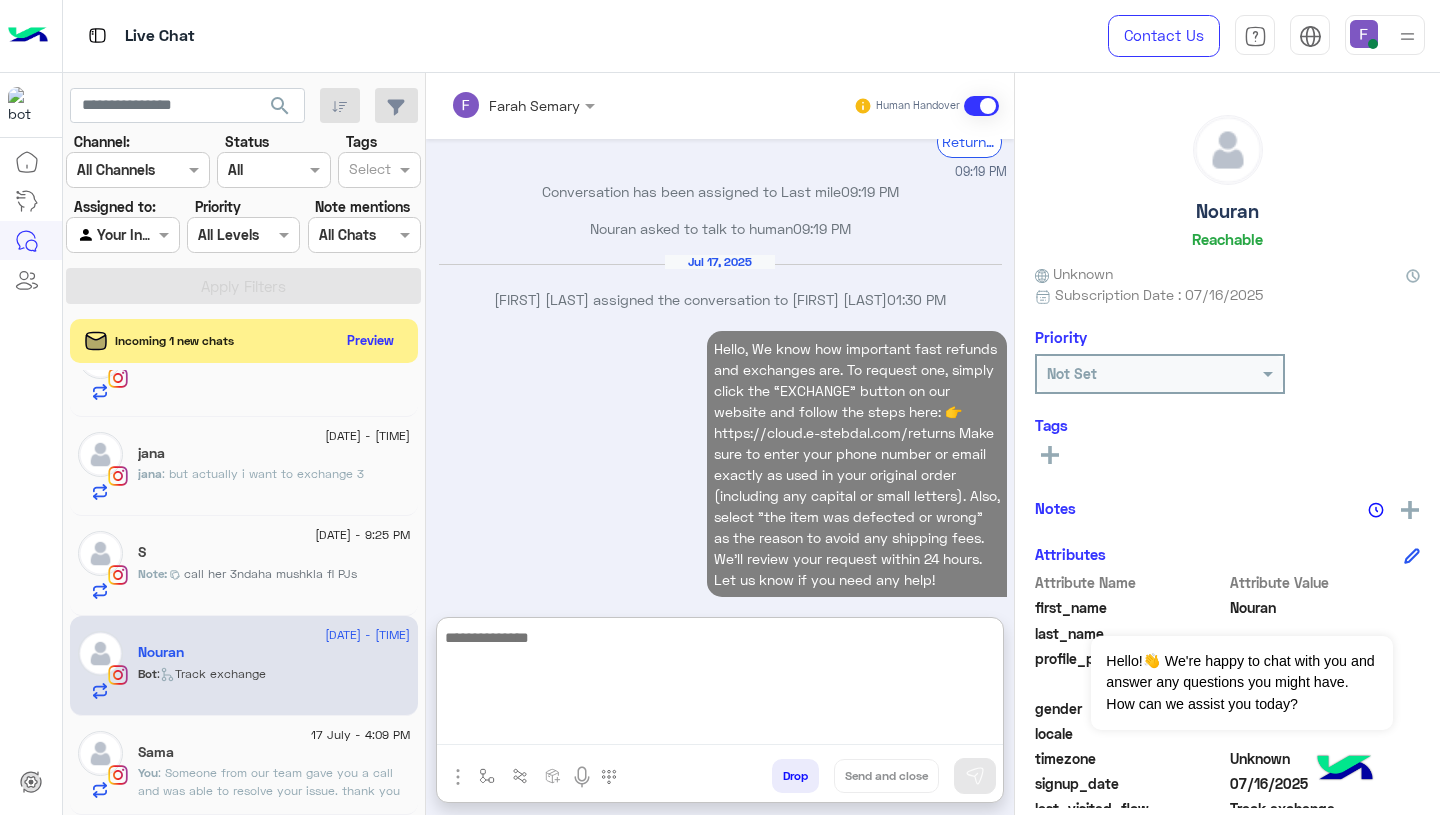 click on "Hello,
We know how important fast refunds and exchanges are.
To request one, simply click the “EXCHANGE” button on our website and follow the steps here:
👉 https://cloud.e-stebdal.com/returns
Make sure to enter your phone number or email exactly as used in your original order (including any capital or small letters).
Also, select "the item was defected or wrong" as the reason to avoid any shipping fees.
We’ll review your request within 24 hours. Let us know if you need any help!      04:09 PM" at bounding box center (720, 473) 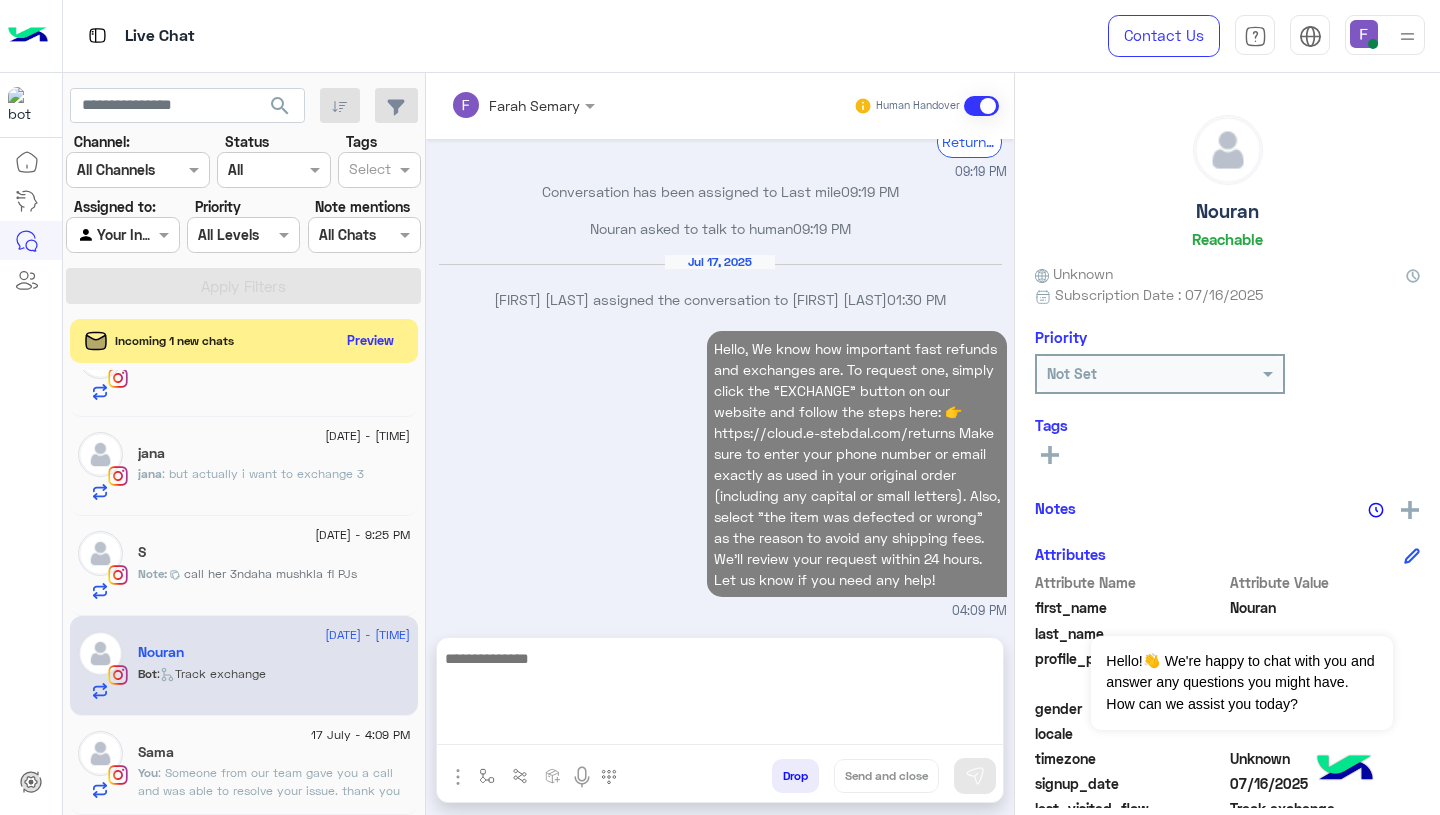 scroll, scrollTop: 2226, scrollLeft: 0, axis: vertical 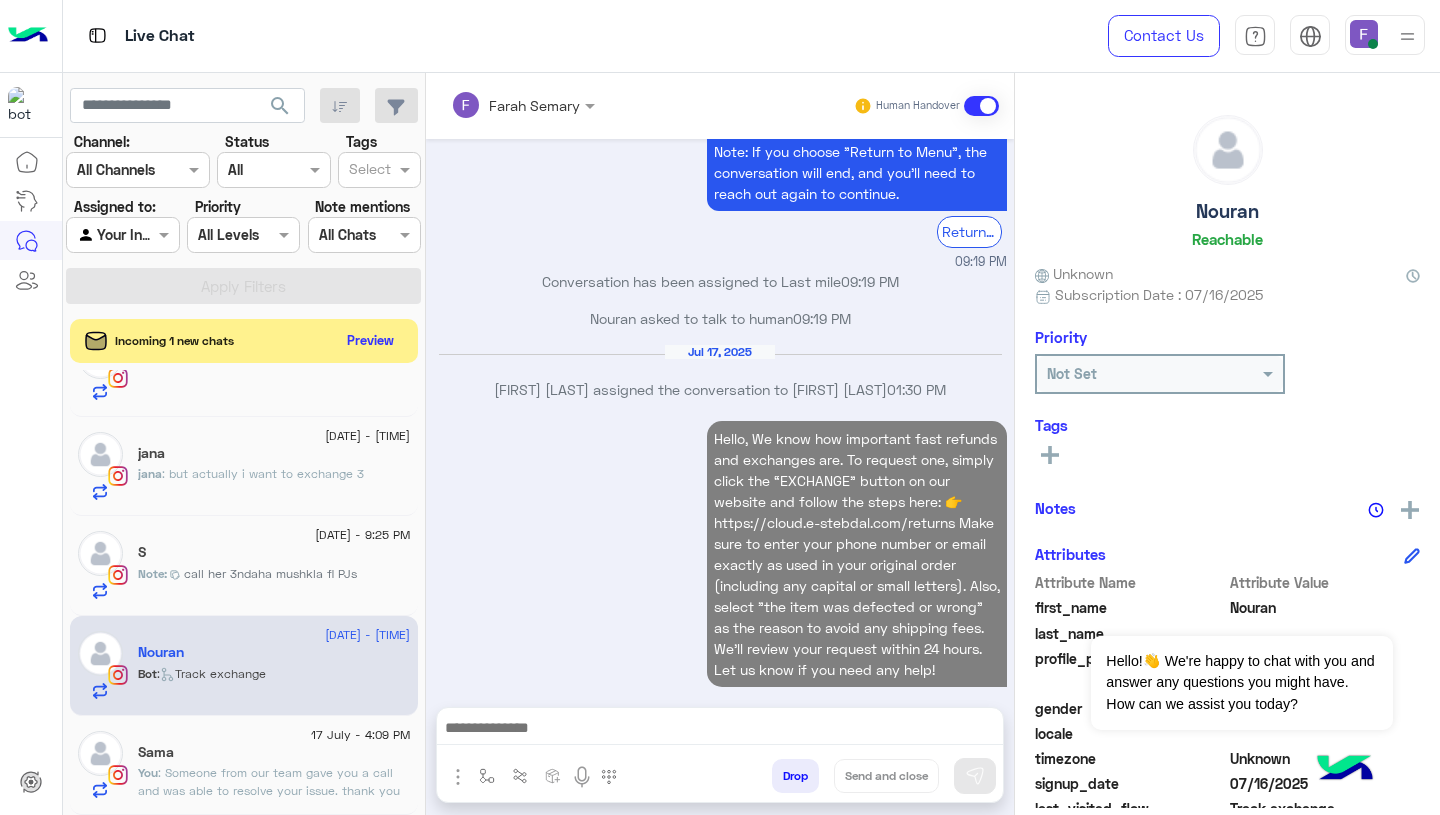 click on "Hello,
We know how important fast refunds and exchanges are.
To request one, simply click the “EXCHANGE” button on our website and follow the steps here:
👉 https://cloud.e-stebdal.com/returns
Make sure to enter your phone number or email exactly as used in your original order (including any capital or small letters).
Also, select "the item was defected or wrong" as the reason to avoid any shipping fees.
We’ll review your request within 24 hours. Let us know if you need any help!      04:09 PM" at bounding box center (720, 563) 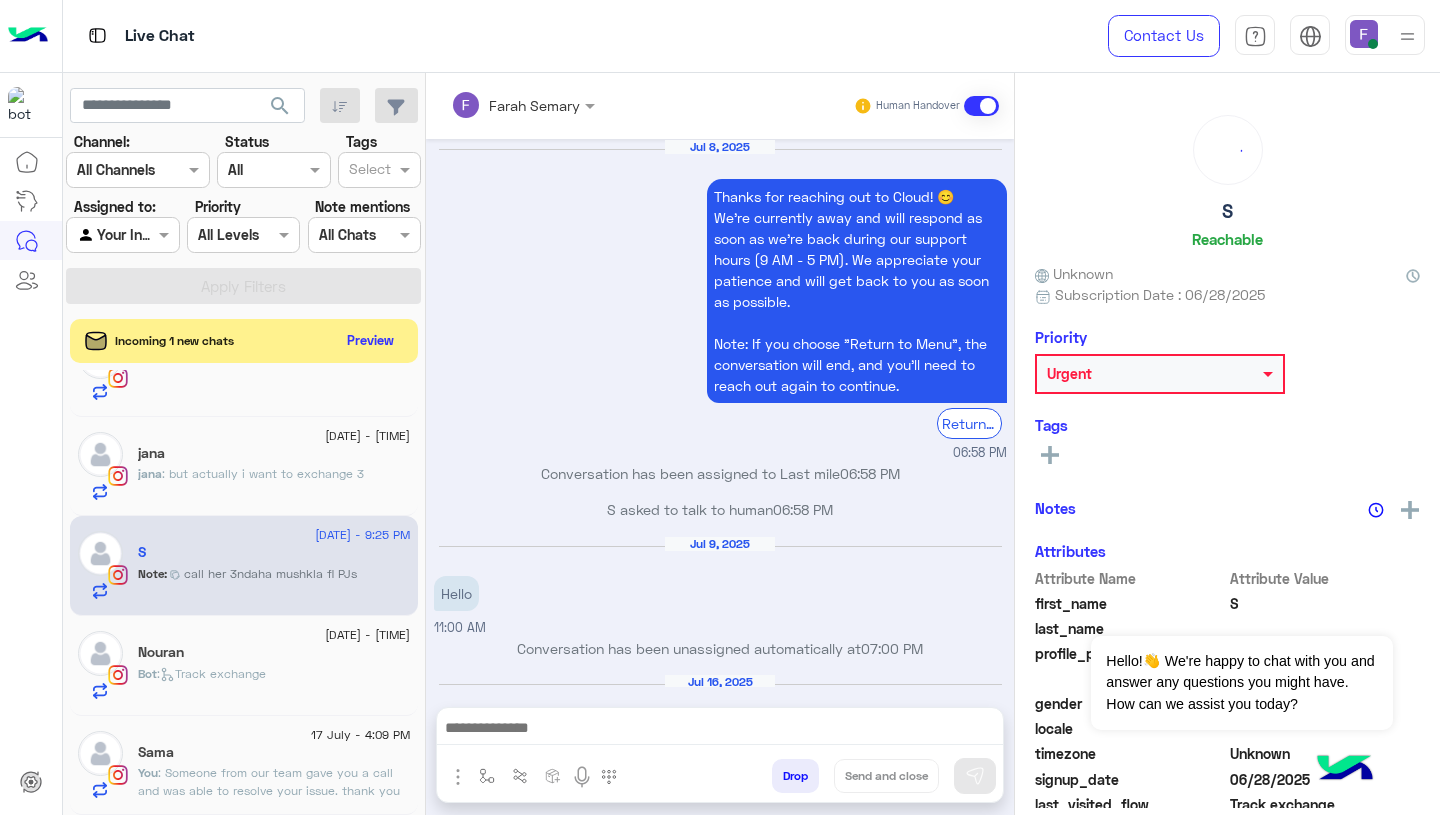 scroll, scrollTop: 1941, scrollLeft: 0, axis: vertical 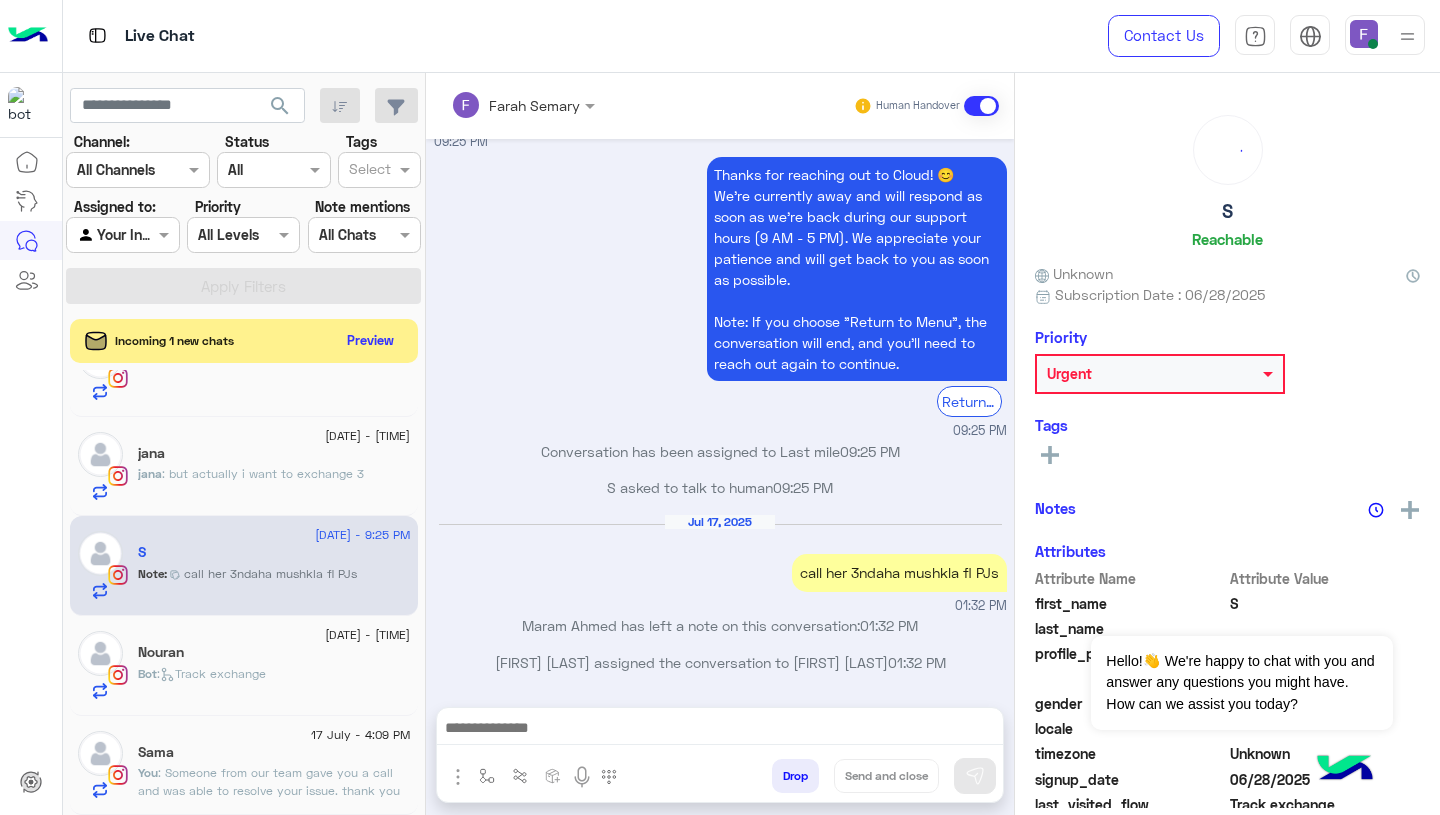 click on "Nouran" 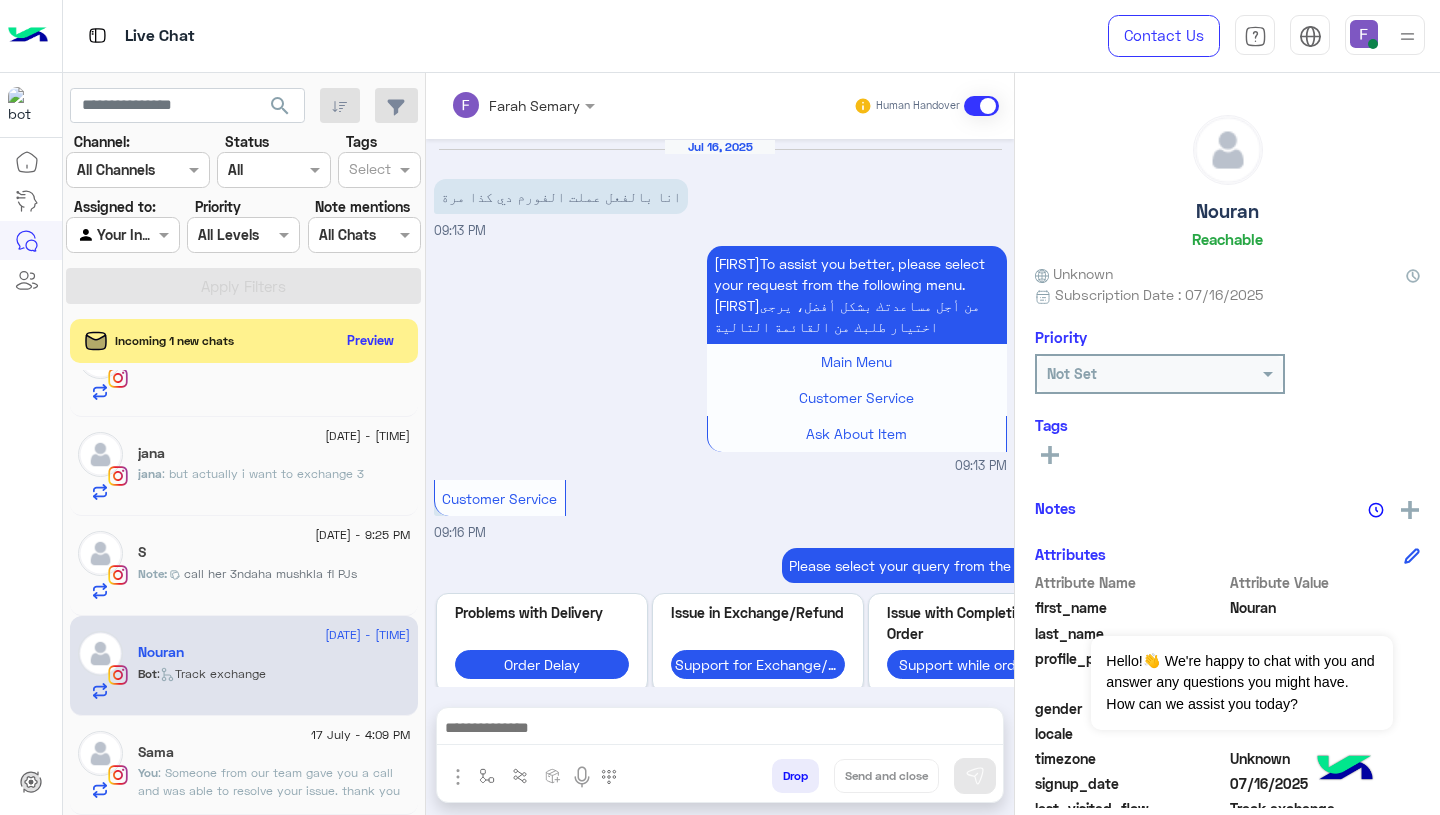 scroll, scrollTop: 1911, scrollLeft: 0, axis: vertical 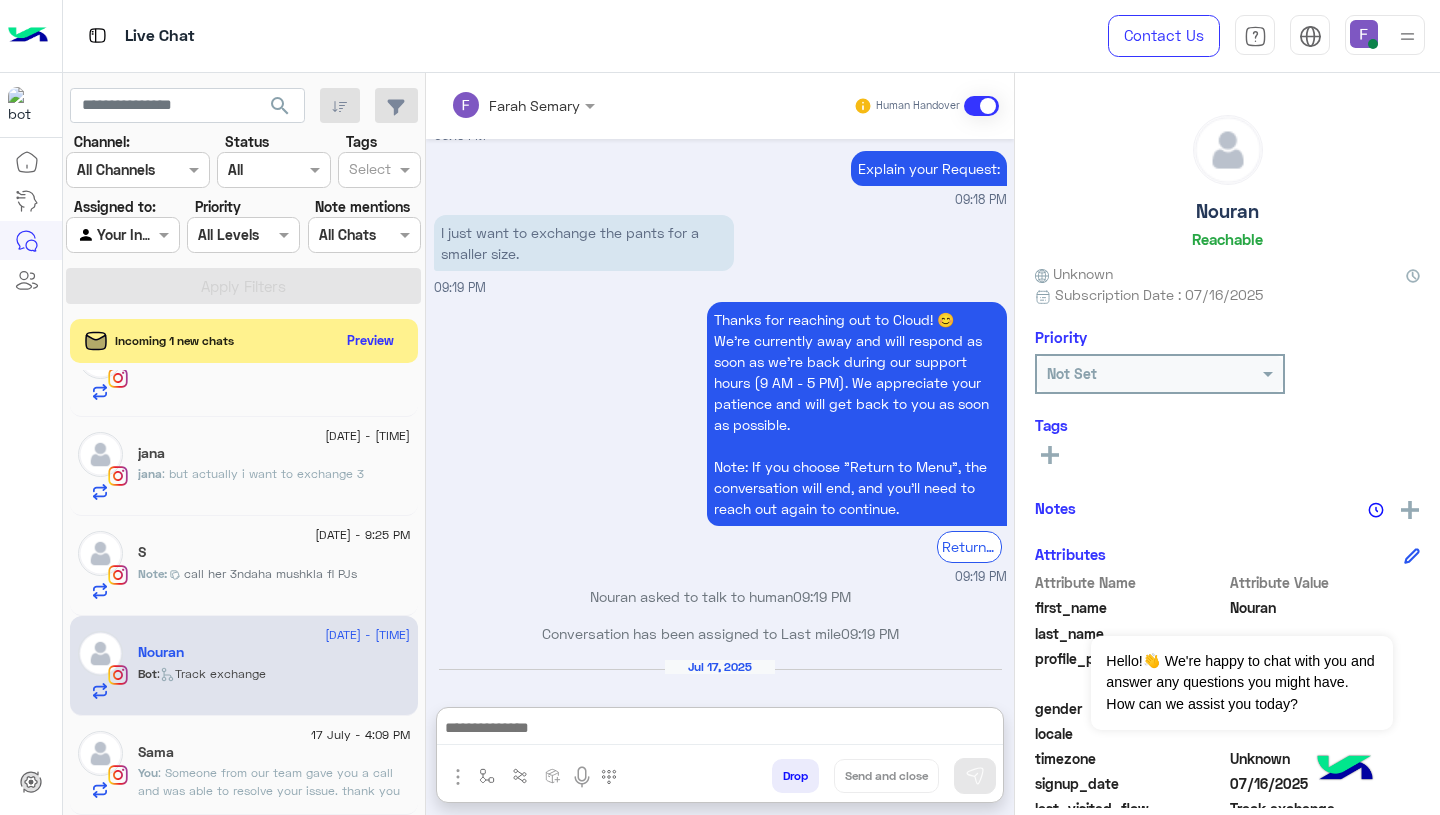 click at bounding box center (720, 730) 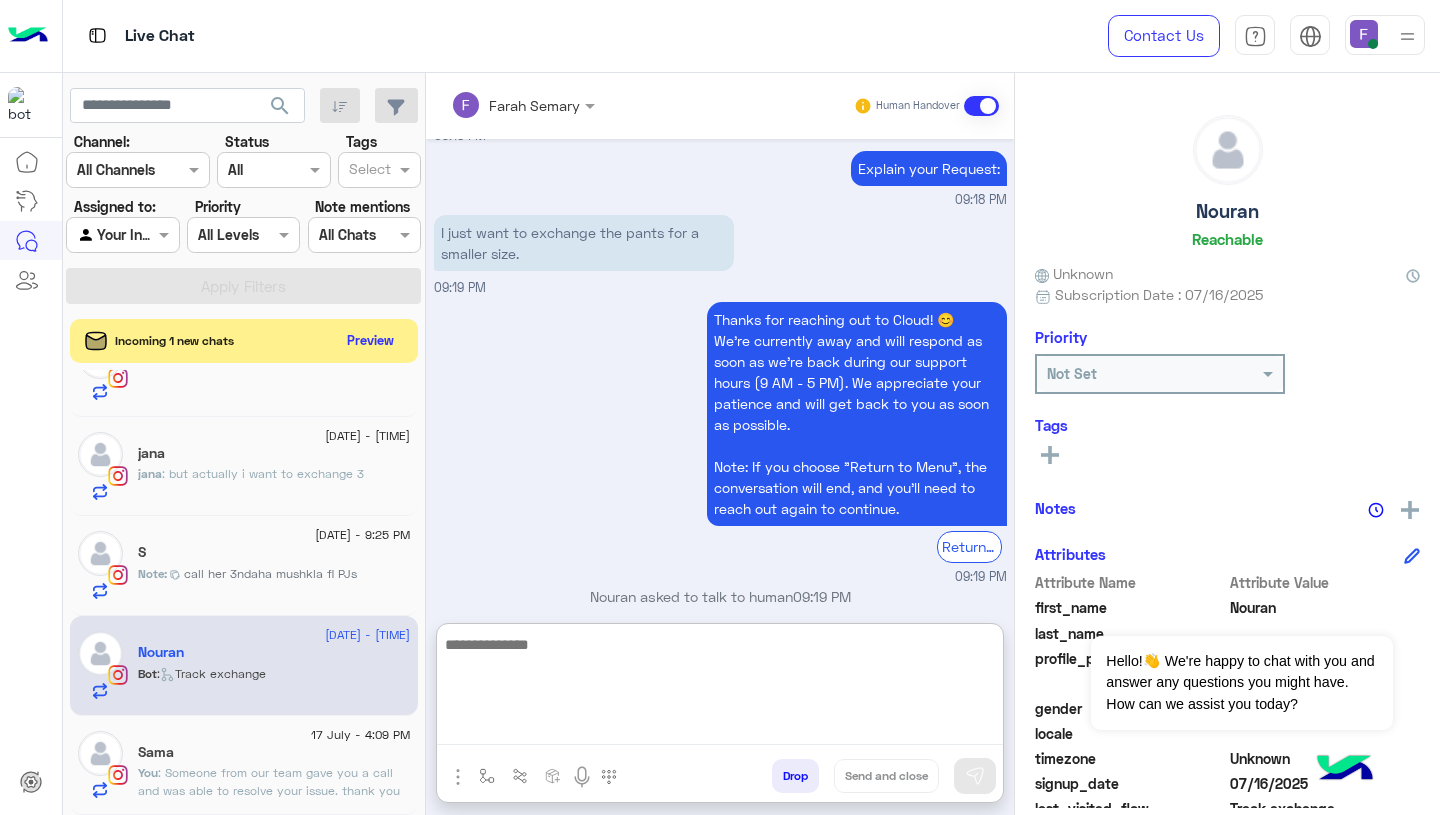 paste on "**********" 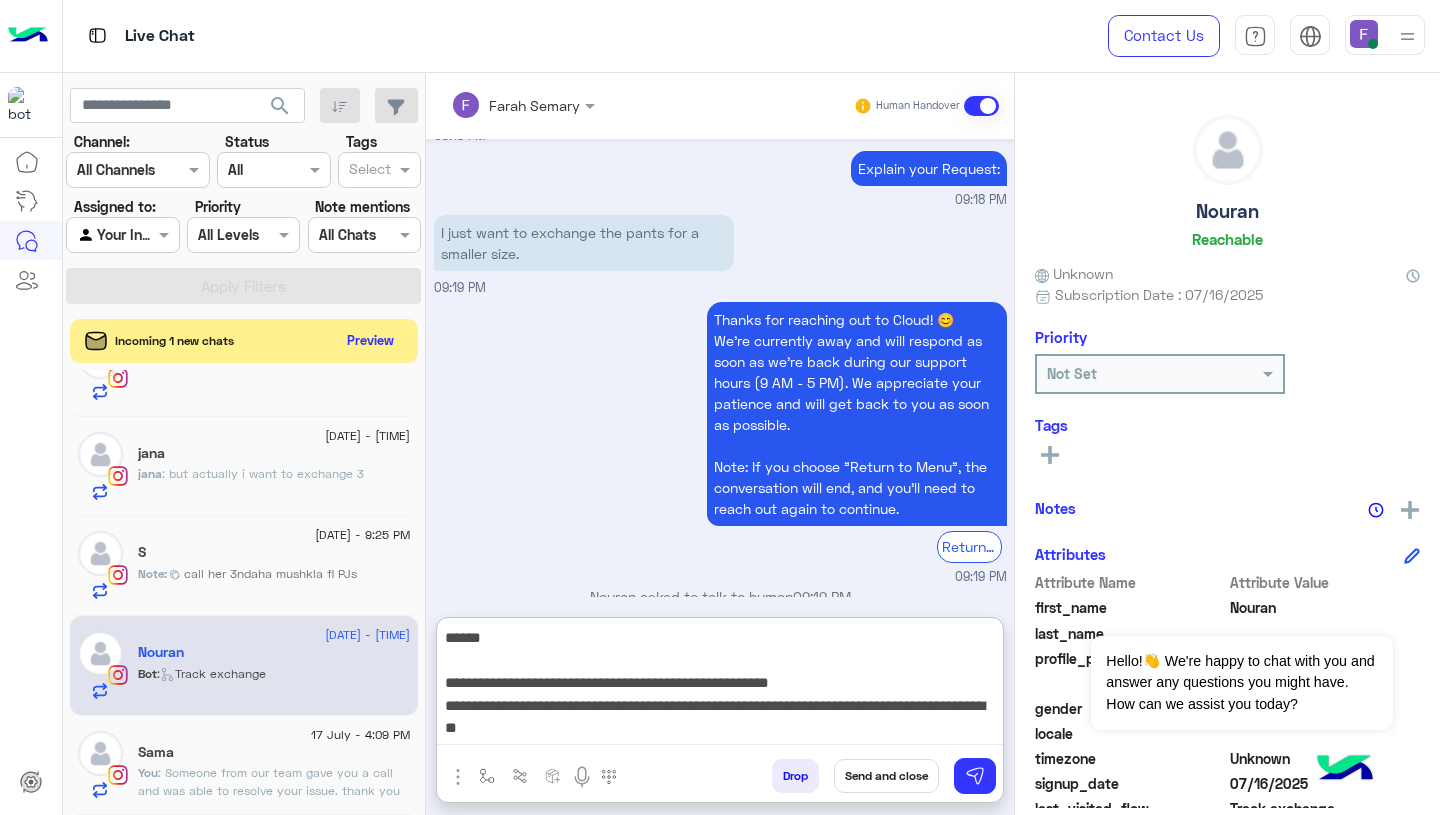 scroll 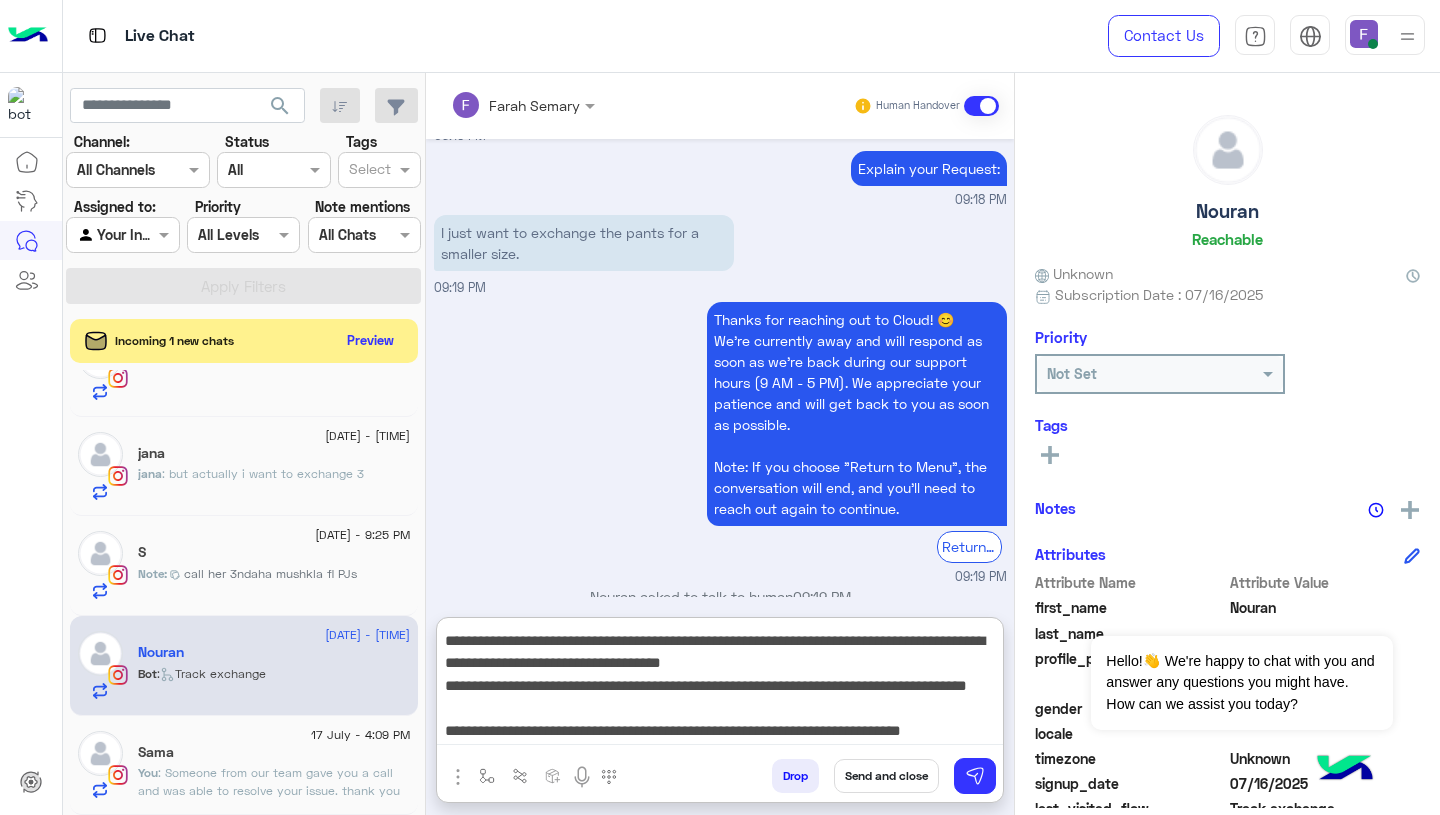 type 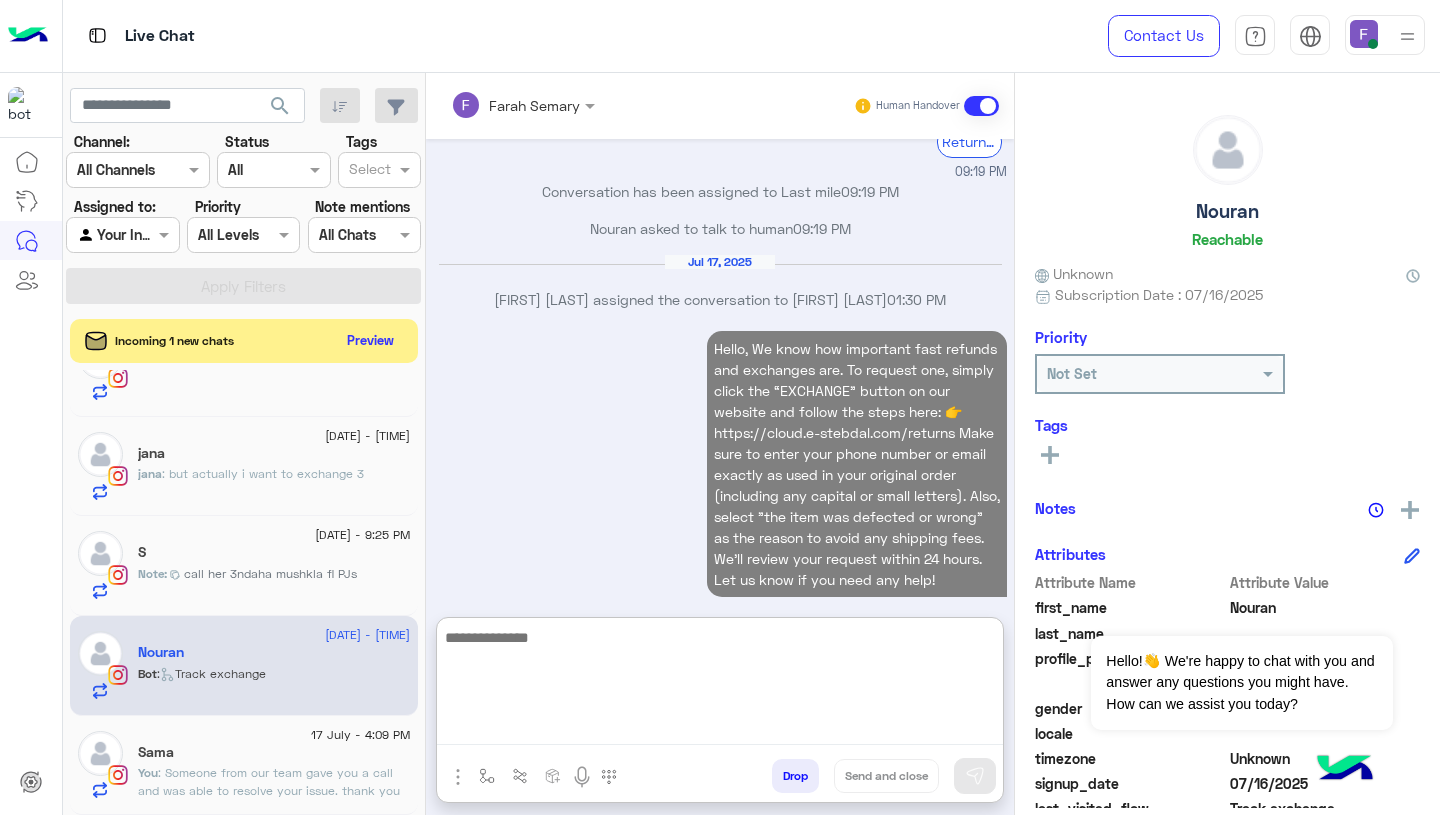click on "Hello,
We know how important fast refunds and exchanges are.
To request one, simply click the “EXCHANGE” button on our website and follow the steps here:
👉 https://cloud.e-stebdal.com/returns
Make sure to enter your phone number or email exactly as used in your original order (including any capital or small letters).
Also, select "the item was defected or wrong" as the reason to avoid any shipping fees.
We’ll review your request within 24 hours. Let us know if you need any help!      04:10 PM" at bounding box center (720, 473) 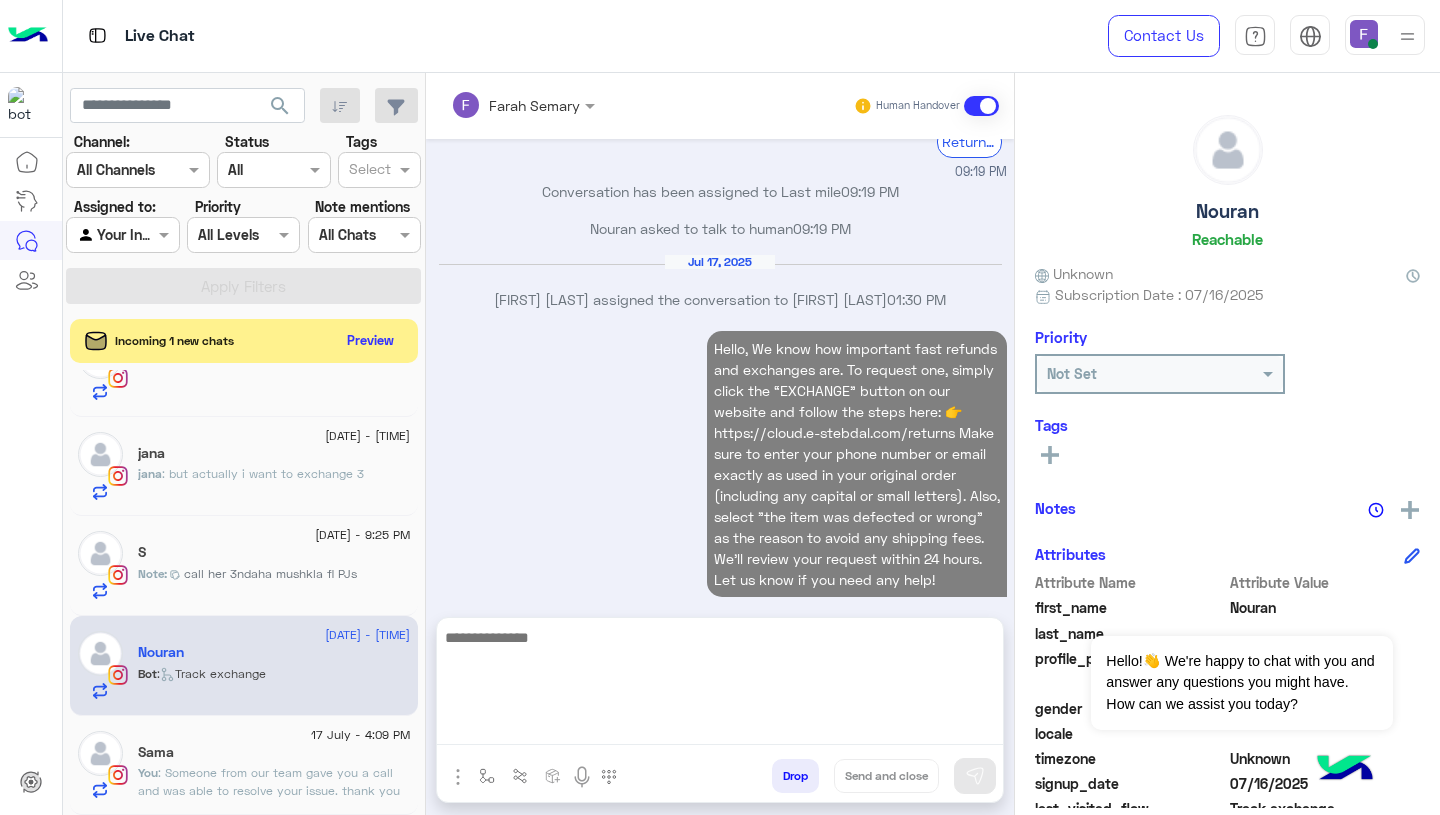 scroll, scrollTop: 2226, scrollLeft: 0, axis: vertical 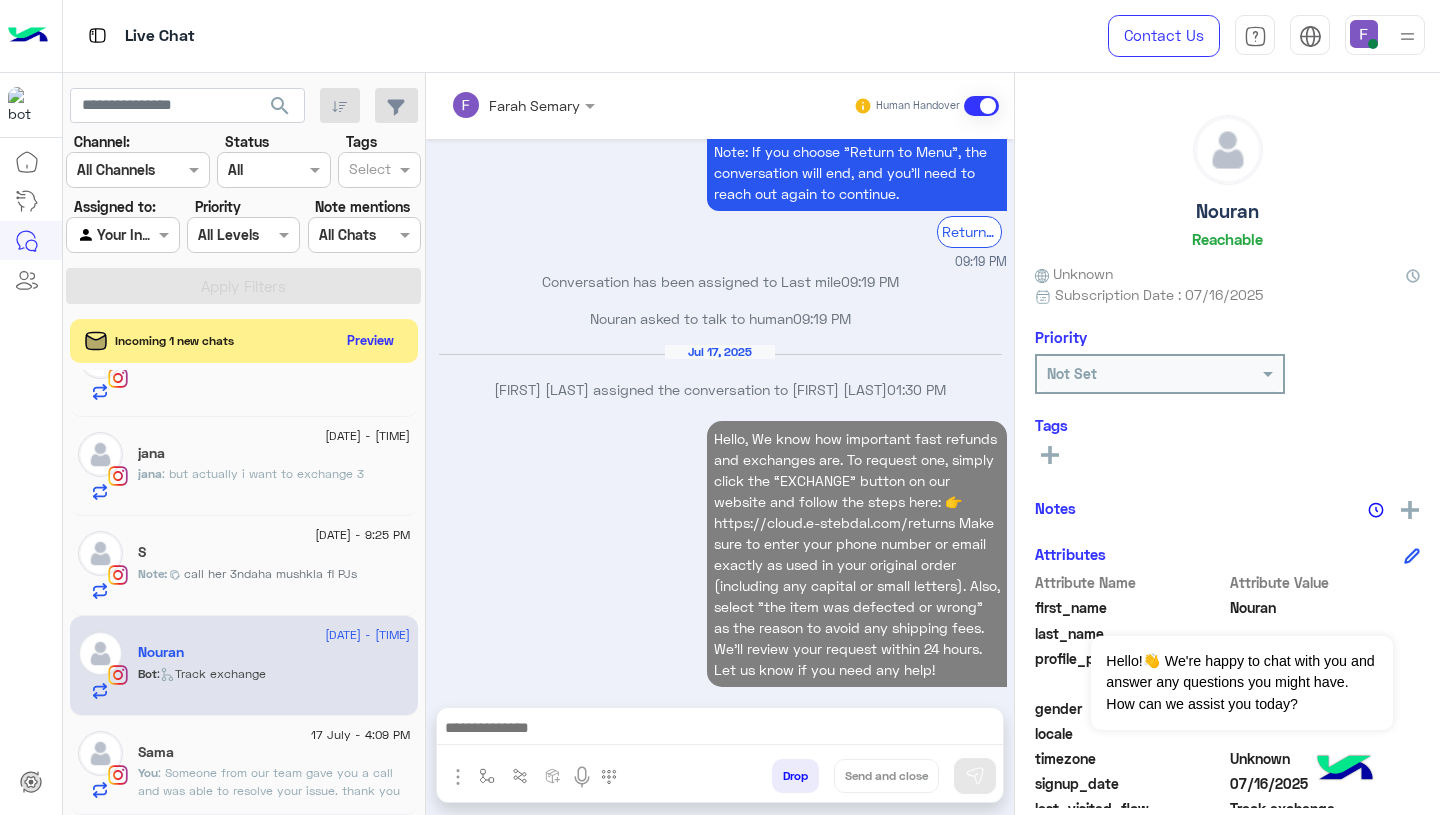click on "Hello,
We know how important fast refunds and exchanges are.
To request one, simply click the “EXCHANGE” button on our website and follow the steps here:
👉 https://cloud.e-stebdal.com/returns
Make sure to enter your phone number or email exactly as used in your original order (including any capital or small letters).
Also, select "the item was defected or wrong" as the reason to avoid any shipping fees.
We’ll review your request within 24 hours. Let us know if you need any help!      04:10 PM" at bounding box center [720, 563] 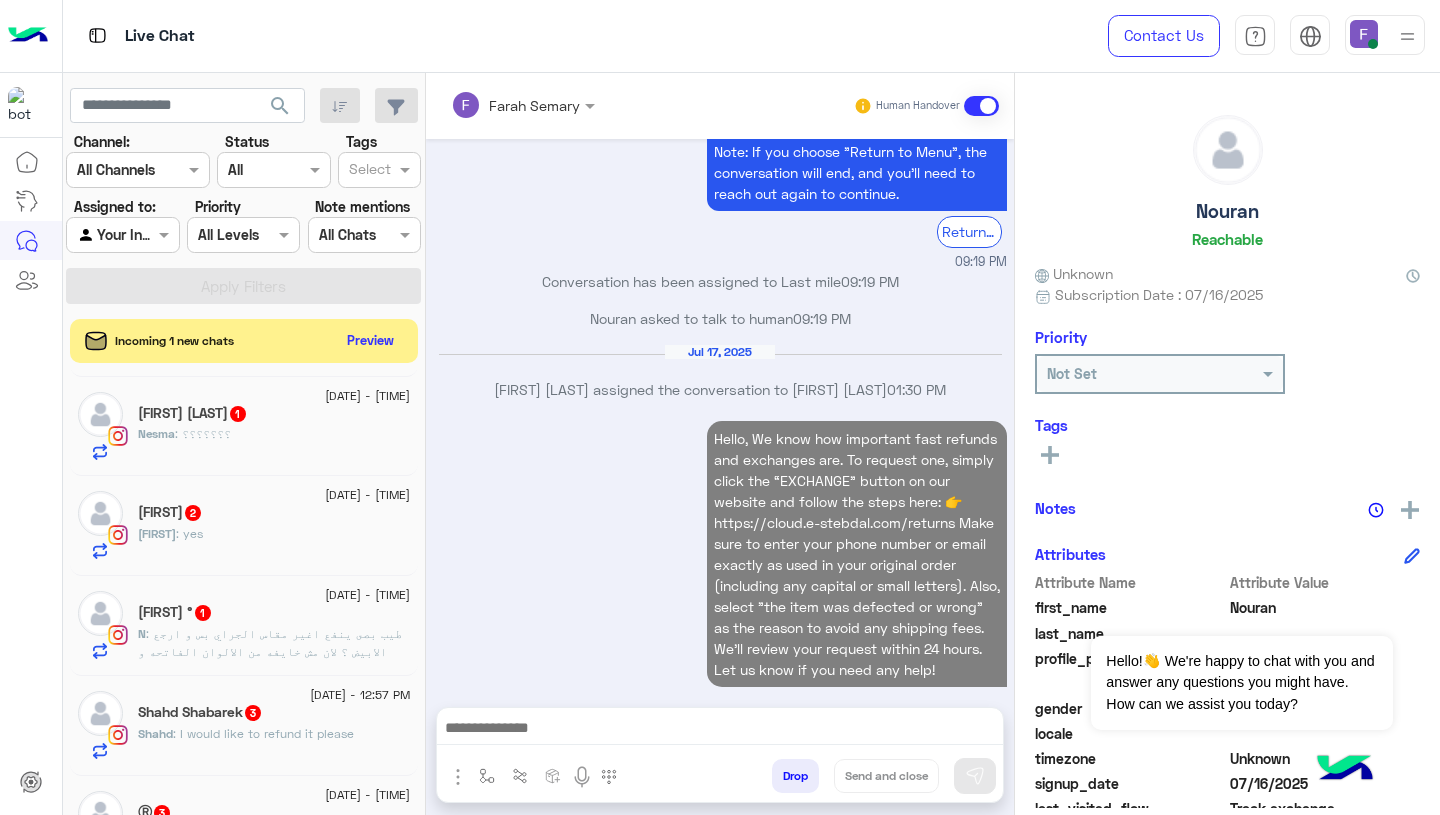 scroll, scrollTop: 960, scrollLeft: 0, axis: vertical 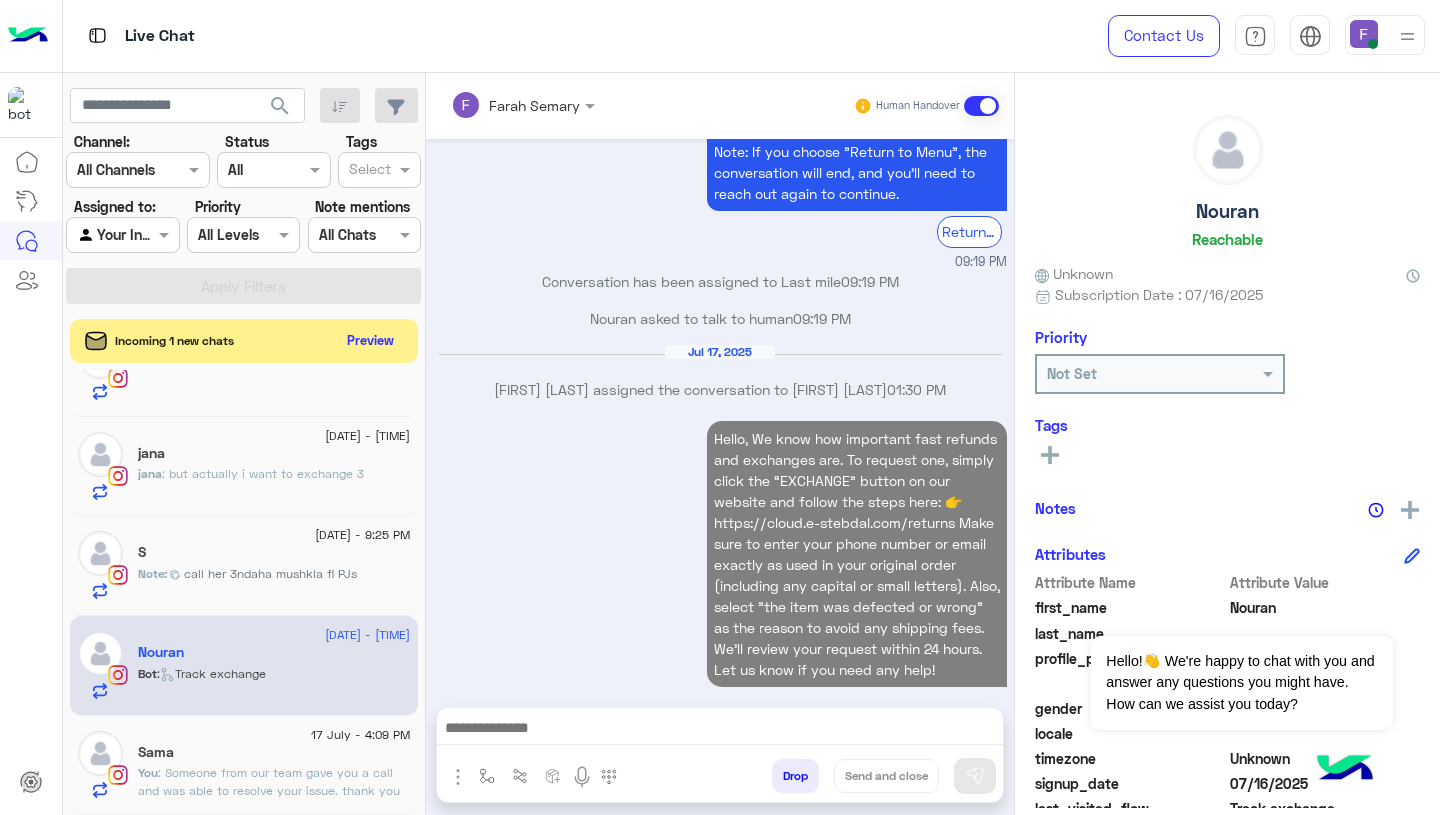 click on ": Someone from our team gave you a call and was able to resolve your issue.
thank you again for your time! 😊 I hope I was able to help!
I’ll now hand things back over to Cloudy, our helpful bot. If you need anything else that Cloudy can’t assist with, just ask to speak to customer support and I’ll jump right back in to help you.
Have a great day!" 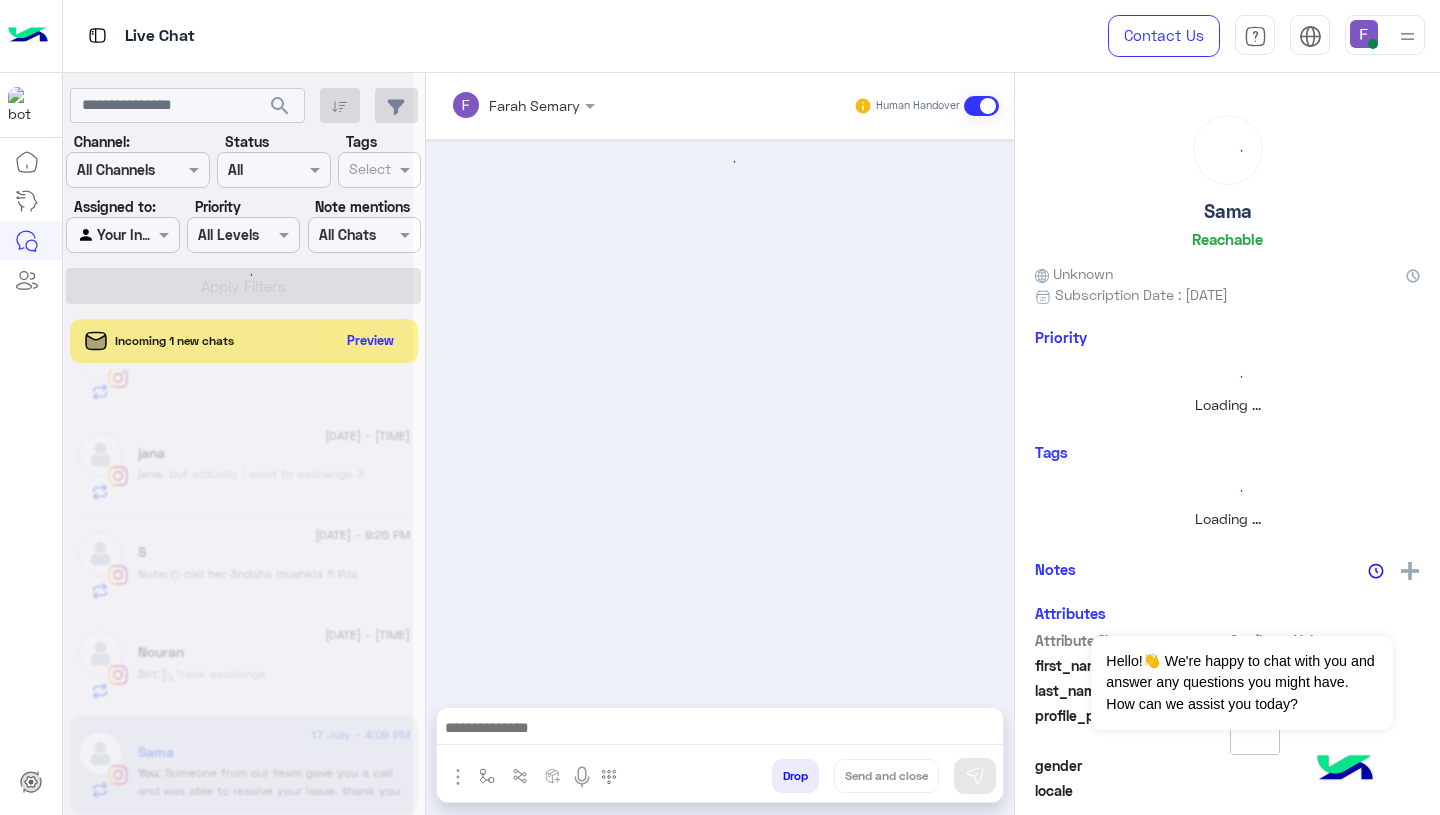 scroll, scrollTop: 0, scrollLeft: 0, axis: both 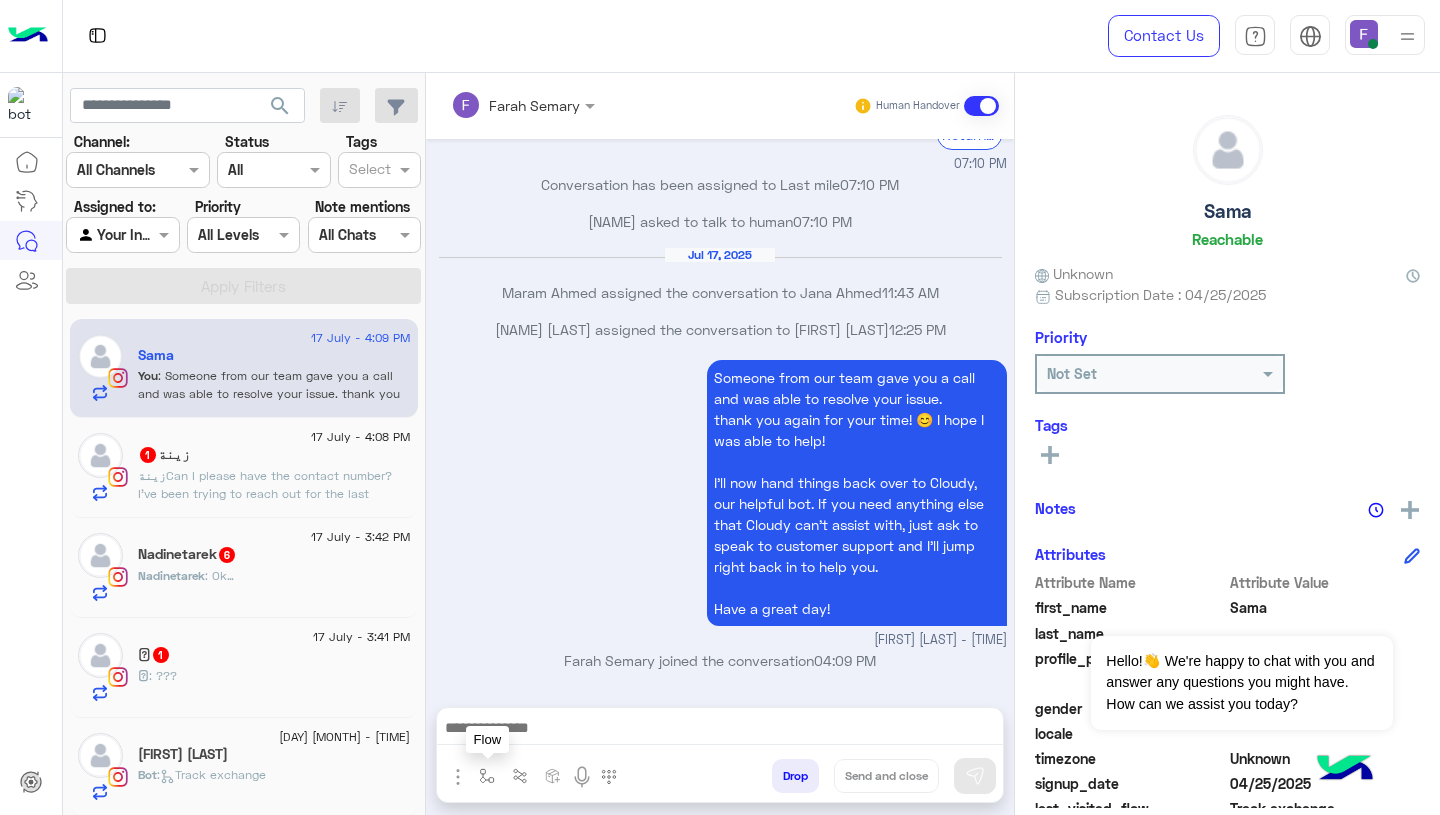 click at bounding box center (487, 776) 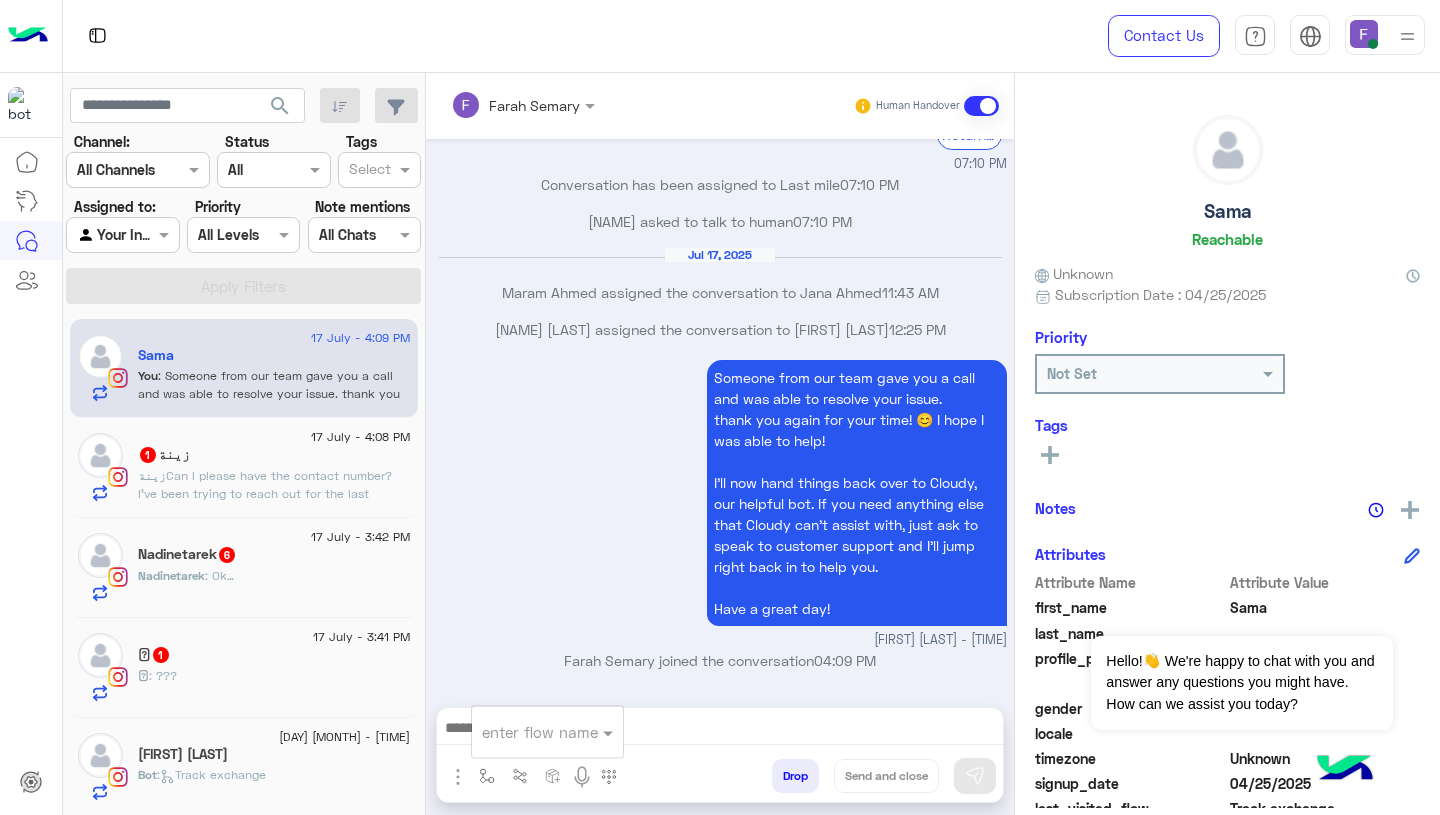 click at bounding box center (523, 732) 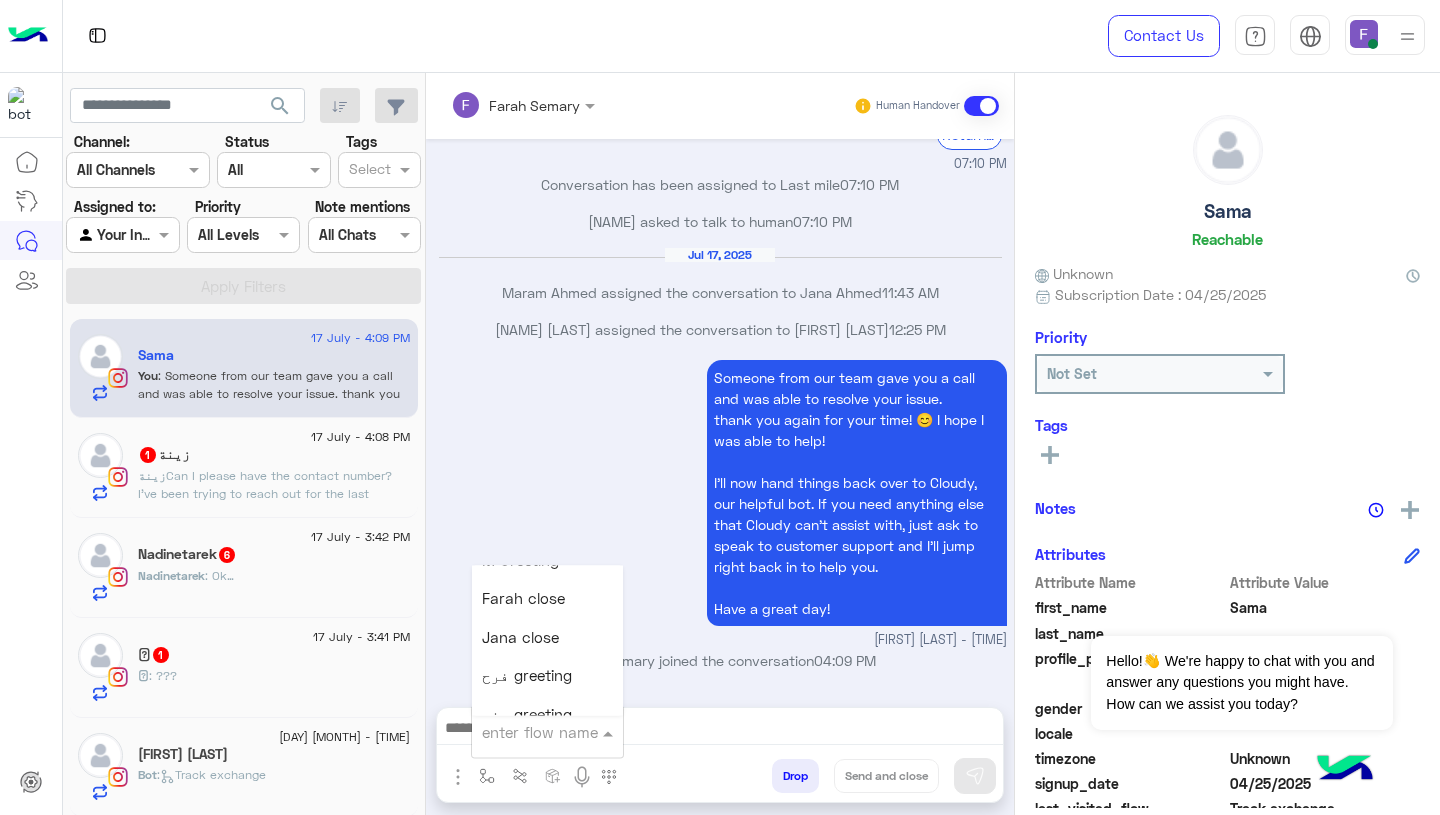 scroll, scrollTop: 2543, scrollLeft: 0, axis: vertical 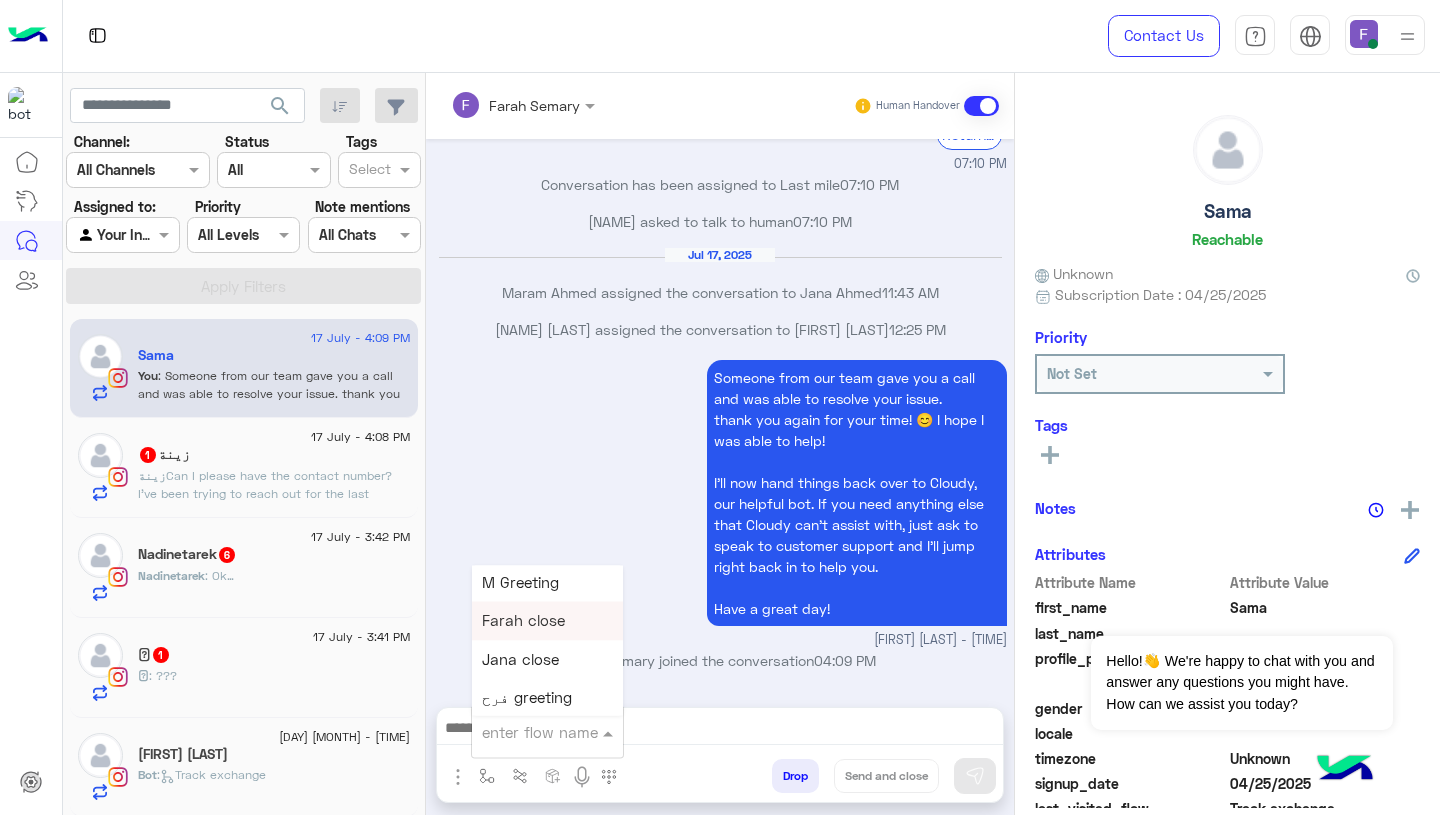 click on "Farah close" at bounding box center [547, 621] 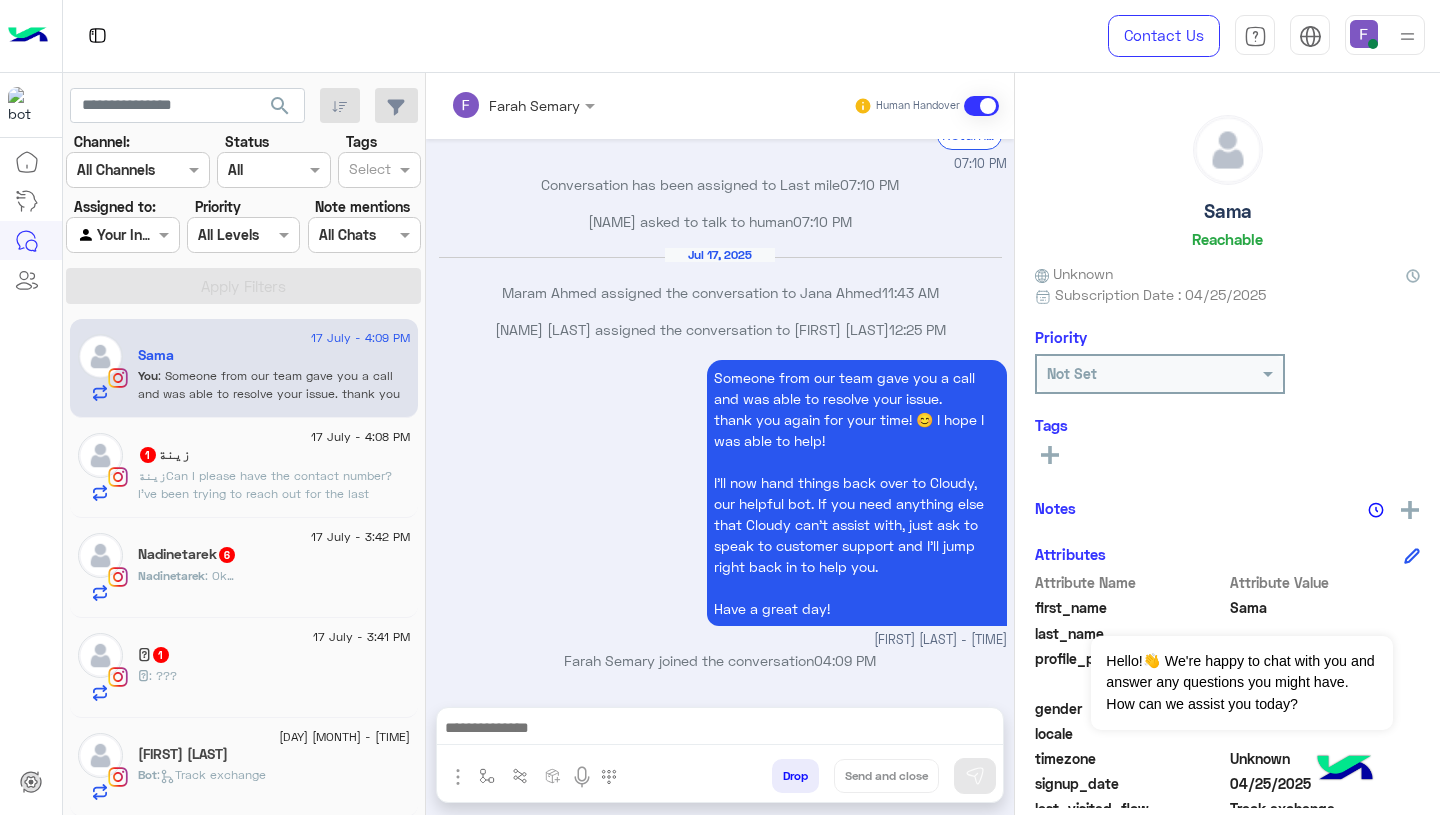 type on "**********" 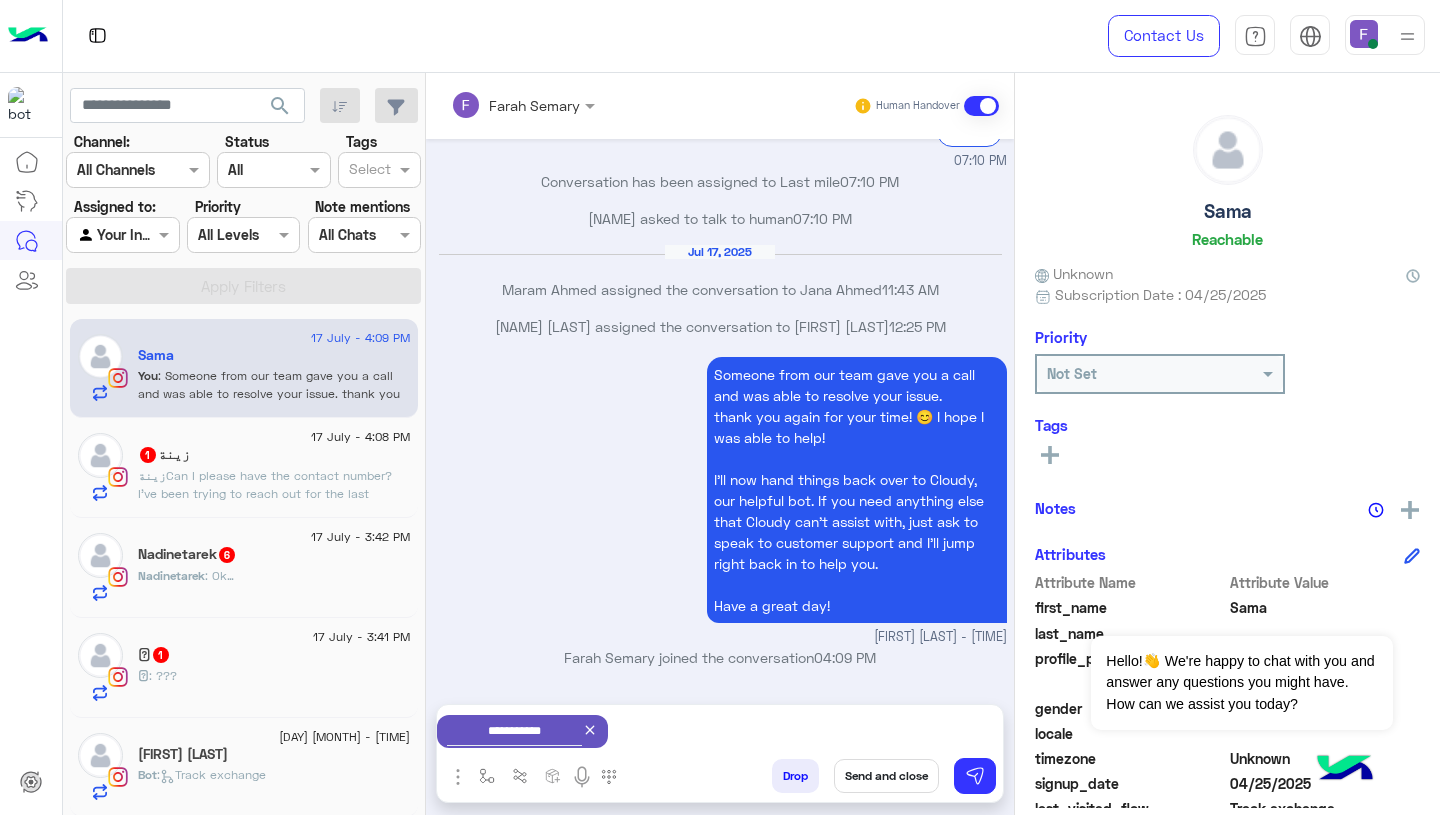 click on "Send and close" at bounding box center (886, 776) 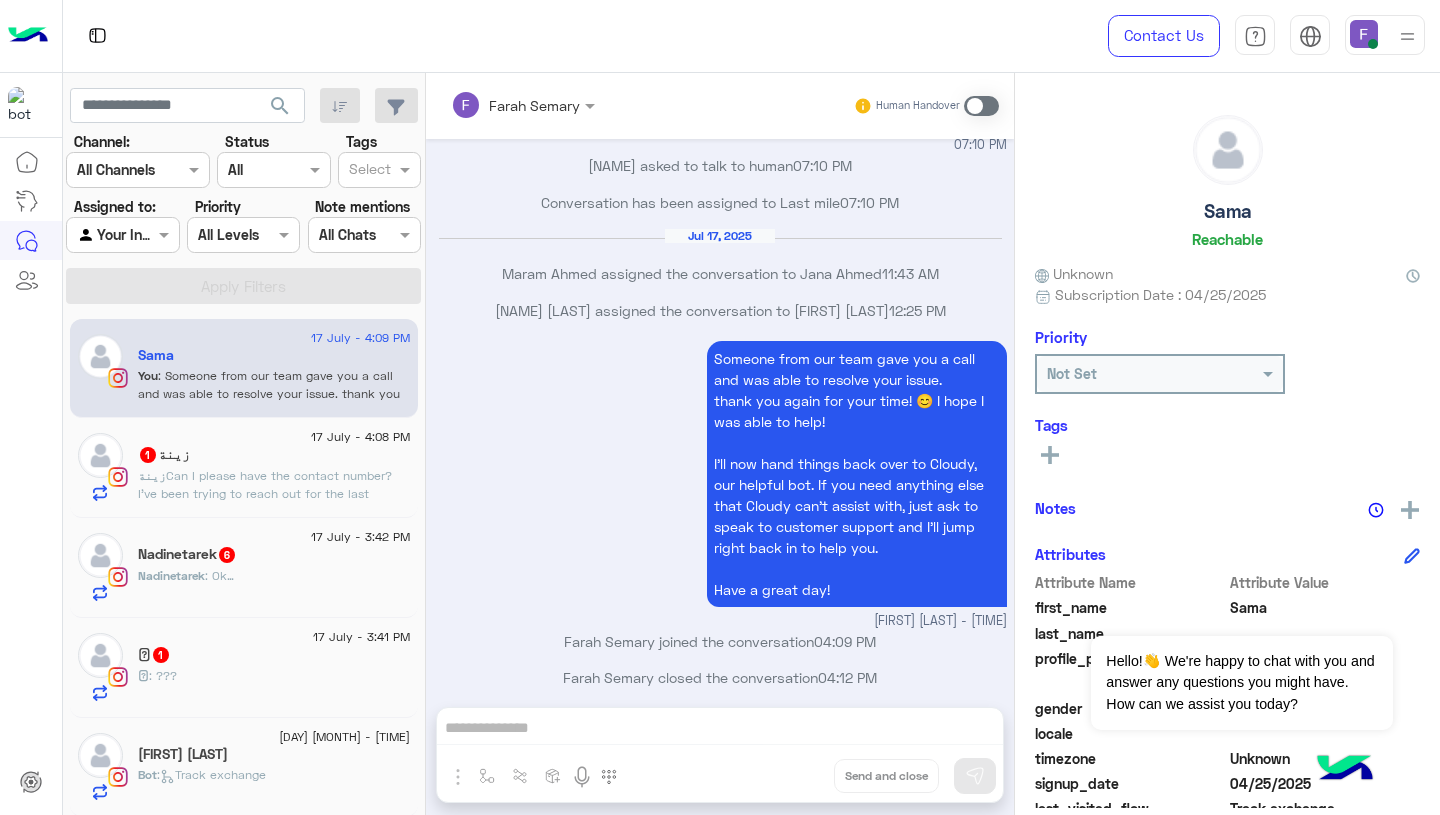 scroll, scrollTop: 2075, scrollLeft: 0, axis: vertical 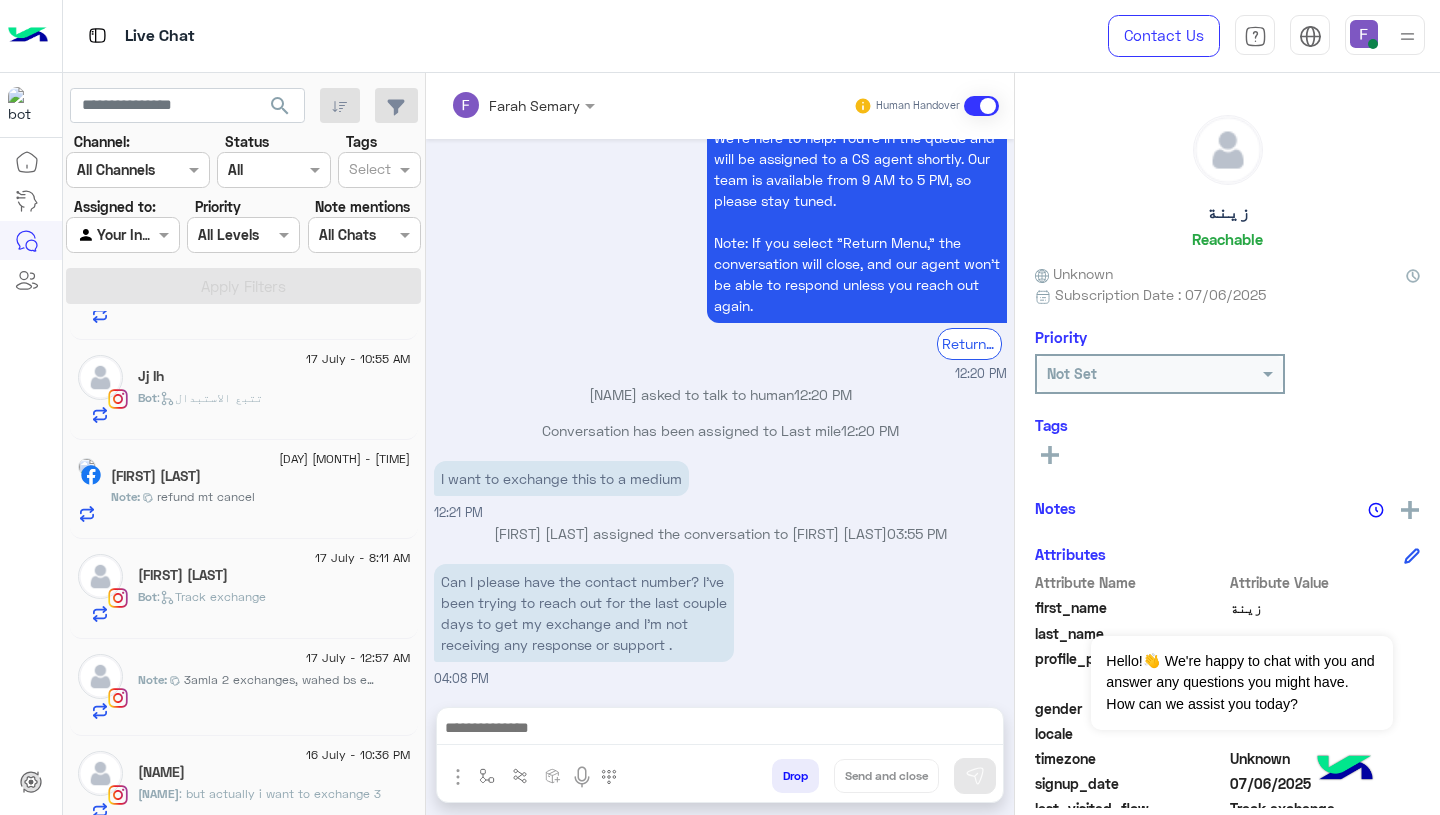 click on "Can I please have the contact number? I’ve been trying to reach out for the last couple days to get my exchange and I’m not receiving any response or support .   04:08 PM" at bounding box center (720, 624) 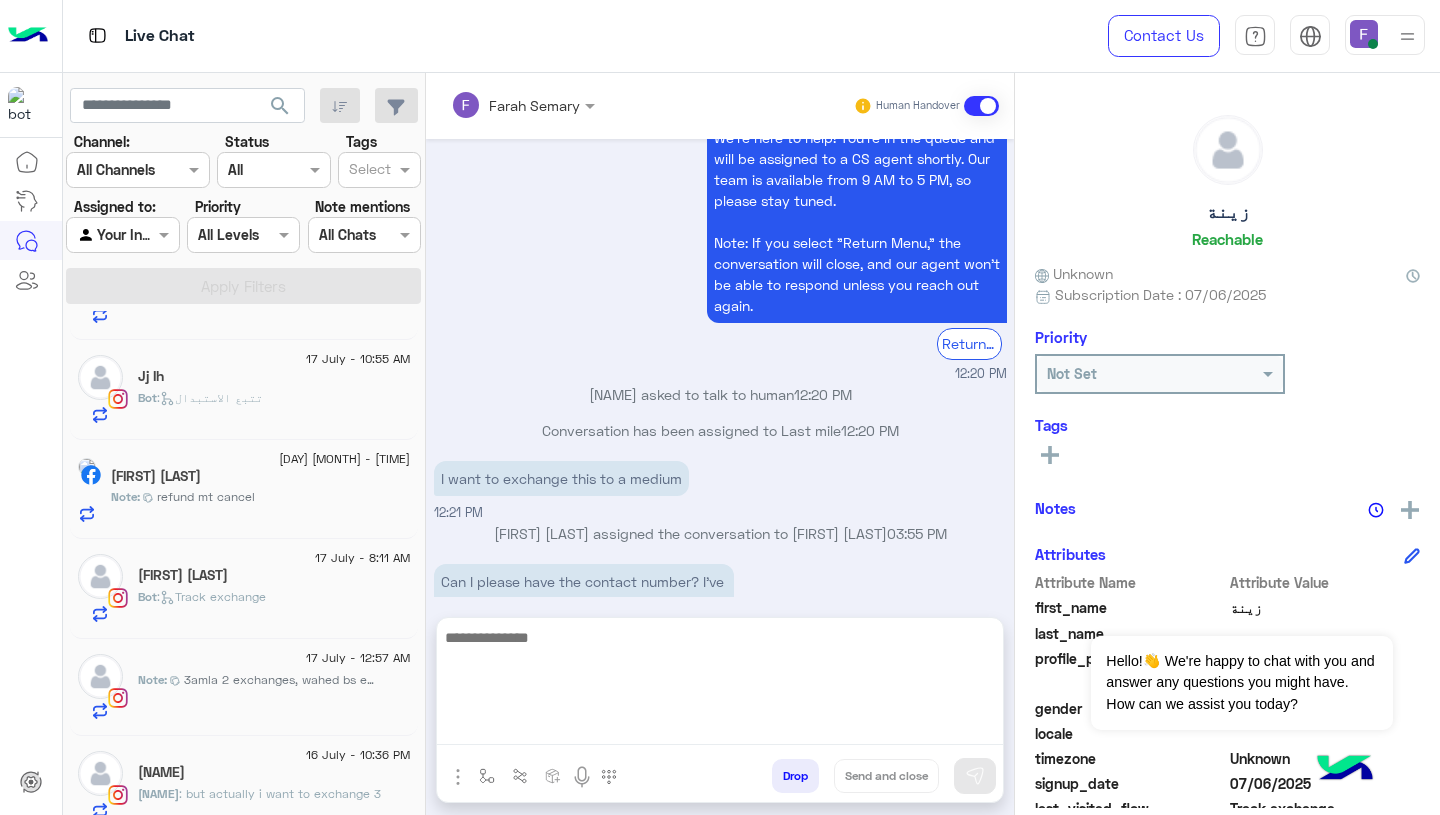 click at bounding box center [720, 685] 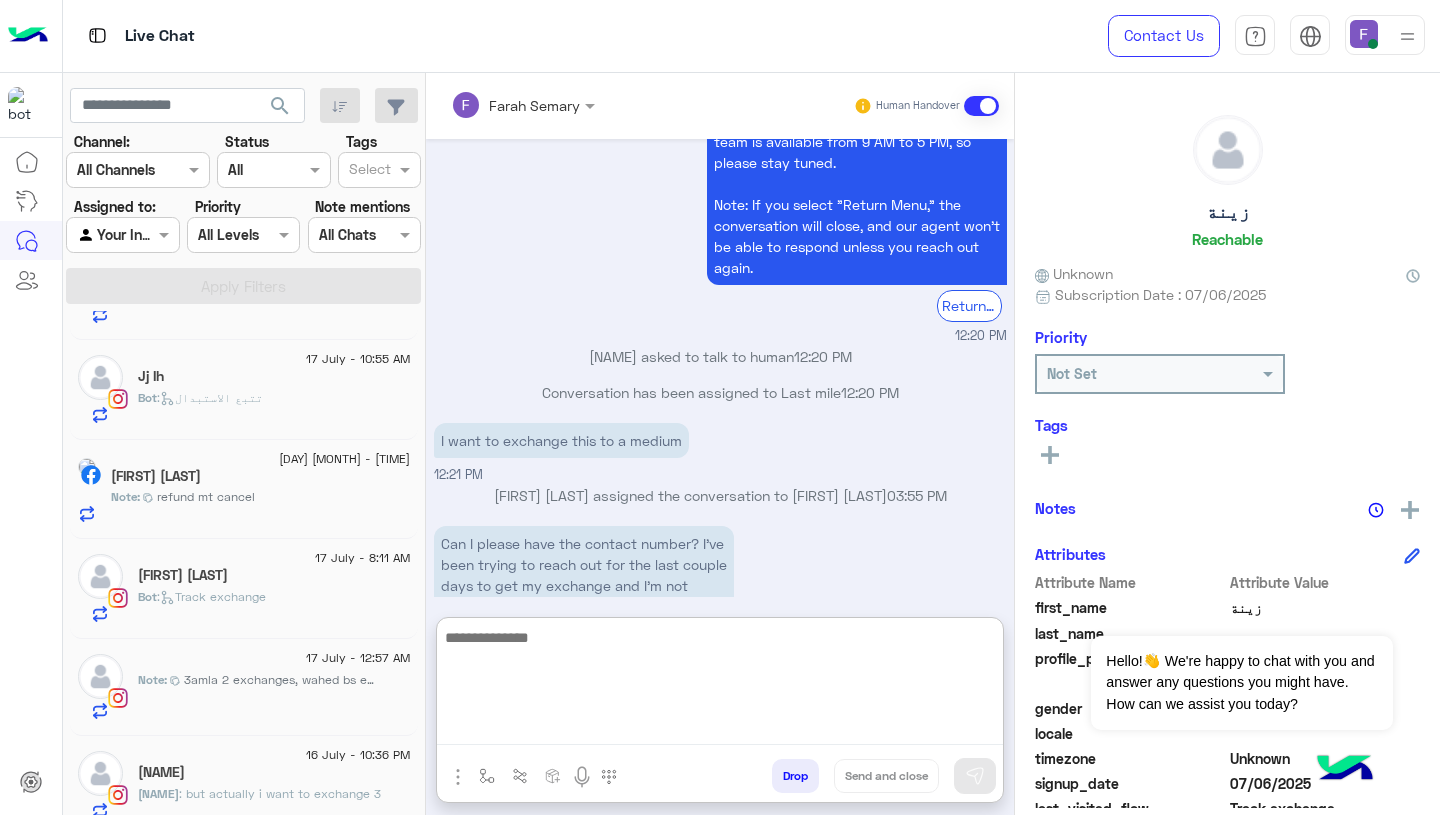 paste on "**********" 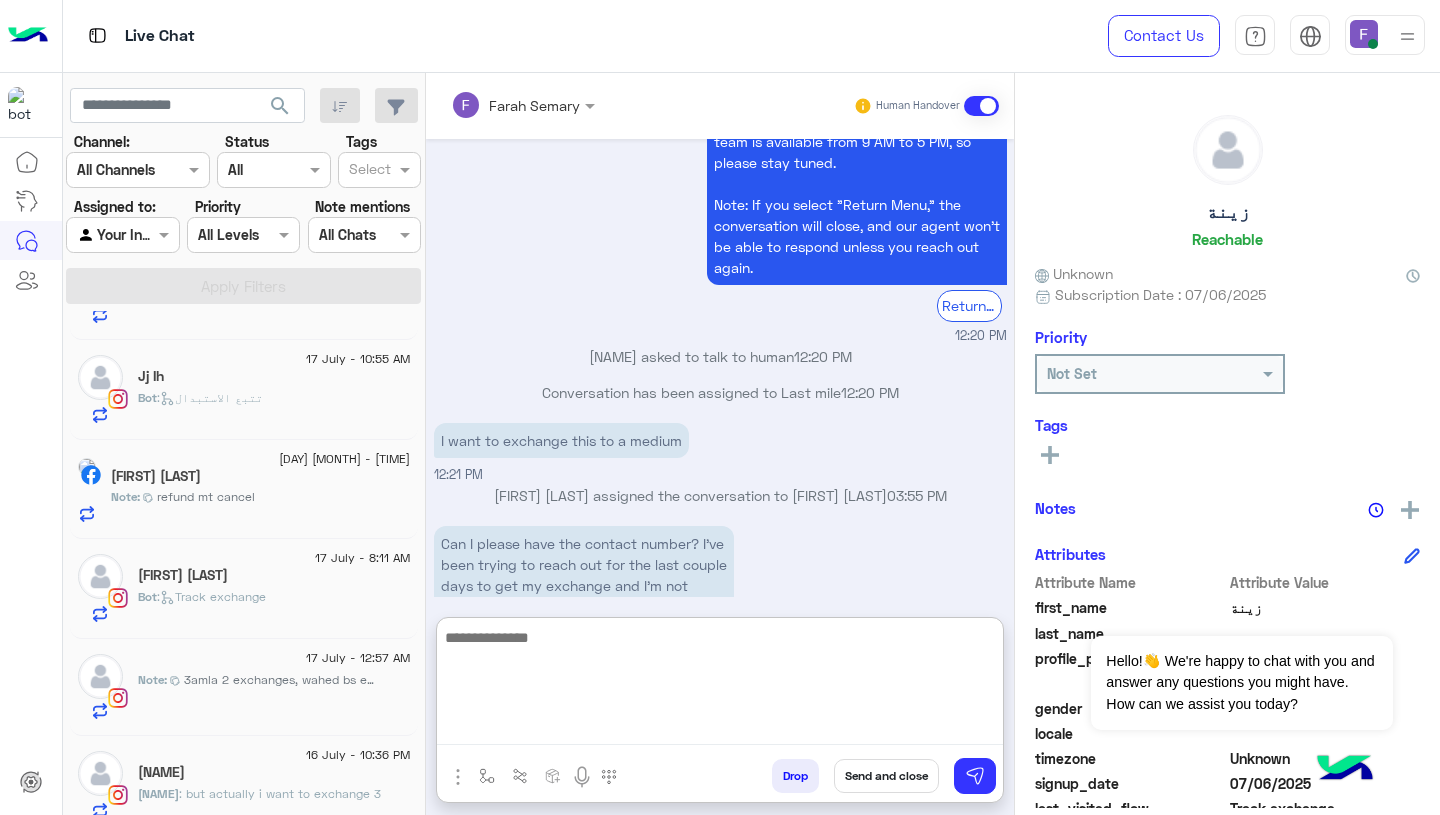 scroll, scrollTop: 0, scrollLeft: 0, axis: both 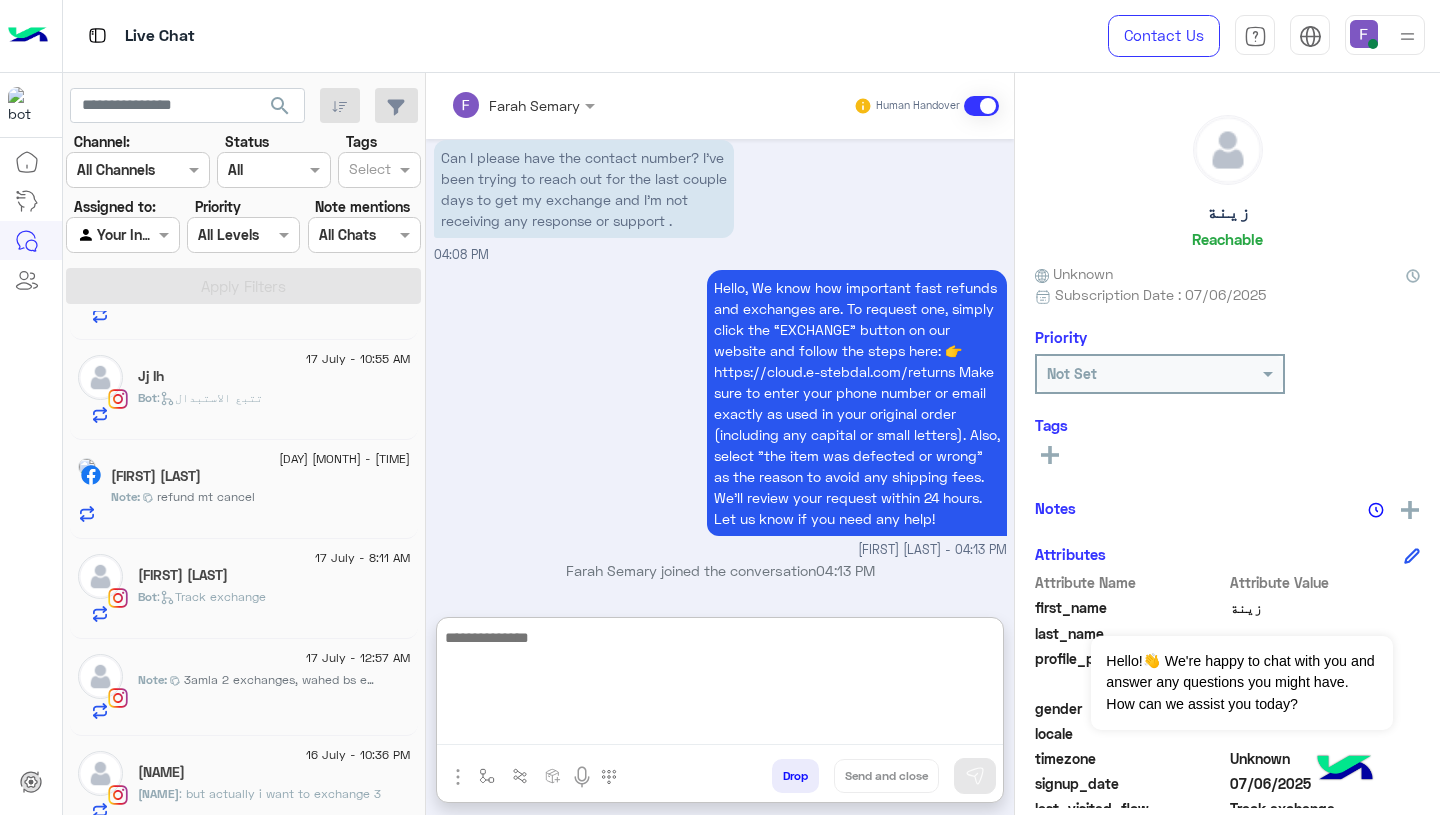 paste on "**********" 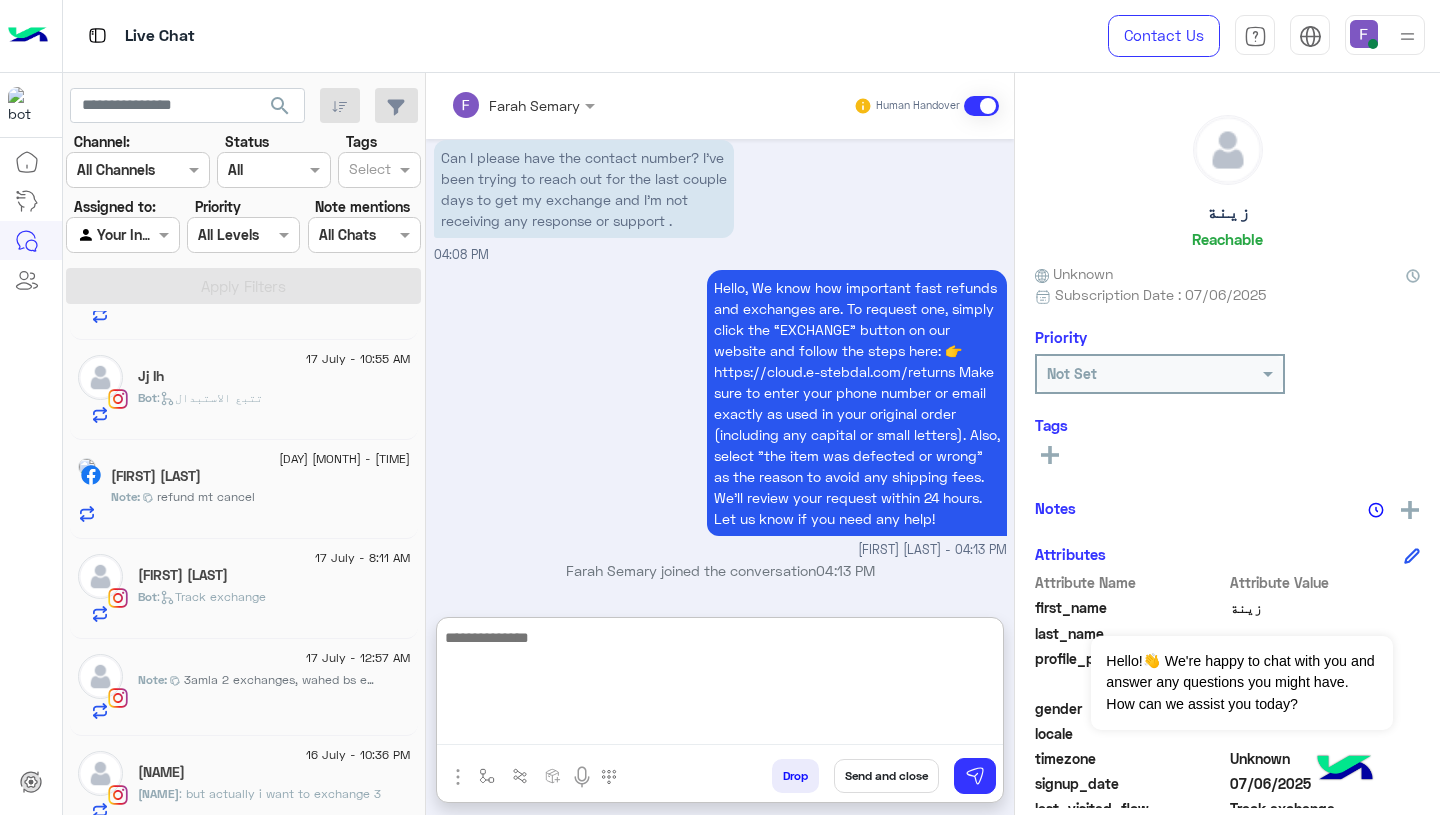 scroll, scrollTop: 0, scrollLeft: 0, axis: both 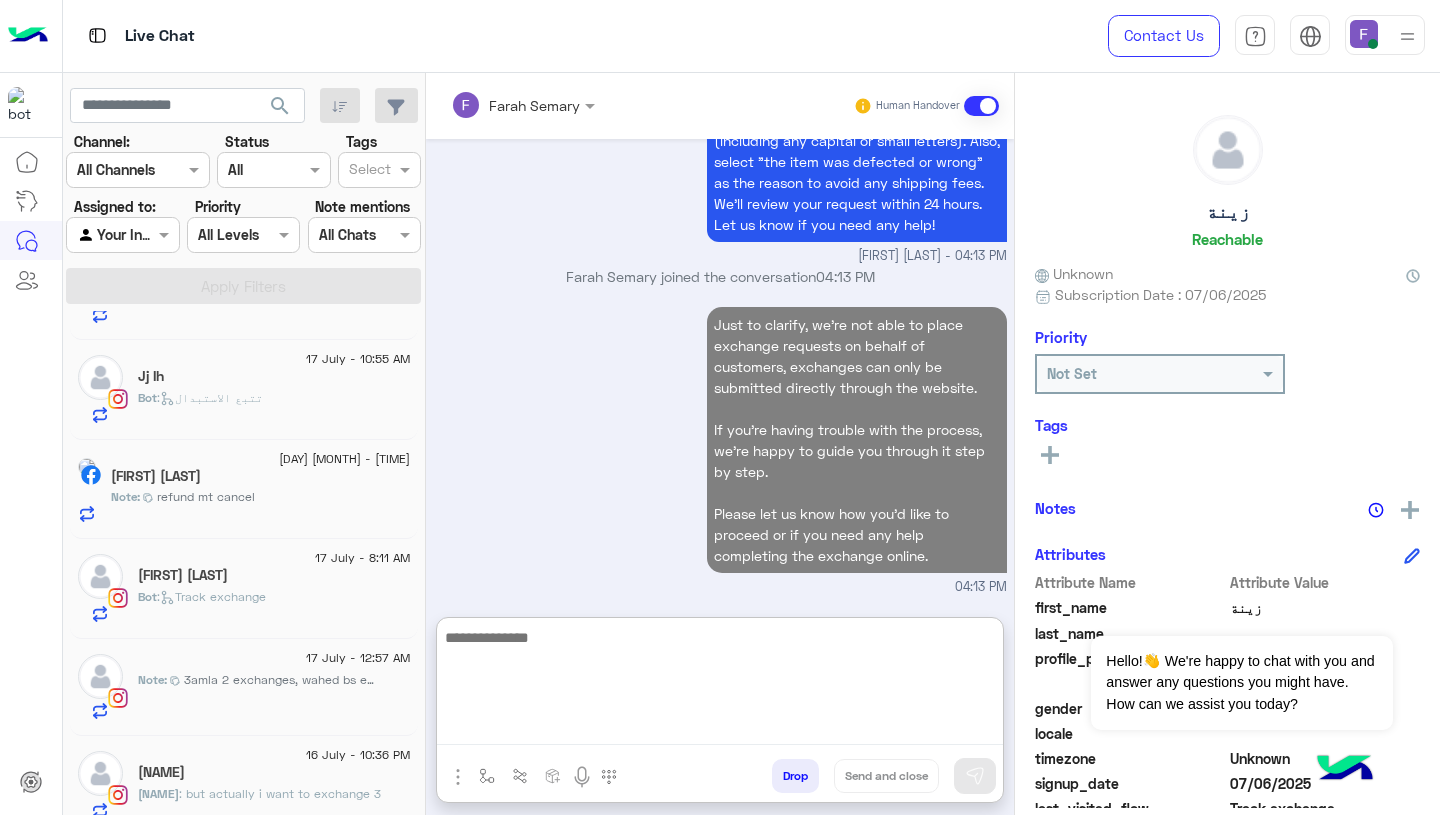 click on "Just to clarify, we’re not able to place exchange requests on behalf of customers, exchanges can only be submitted directly through the website.  If you're having trouble with the process, we’re happy to guide you through it step by step. Please let us know how you’d like to proceed or if you need any help completing the exchange online.   [TIME]" at bounding box center [720, 449] 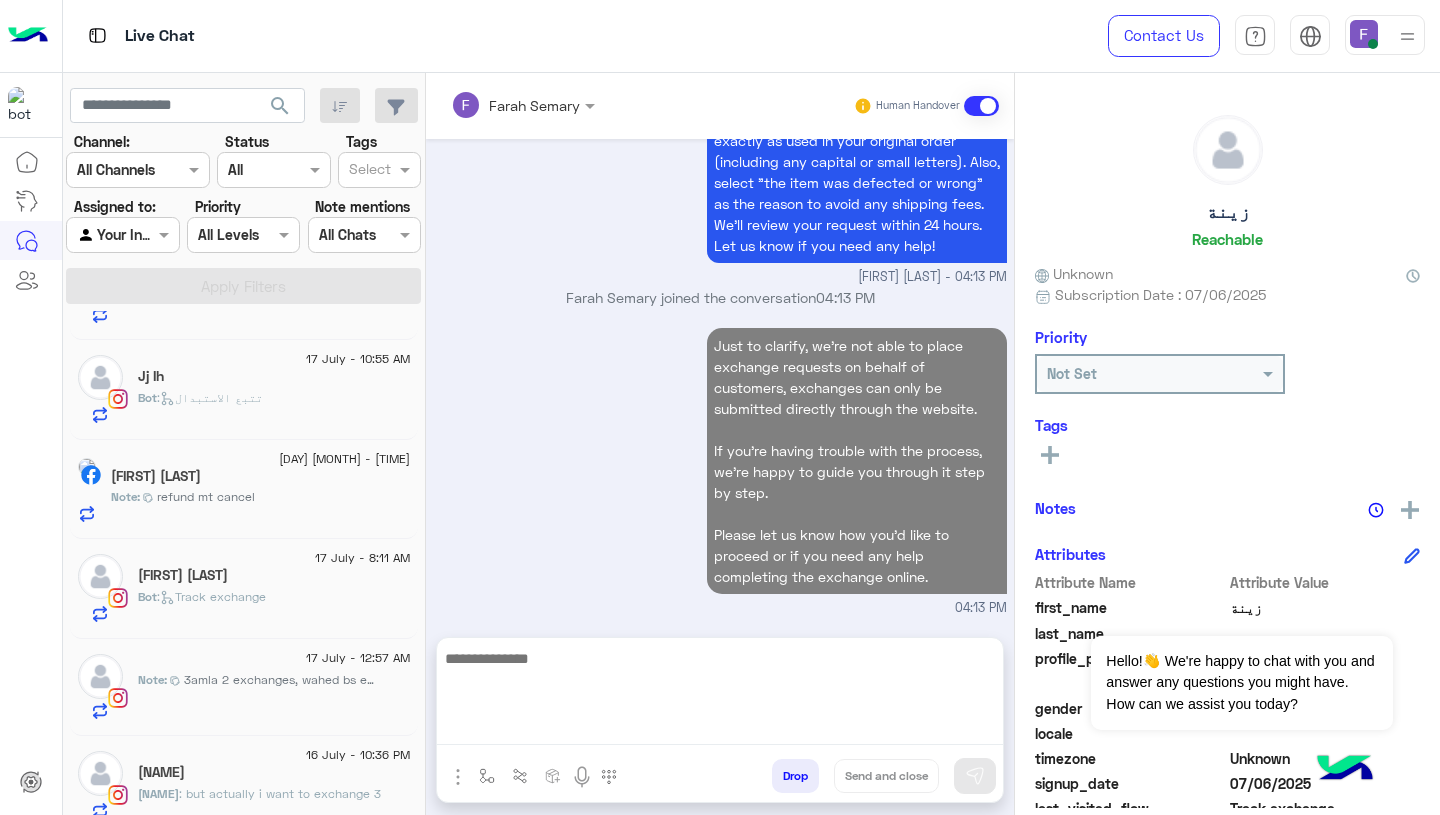 scroll, scrollTop: 3051, scrollLeft: 0, axis: vertical 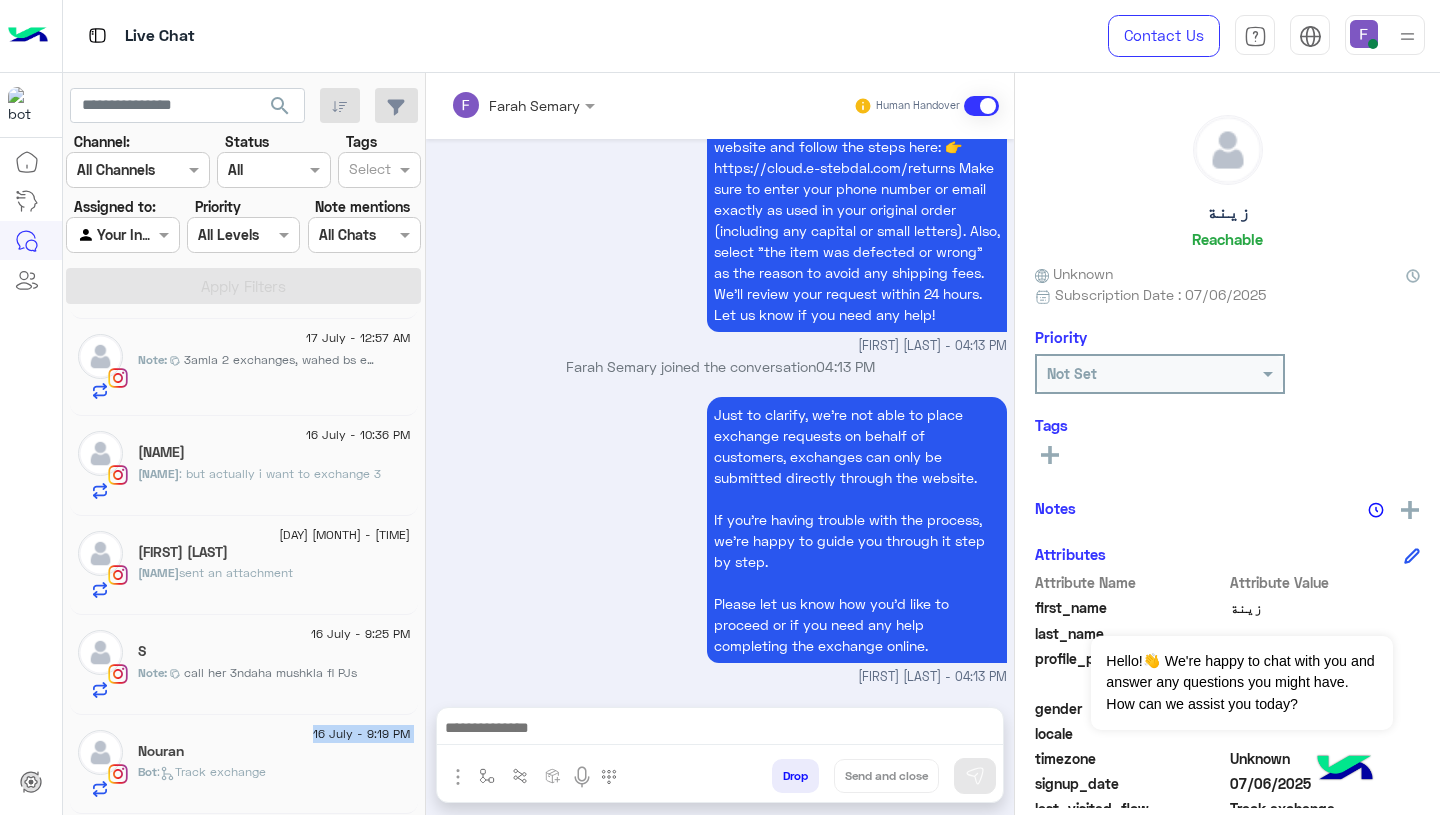 click on "[DAY] [MONTH] - [TIME] [FIRST]   Bot :   Track exchange" 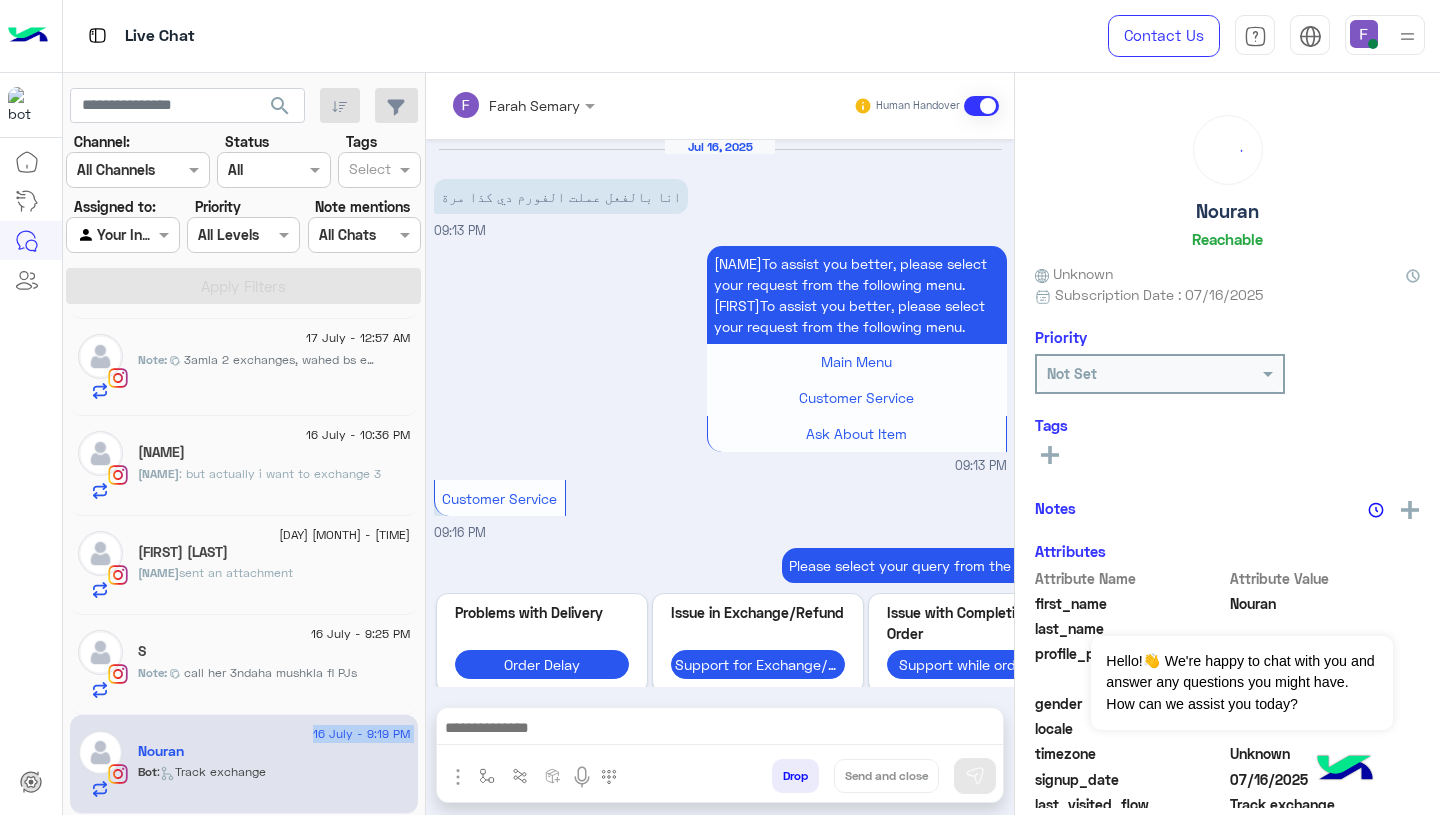 scroll, scrollTop: 1911, scrollLeft: 0, axis: vertical 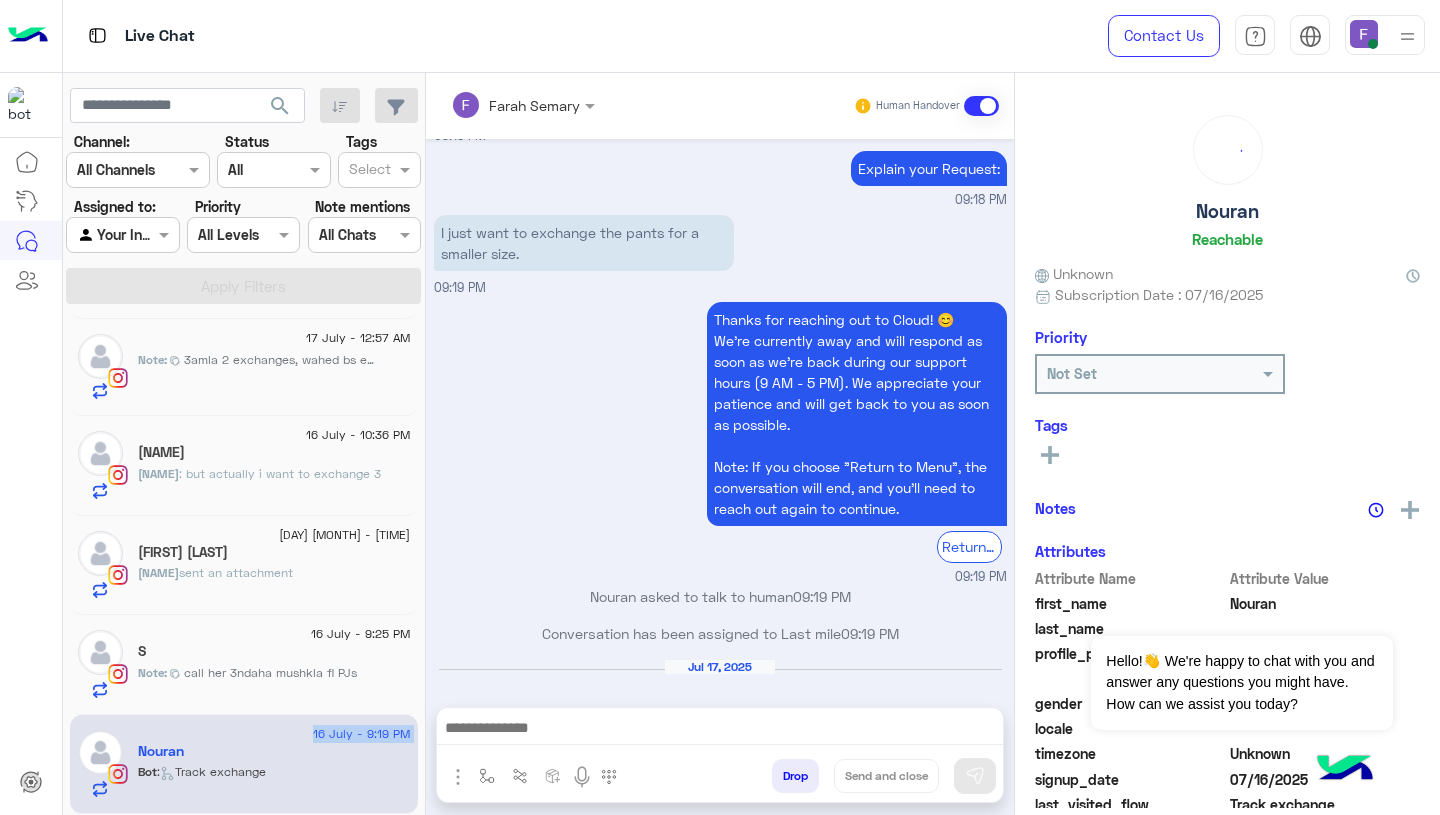 click on "09:19 PM" at bounding box center [720, 577] 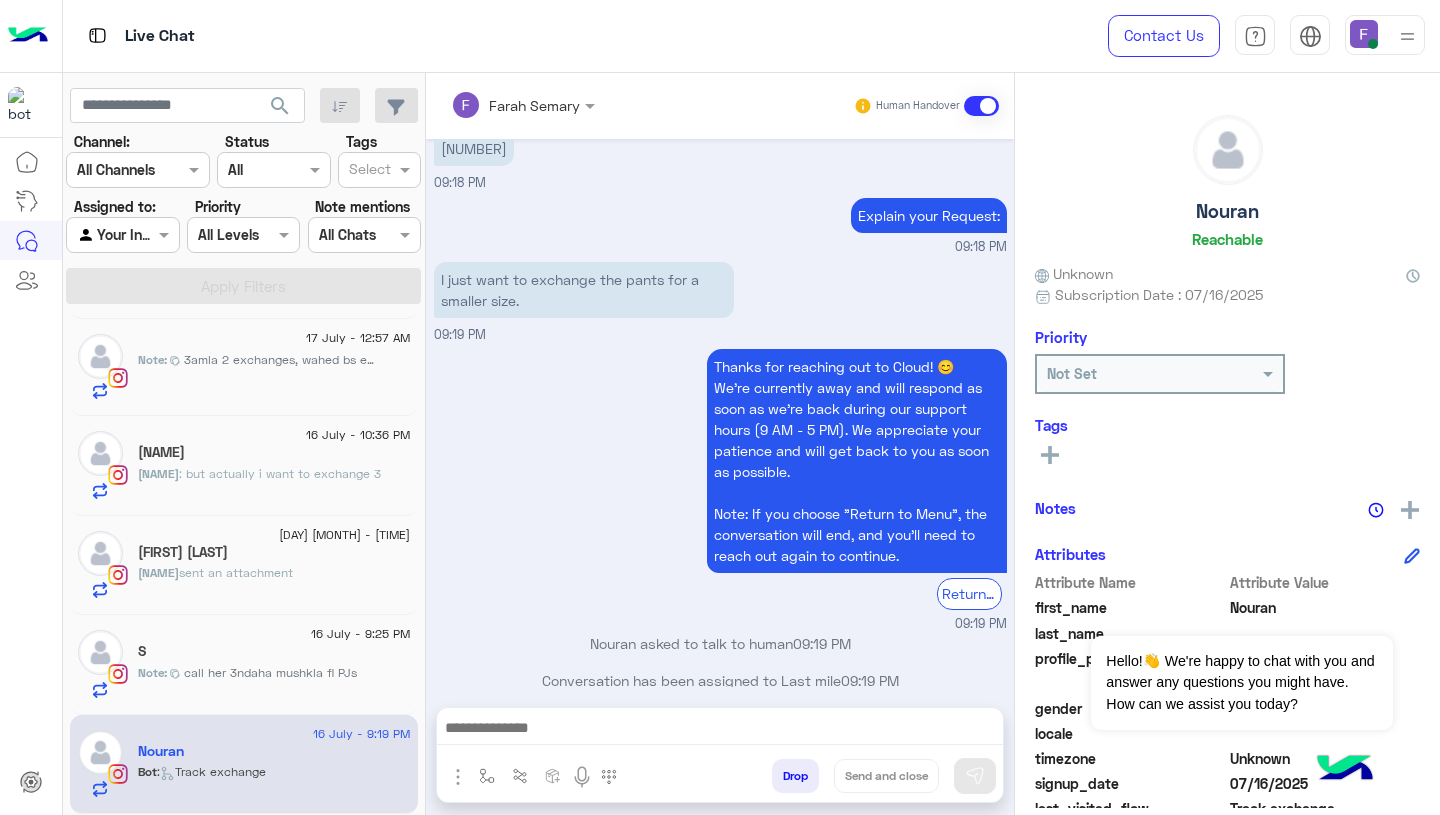 scroll, scrollTop: 1911, scrollLeft: 0, axis: vertical 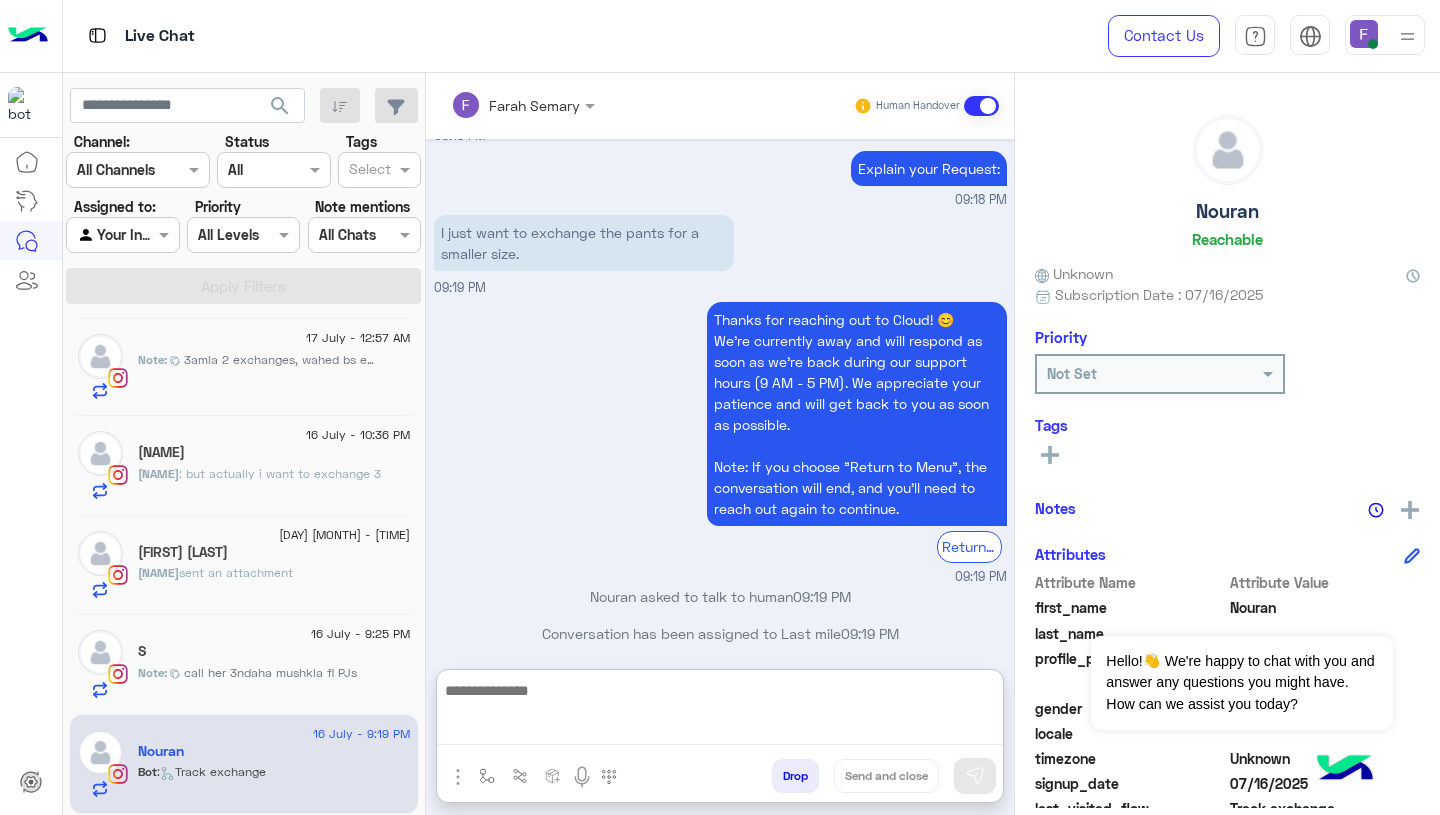 click at bounding box center [720, 711] 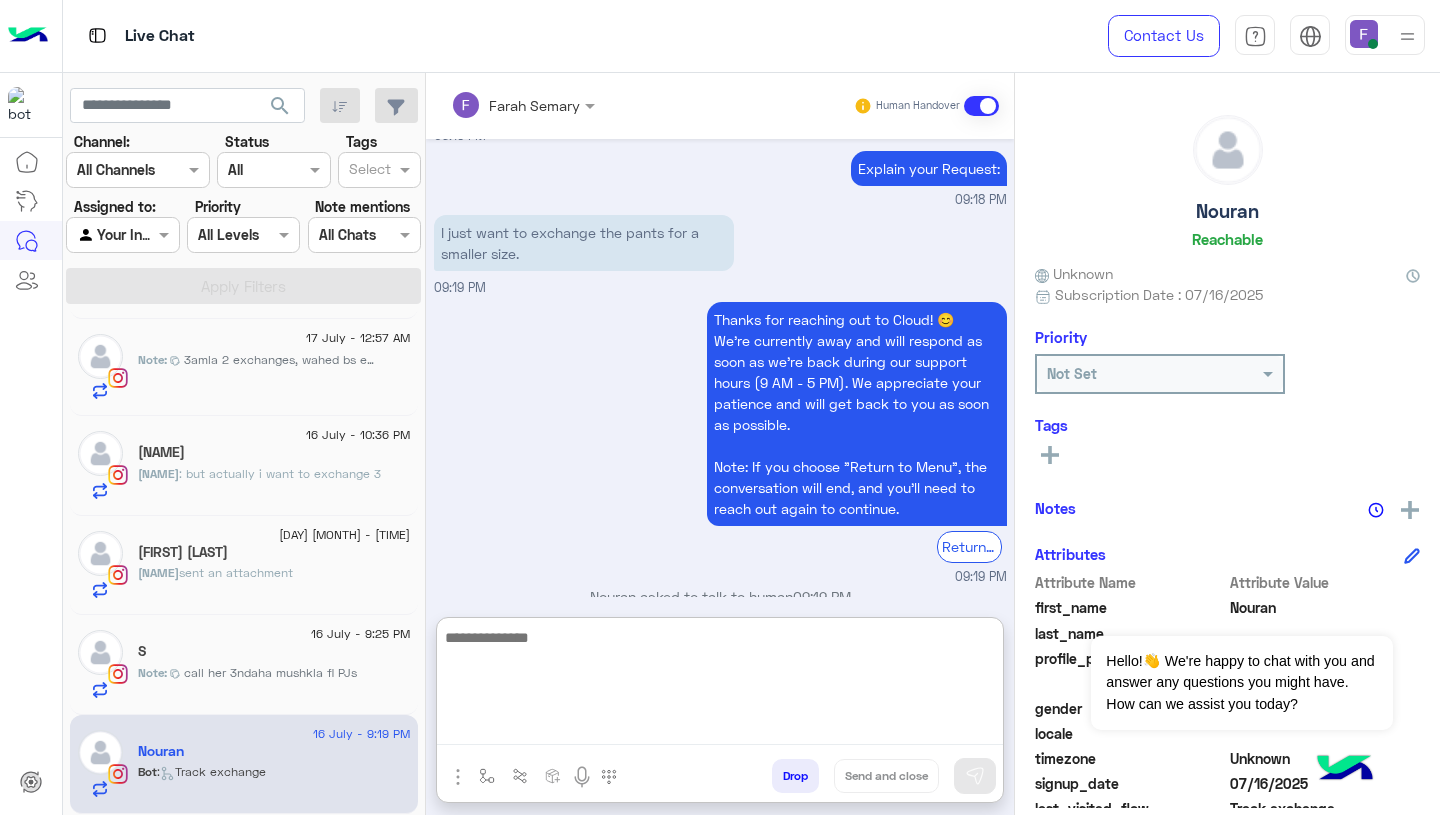 paste on "**********" 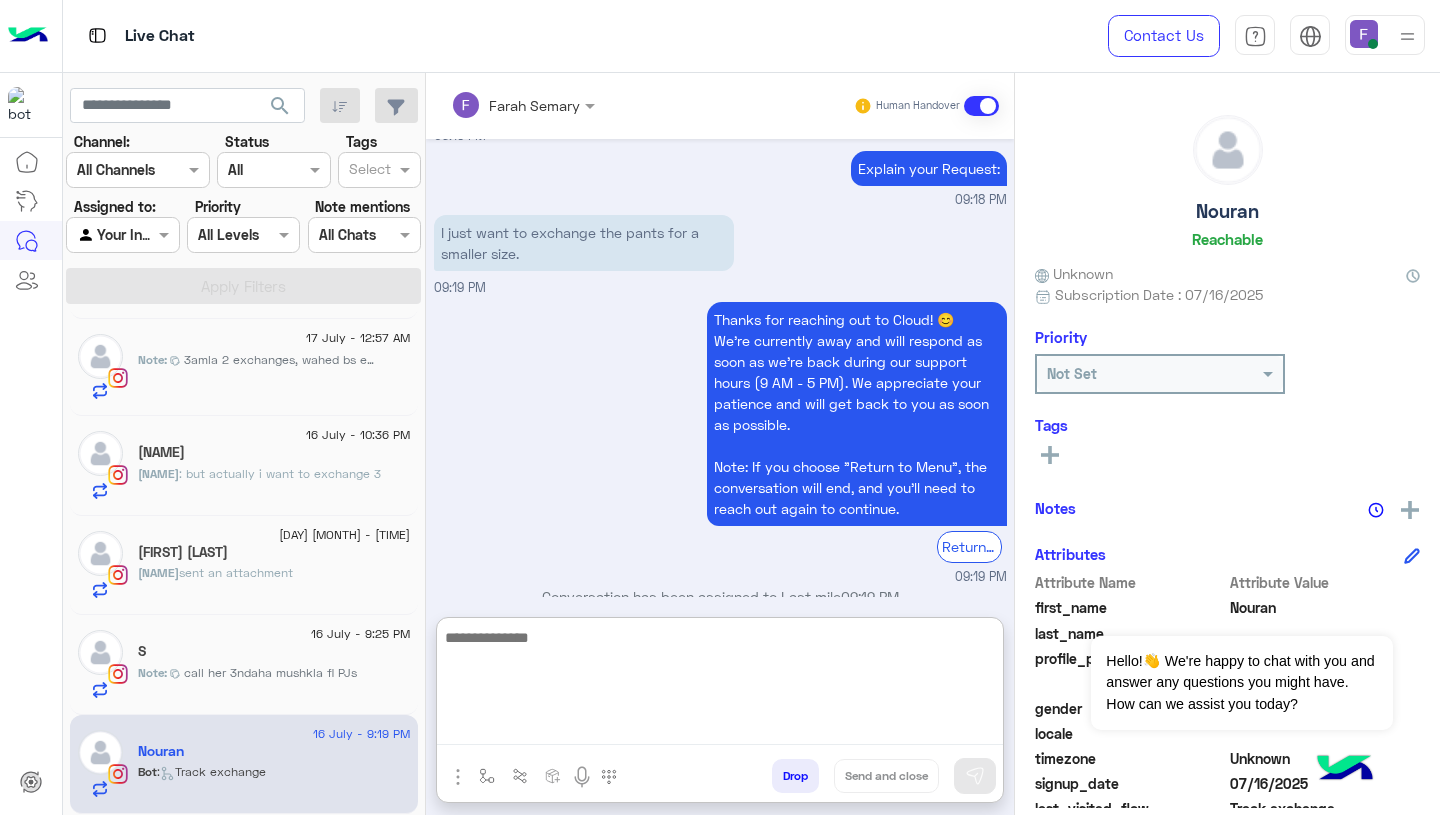 scroll, scrollTop: 0, scrollLeft: 0, axis: both 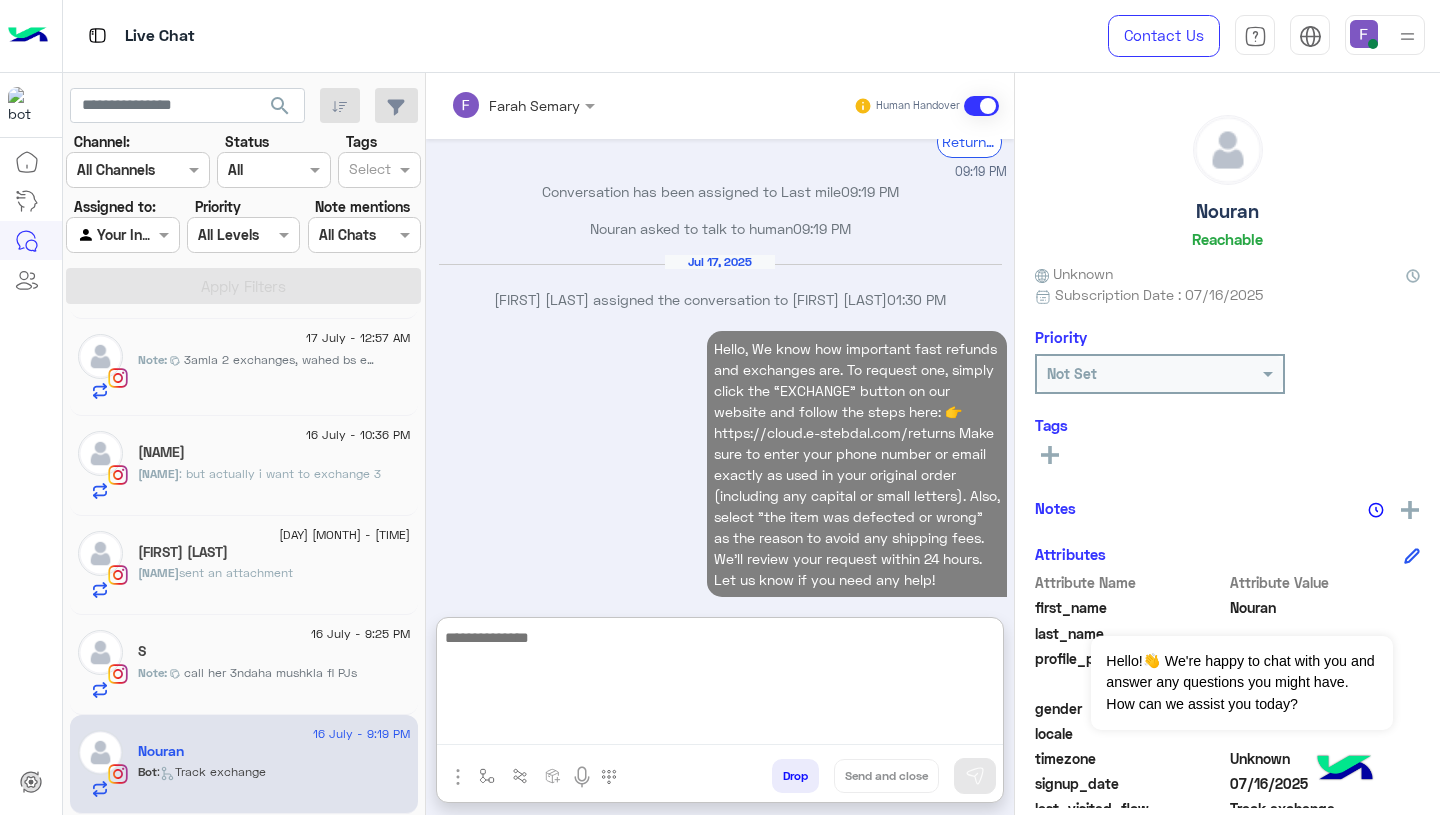 click on "Note :  call her 3ndaha mushkla fl PJs" 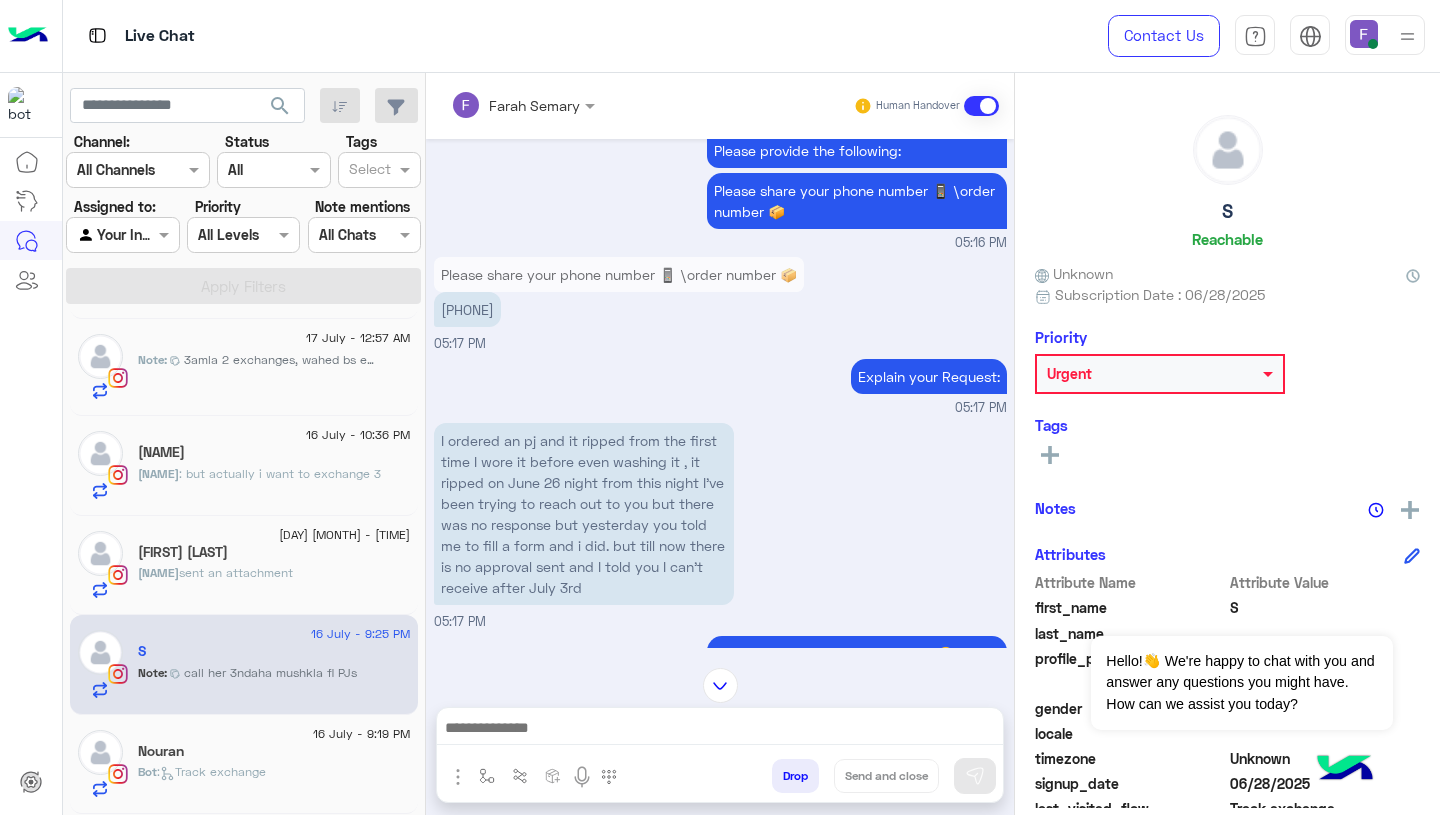 scroll, scrollTop: 1057, scrollLeft: 0, axis: vertical 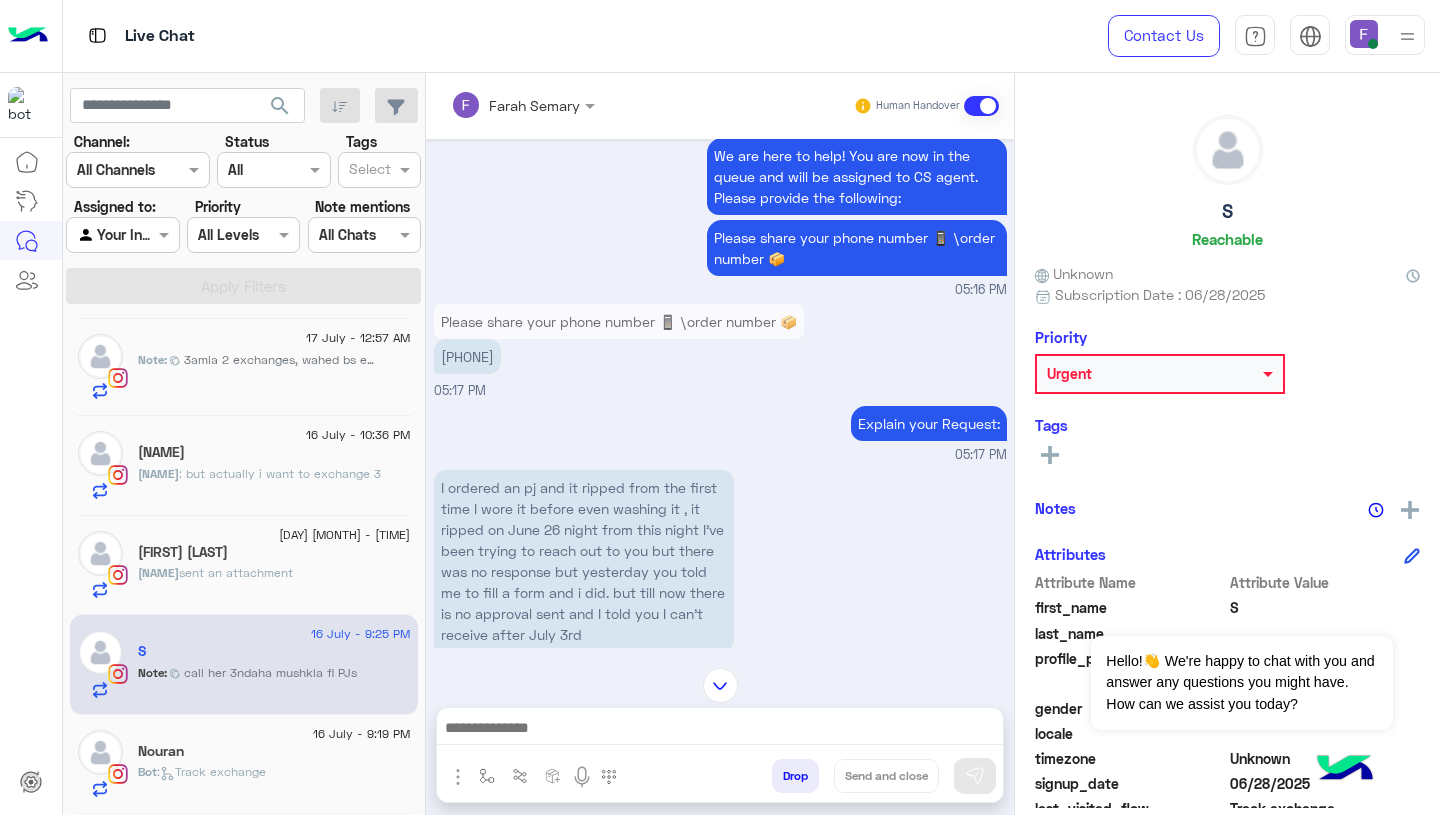 click on "[PHONE]" at bounding box center [467, 356] 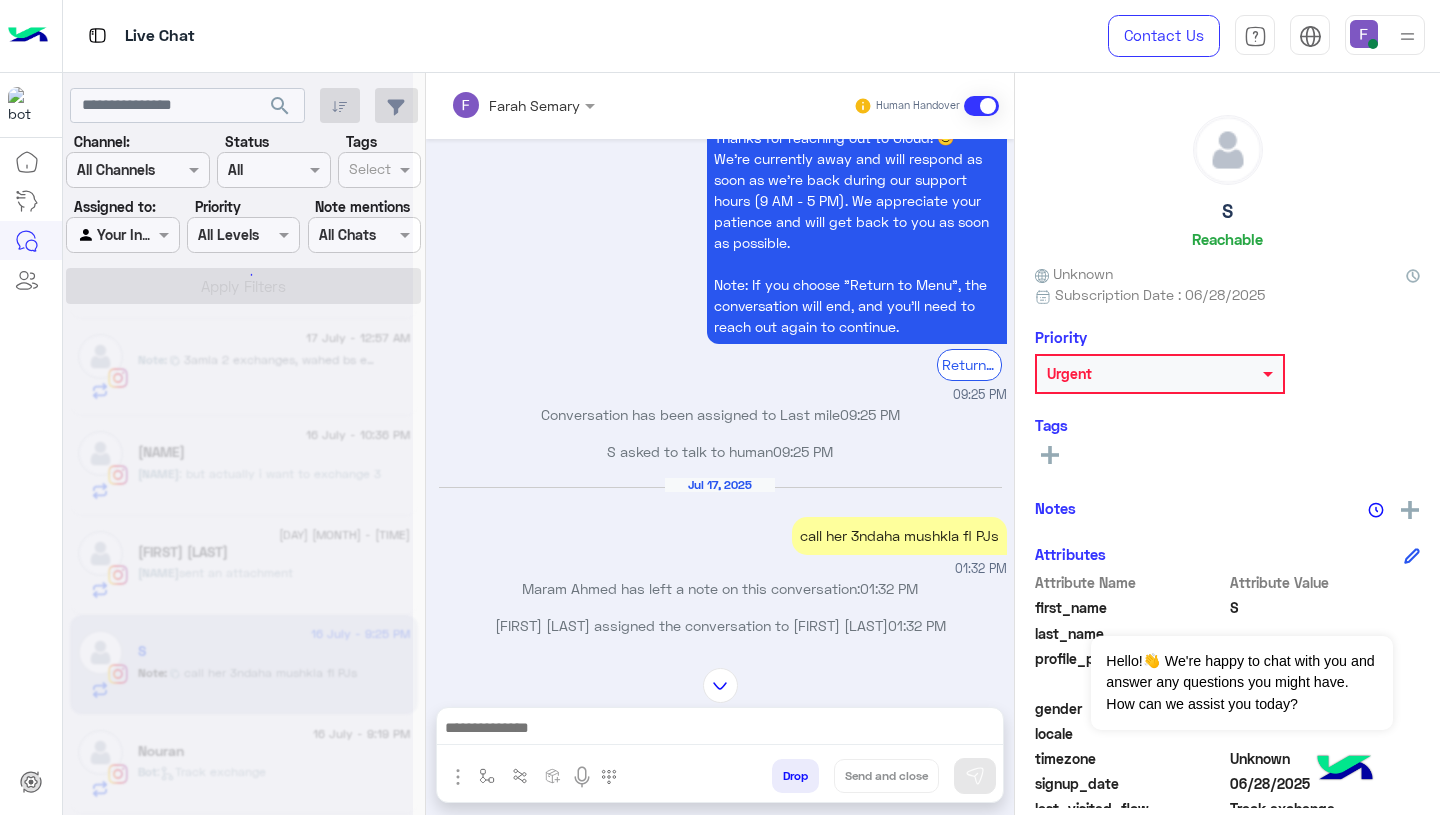 scroll, scrollTop: 6910, scrollLeft: 0, axis: vertical 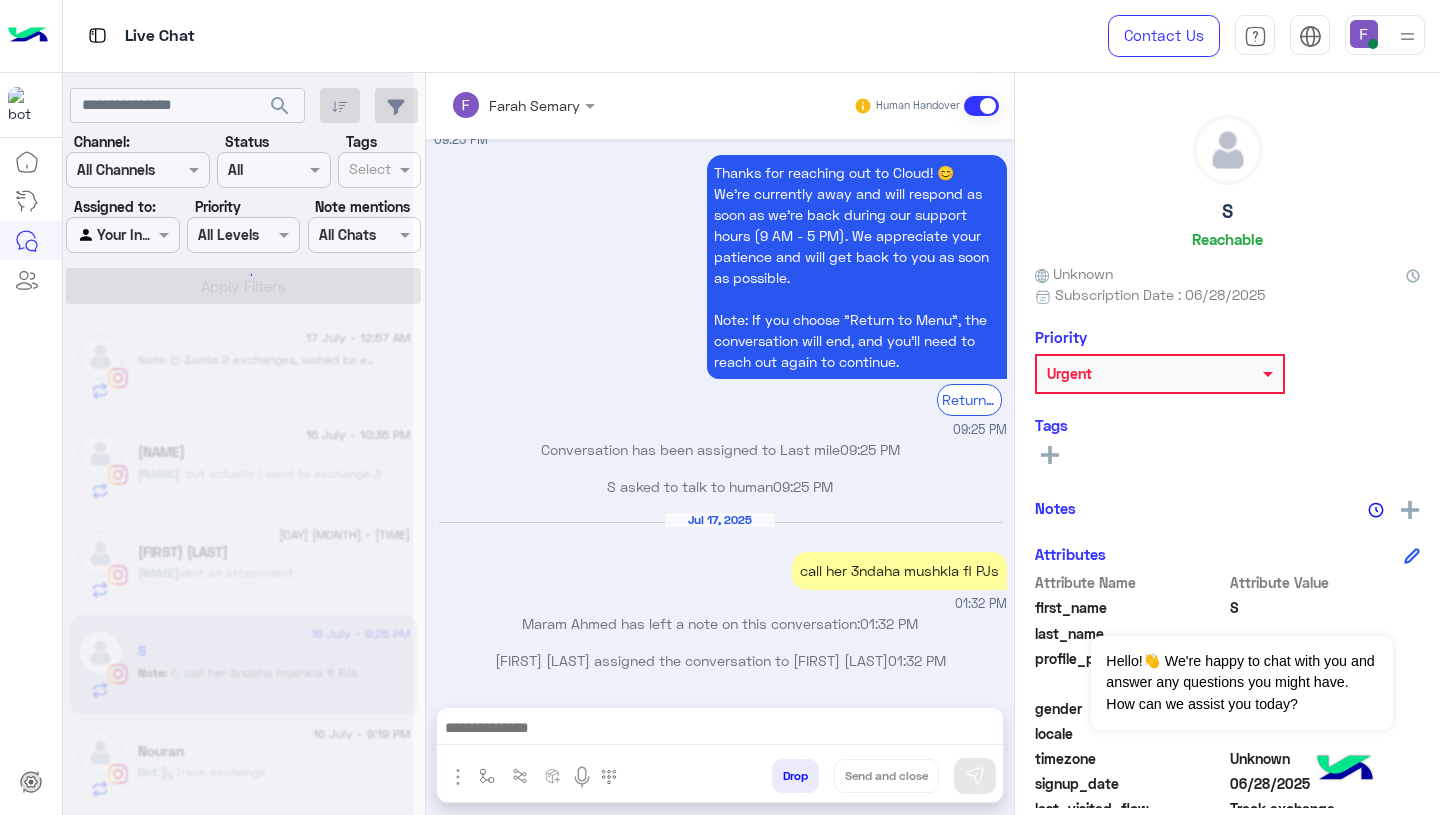 click on "Thanks for reaching out to Cloud! 😊 We're currently away and will respond as soon as we’re back during our support hours (9 AM - 5 PM). We appreciate your patience and will get back to you as soon as possible. Note: If you choose "Return to Menu", the conversation will end, and you’ll need to reach out again to continue.  Return to main menu     09:25 PM" at bounding box center [720, 294] 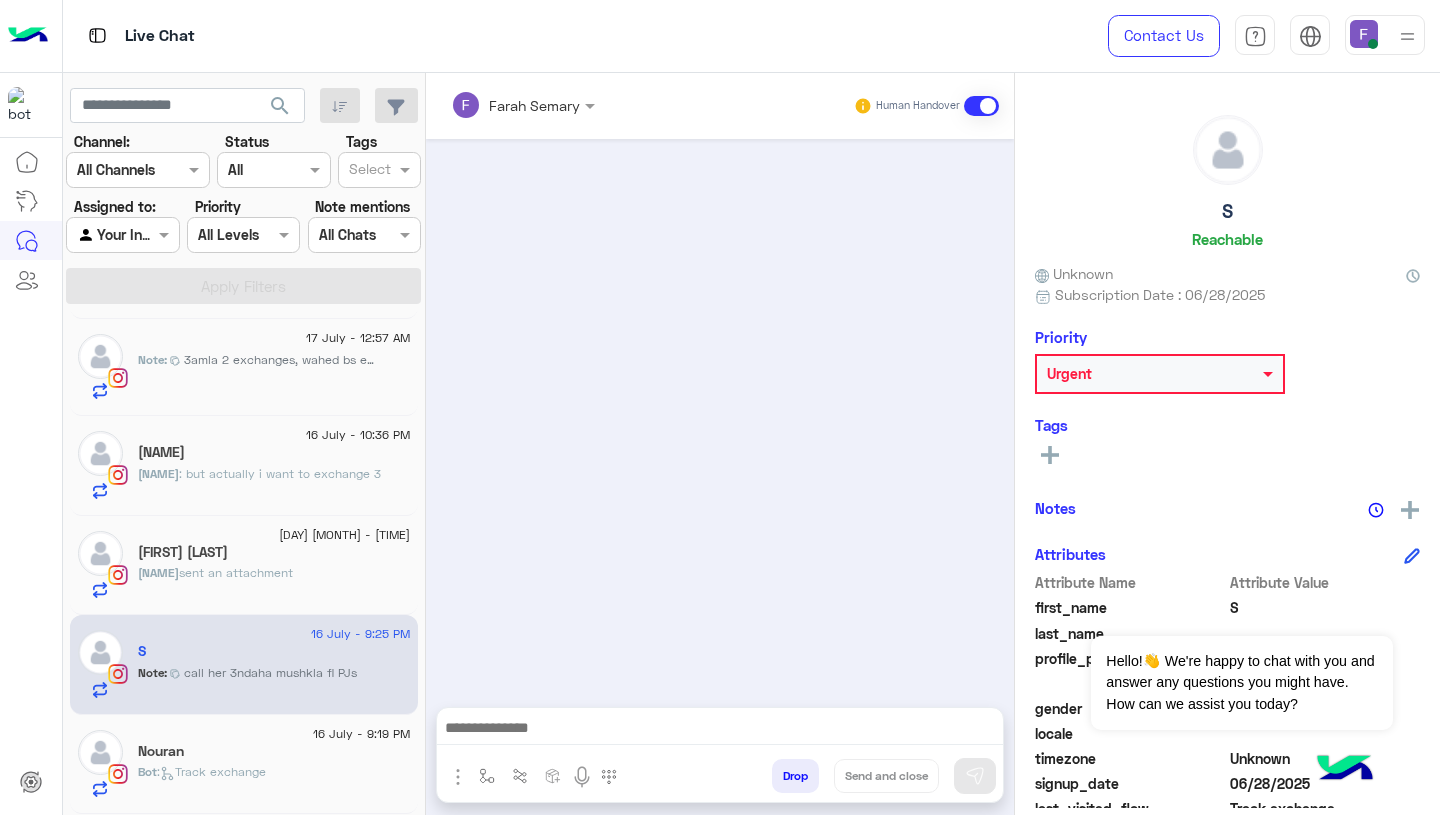 scroll, scrollTop: 0, scrollLeft: 0, axis: both 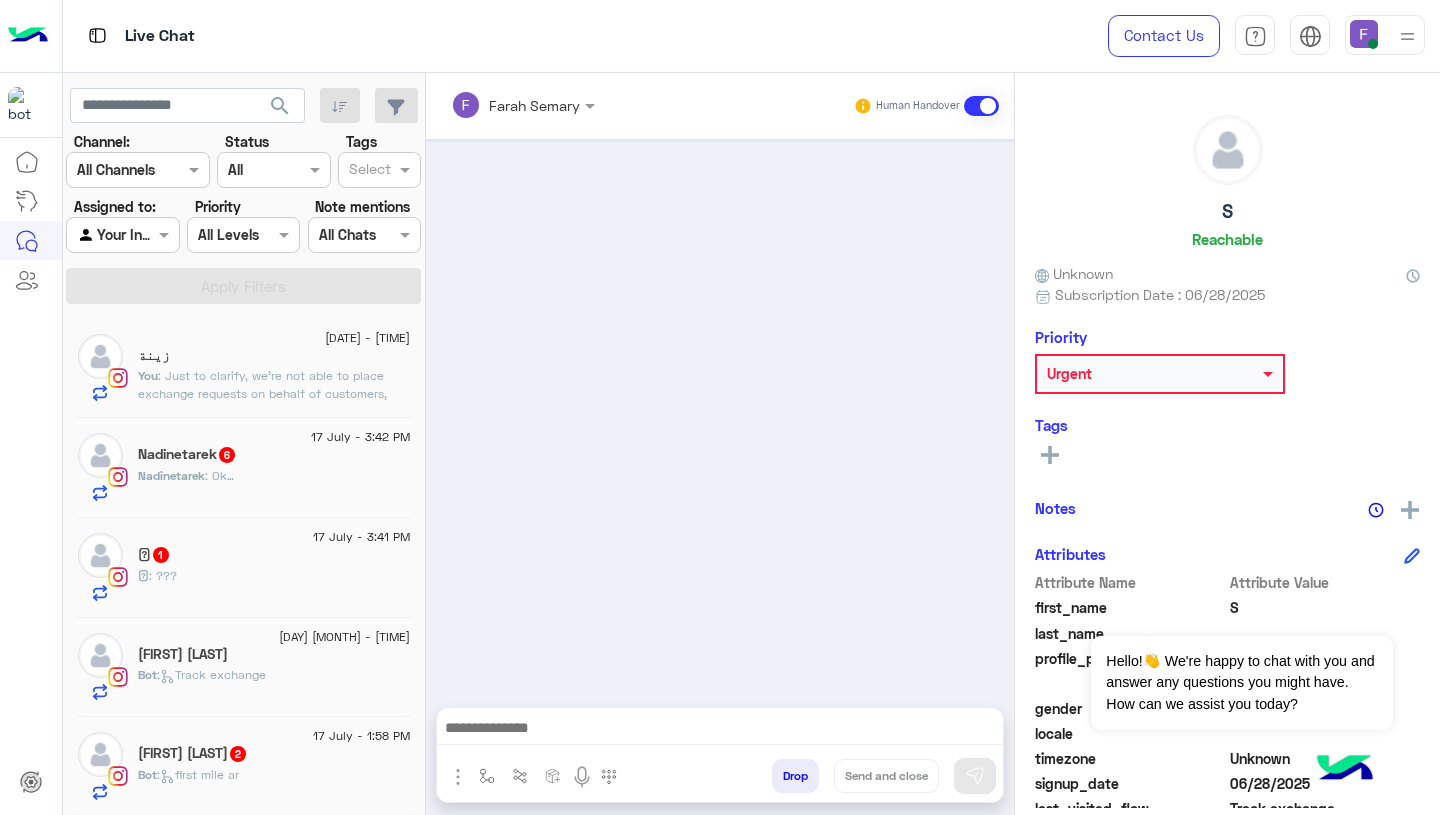 click on "17 July - 3:42 PM" 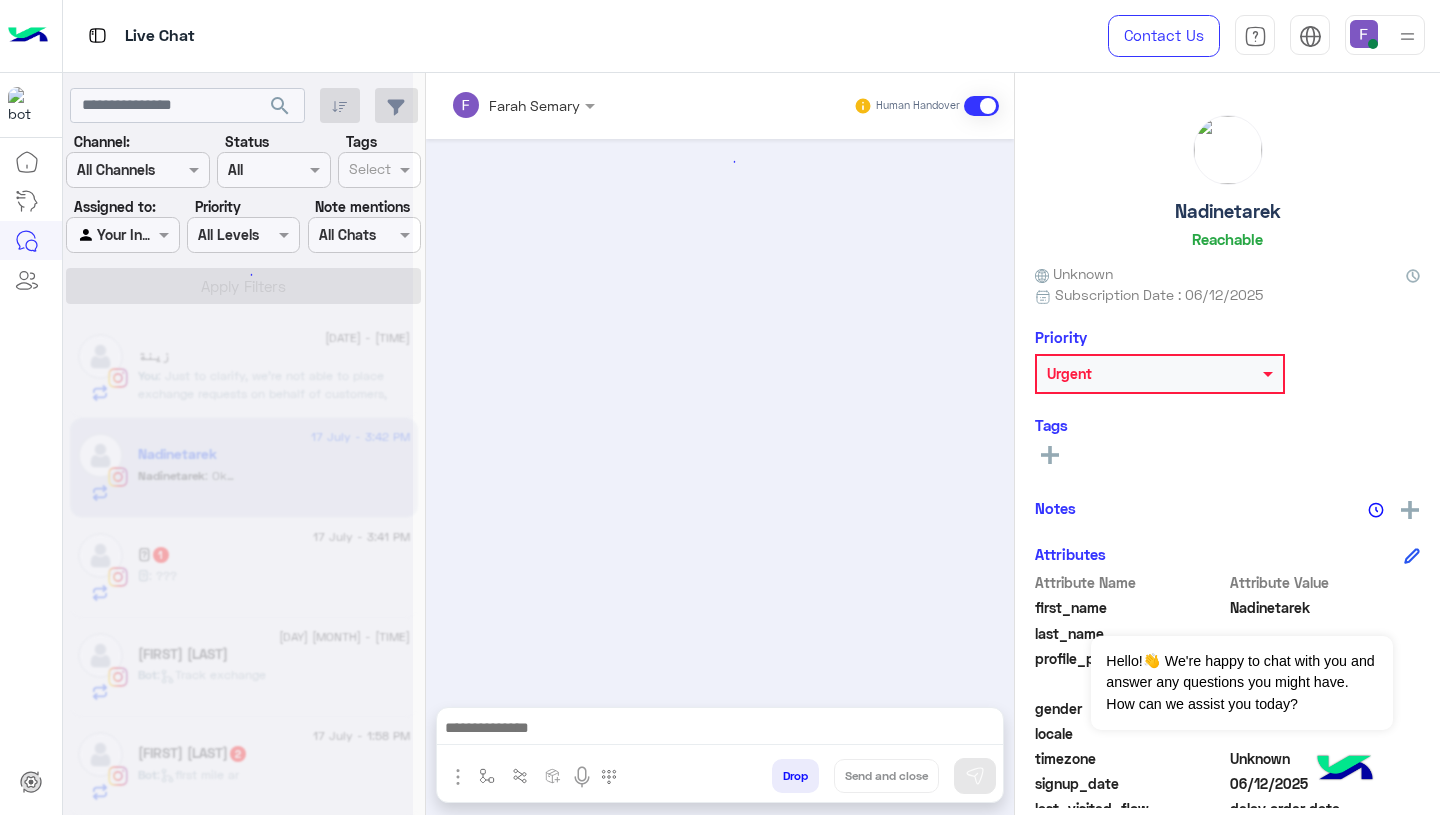 scroll, scrollTop: 1292, scrollLeft: 0, axis: vertical 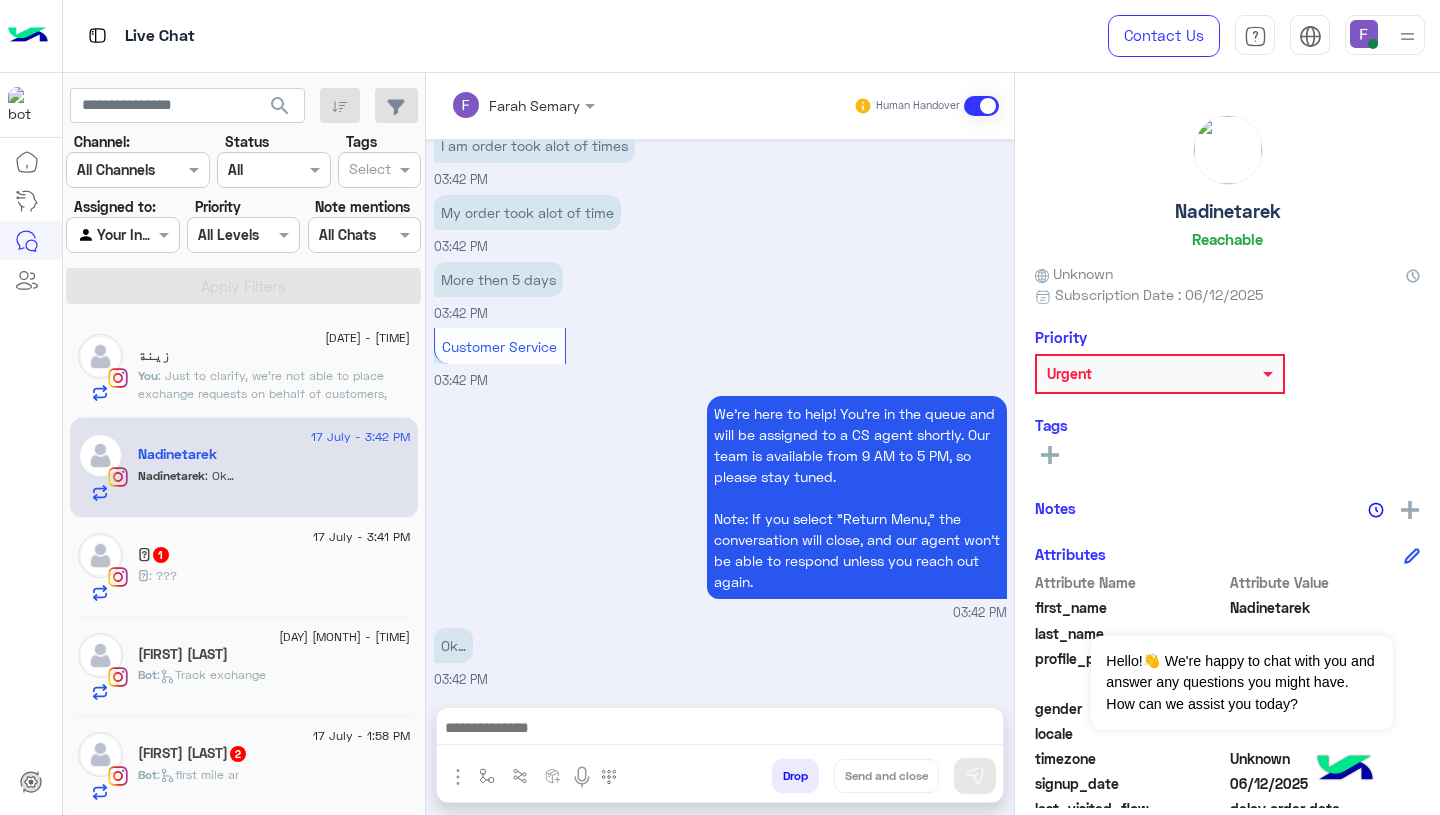 click on ": Just to clarify, we’re not able to place exchange requests on behalf of customers, exchanges can only be submitted directly through the website.
If you're having trouble with the process, we’re happy to guide you through it step by step.
Please let us know how you’d like to proceed or if you need any help completing the exchange online." 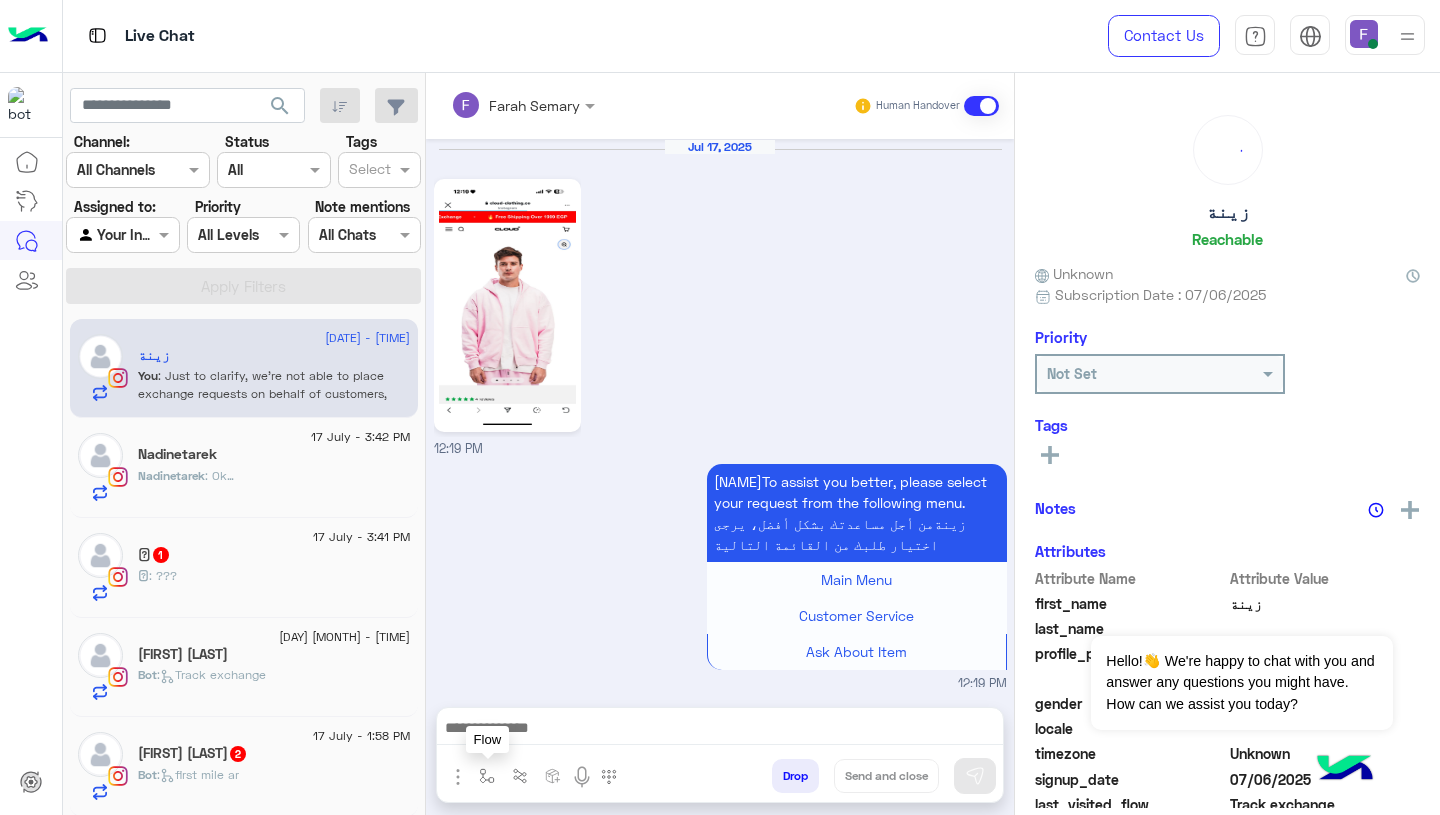 scroll, scrollTop: 2427, scrollLeft: 0, axis: vertical 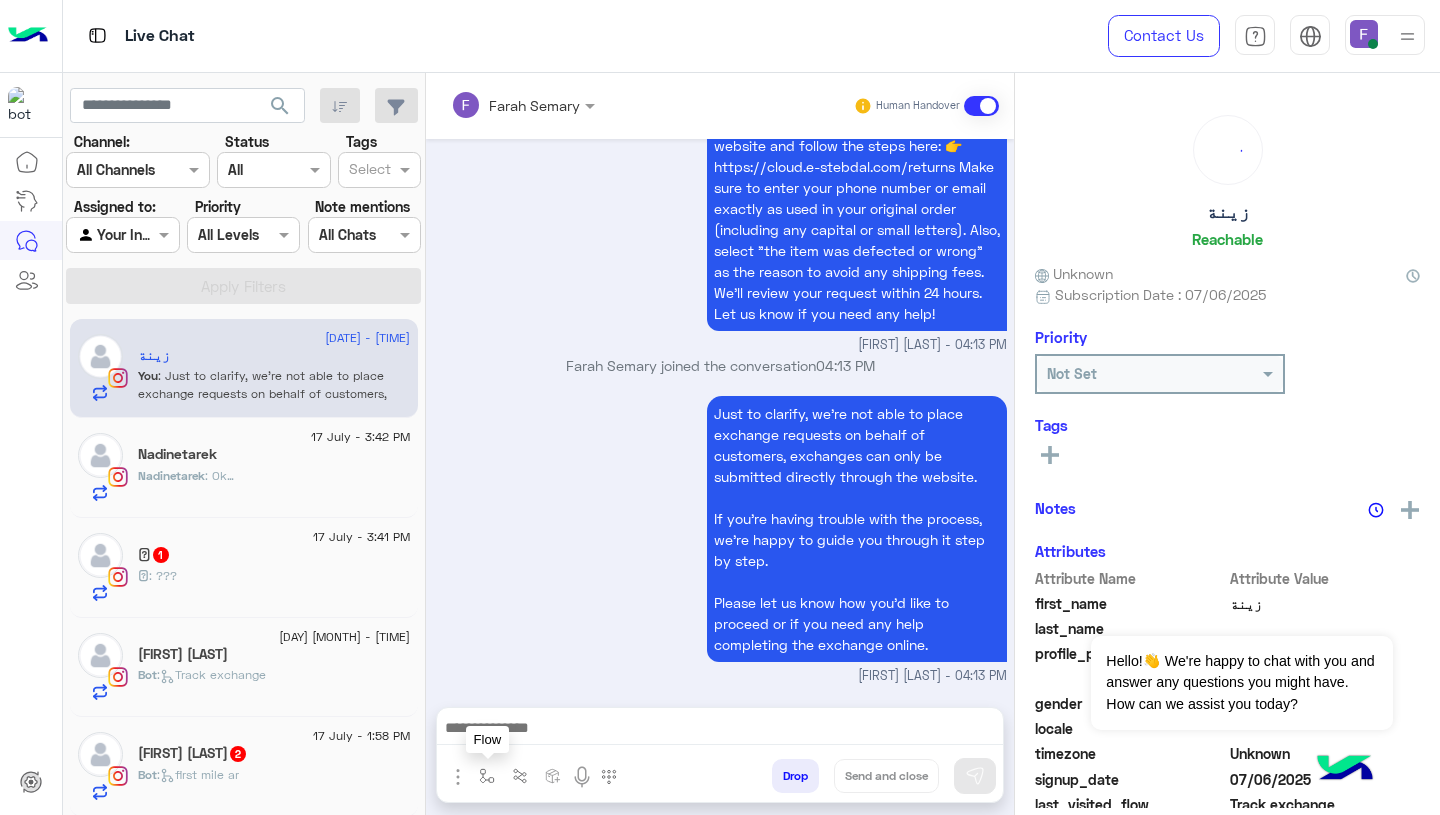 click at bounding box center (487, 776) 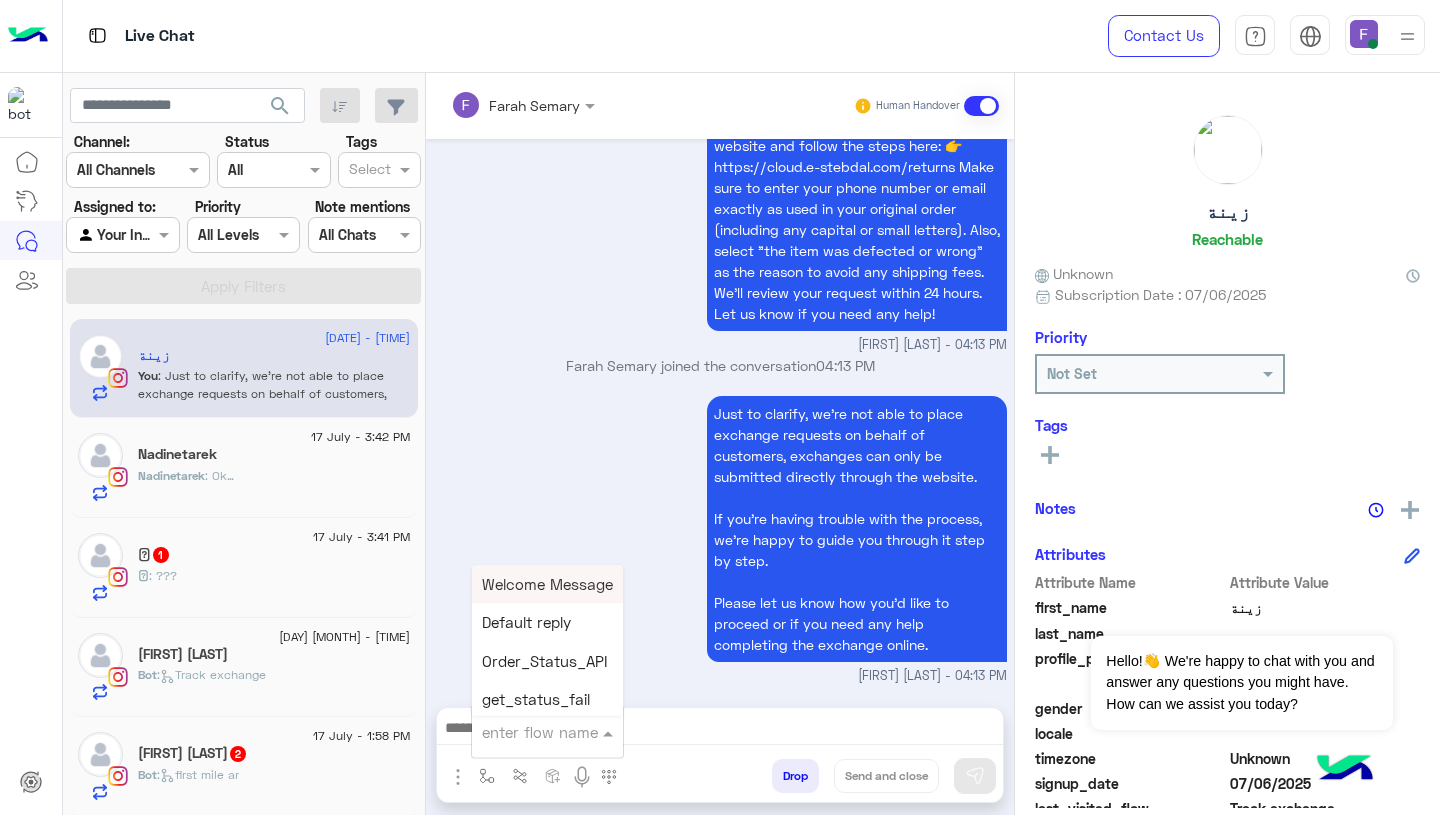 click at bounding box center (523, 732) 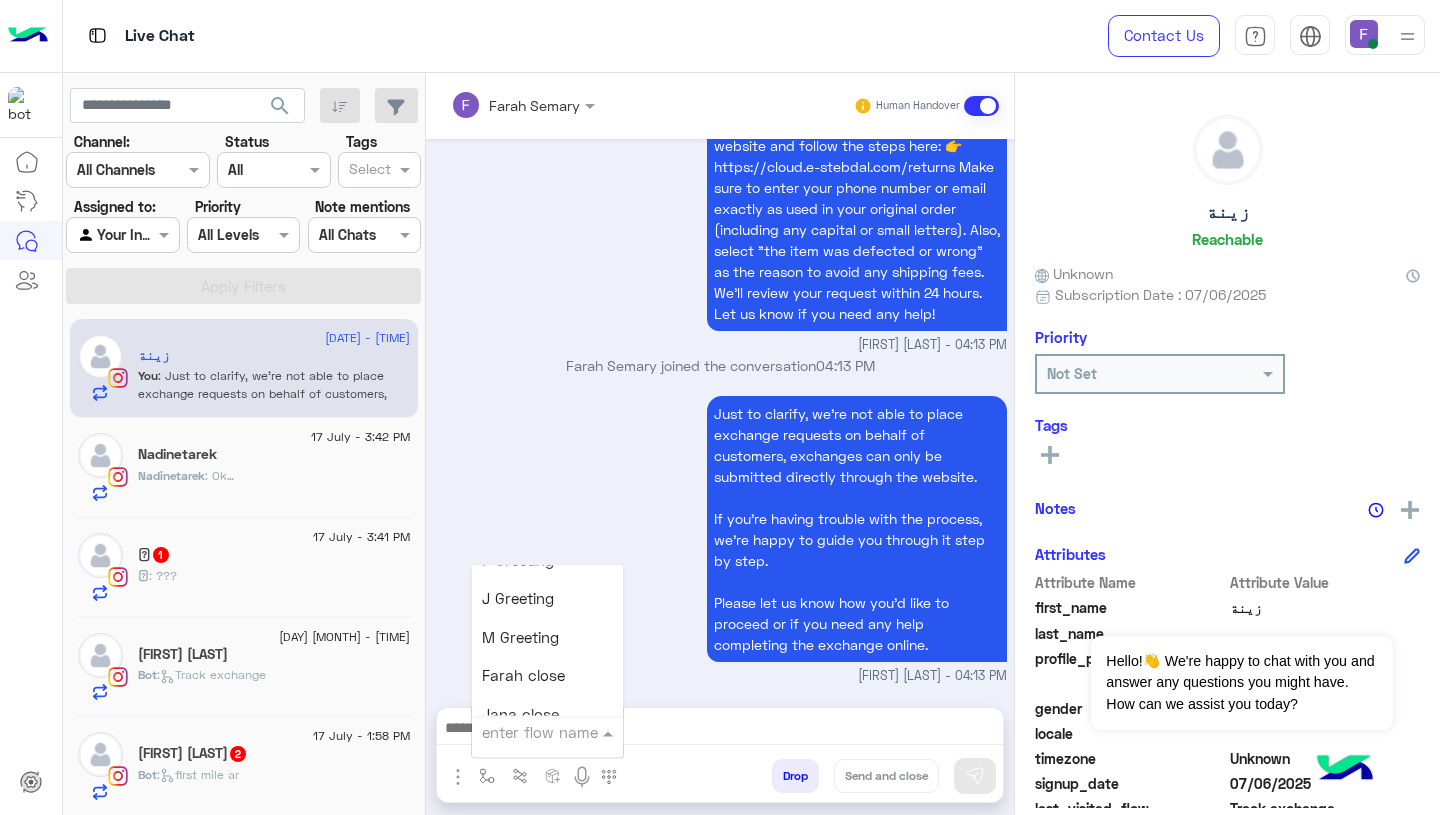 scroll, scrollTop: 2472, scrollLeft: 0, axis: vertical 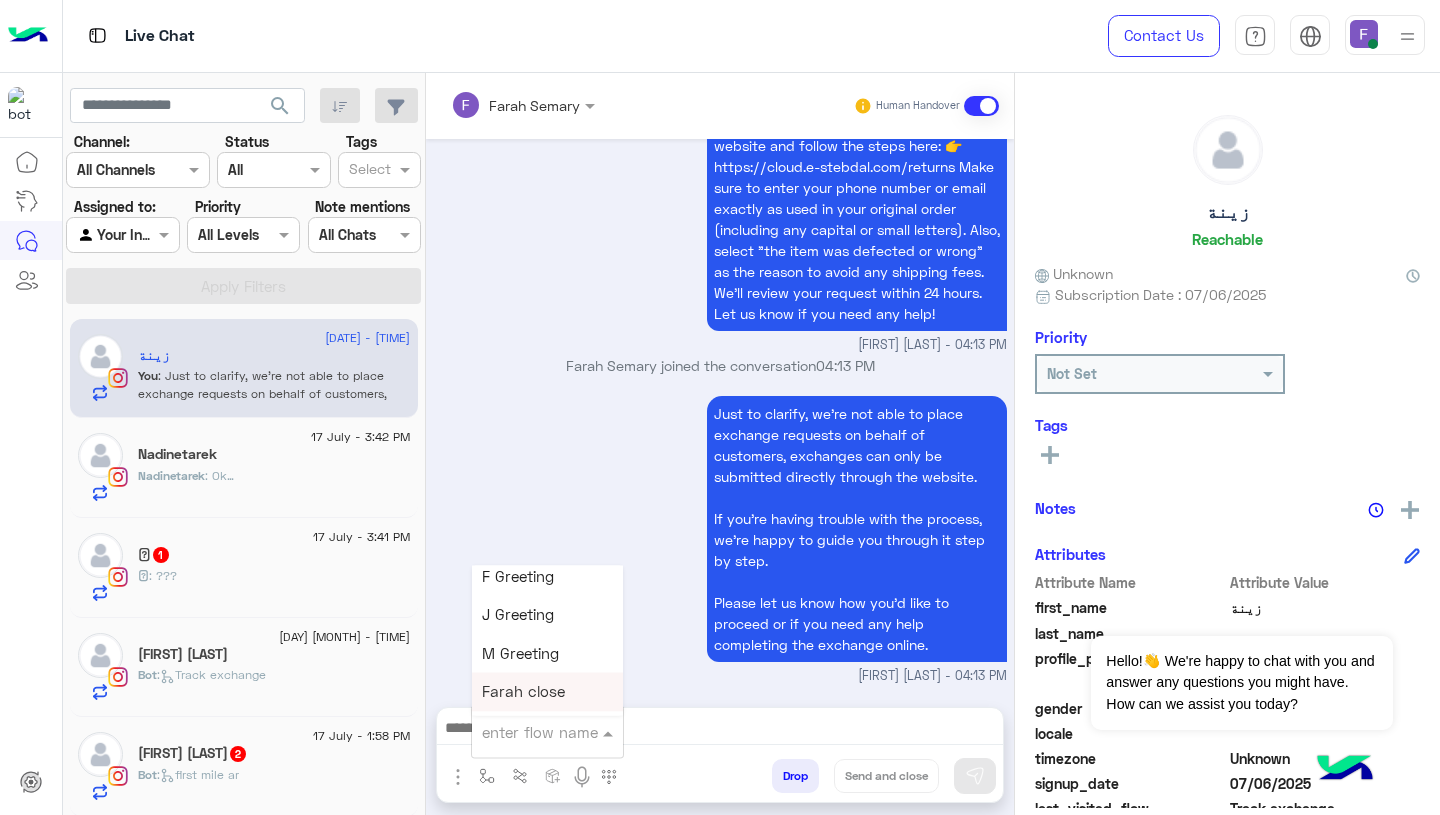 click on "Farah close" at bounding box center [523, 692] 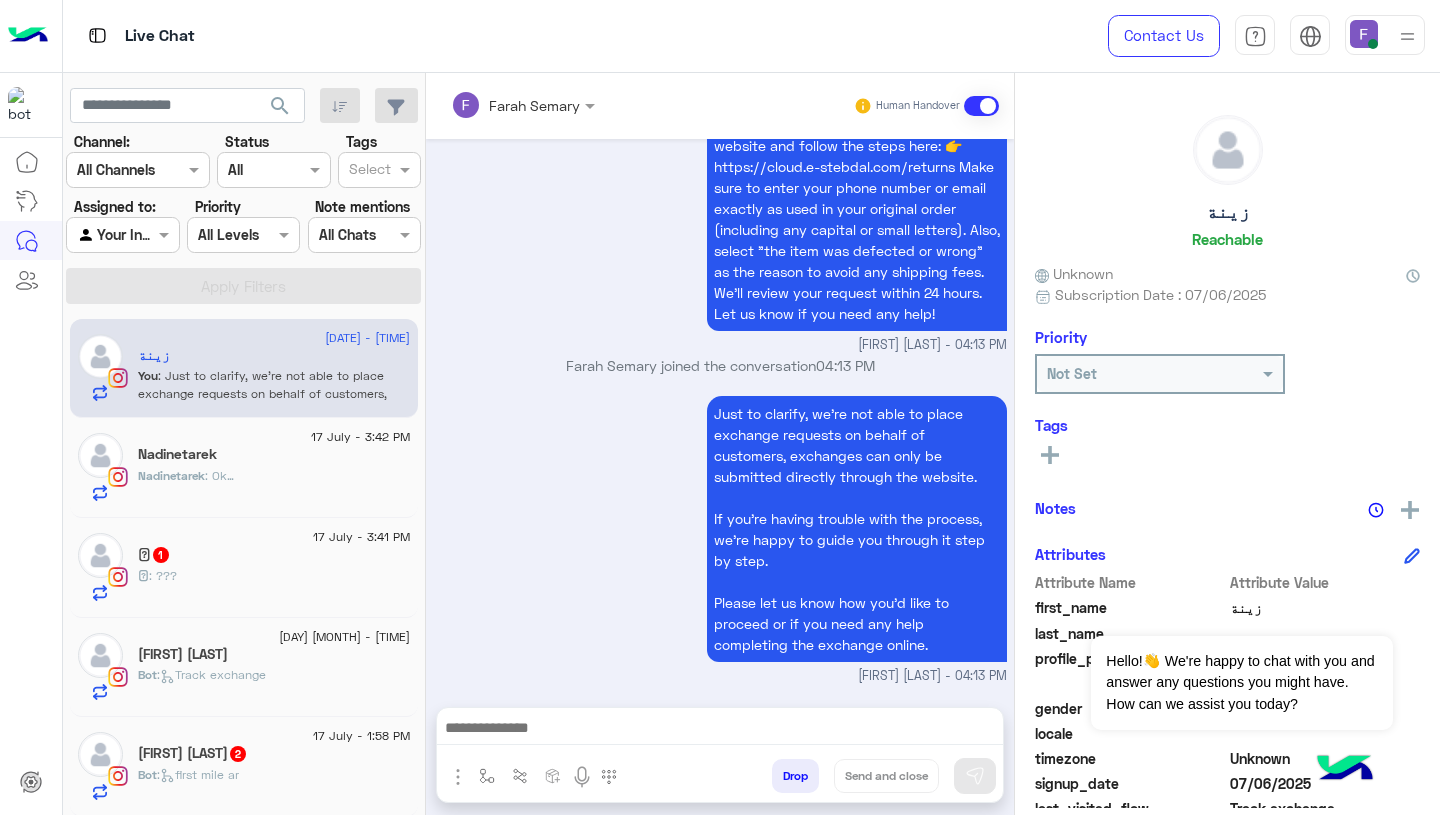 type on "**********" 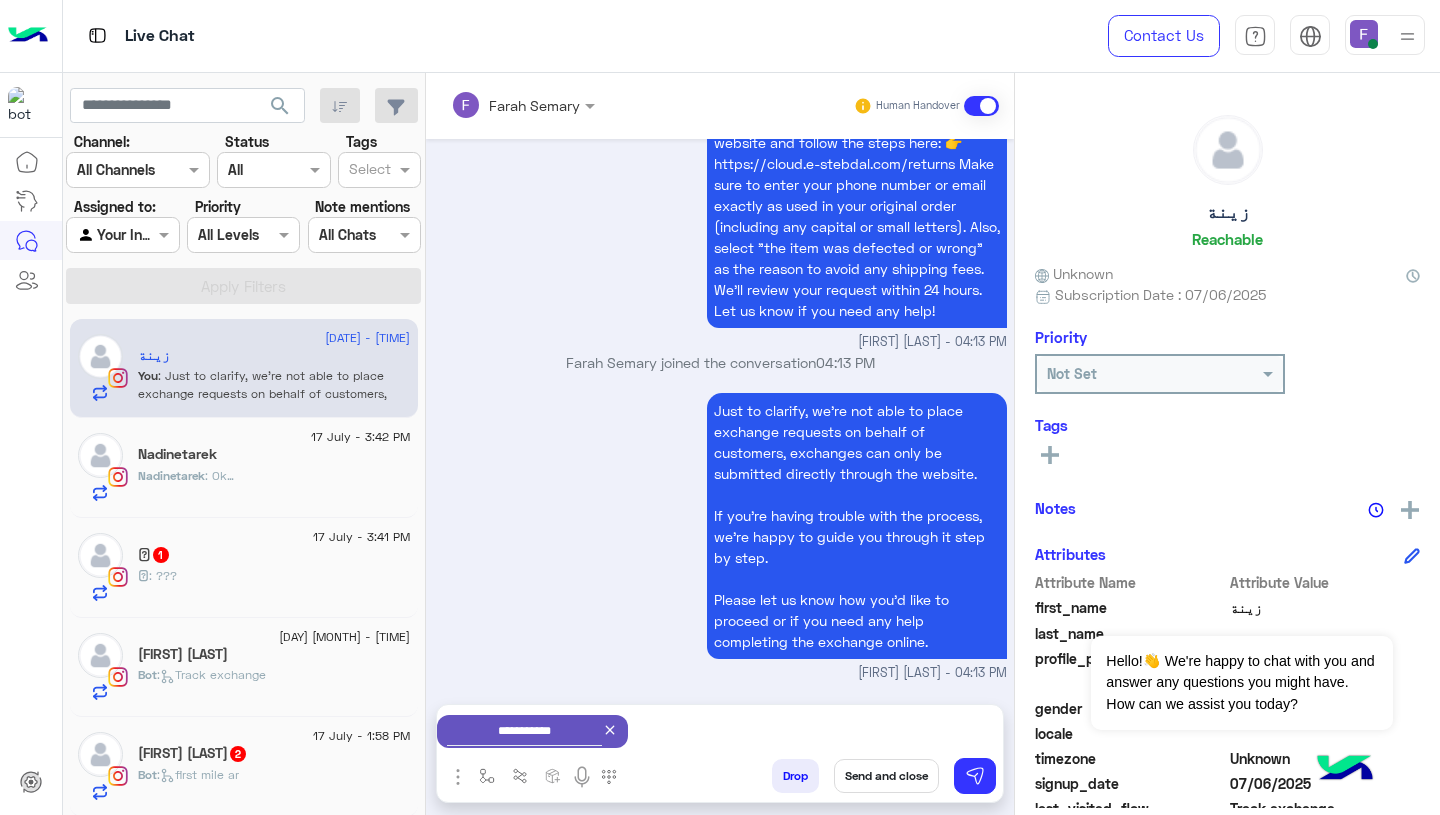 click on "Send and close" at bounding box center [886, 776] 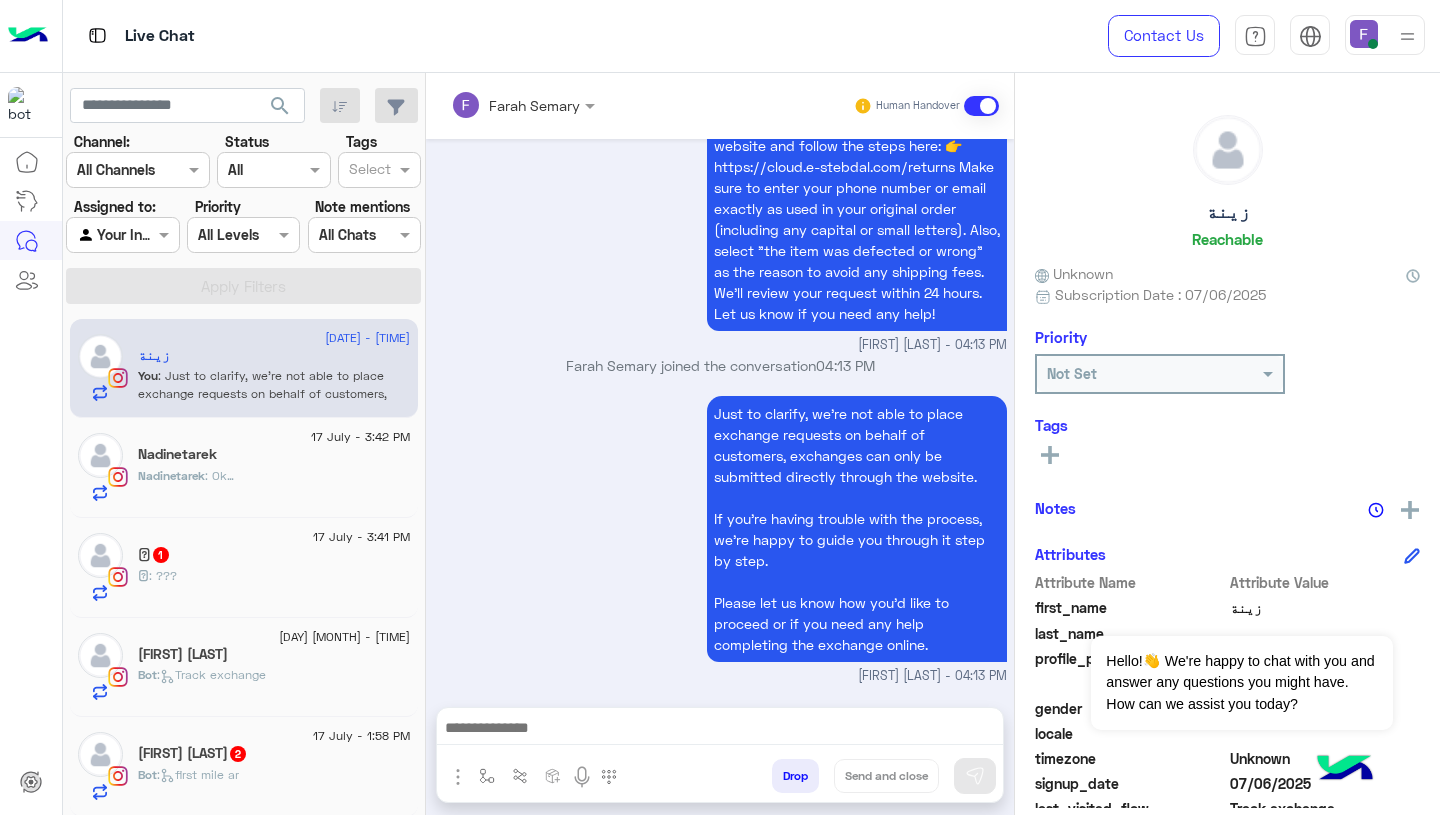 scroll, scrollTop: 2464, scrollLeft: 0, axis: vertical 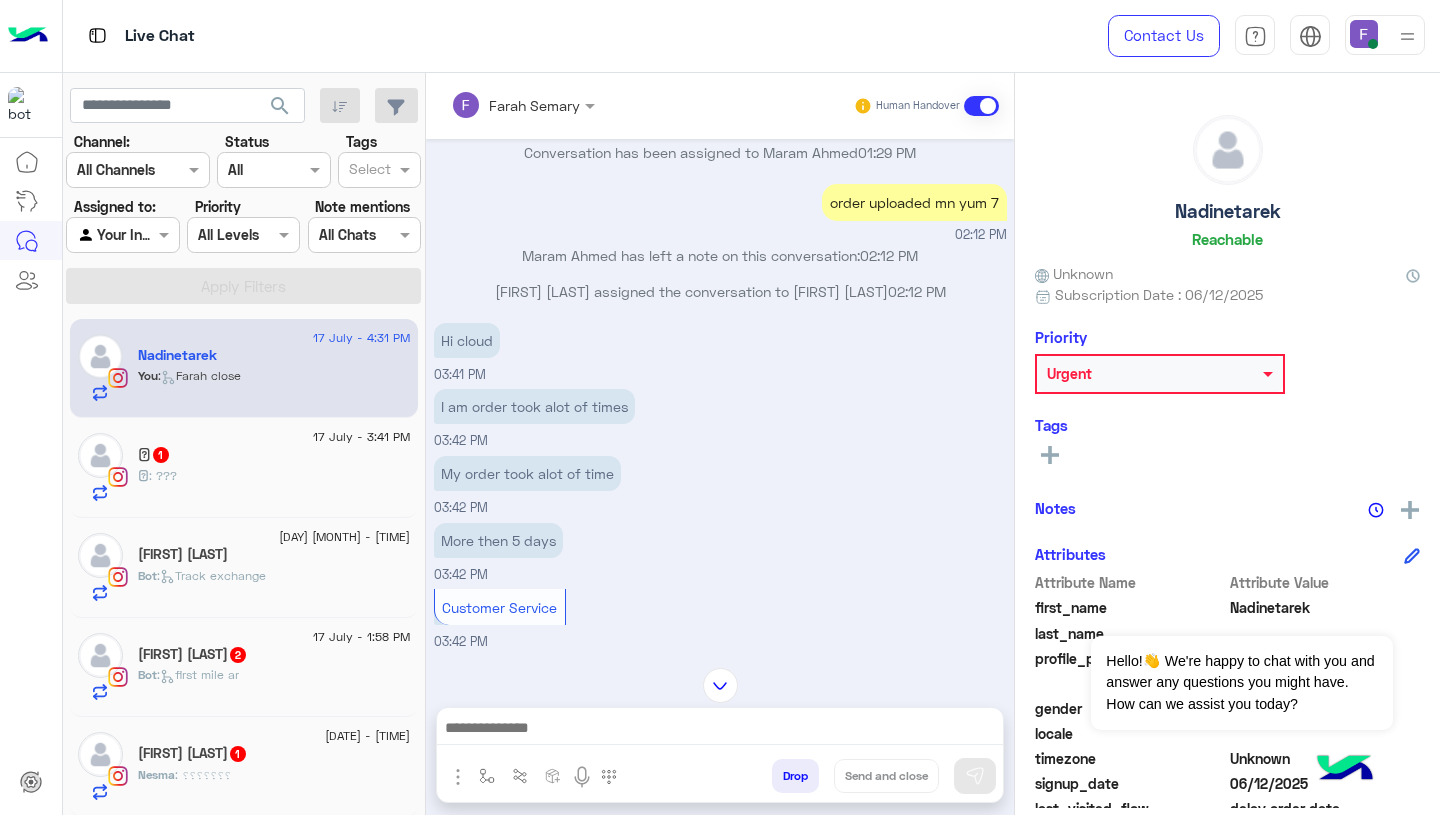 click at bounding box center [497, 105] 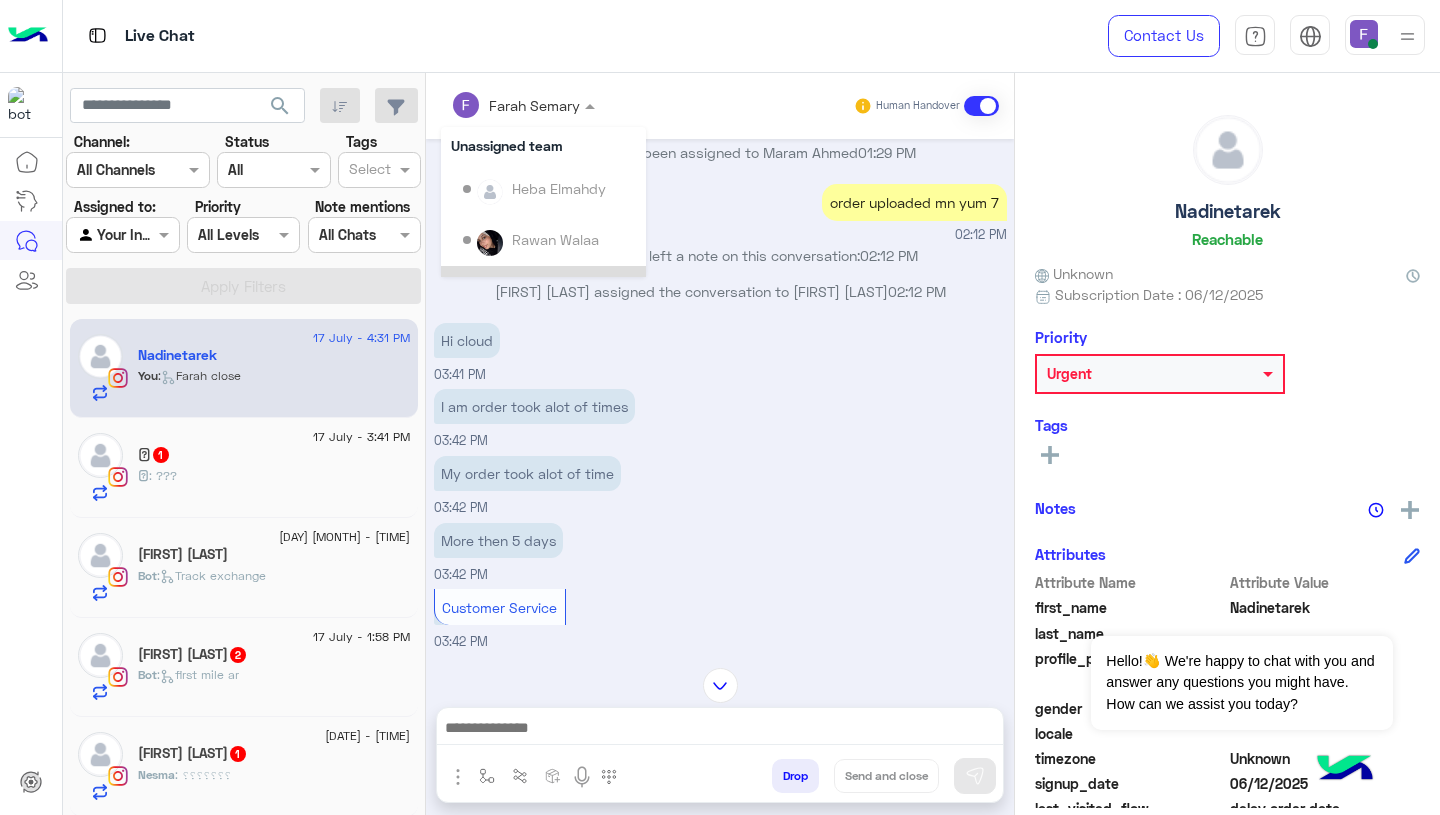 click on "Hi cloud [TIME]" at bounding box center [720, 351] 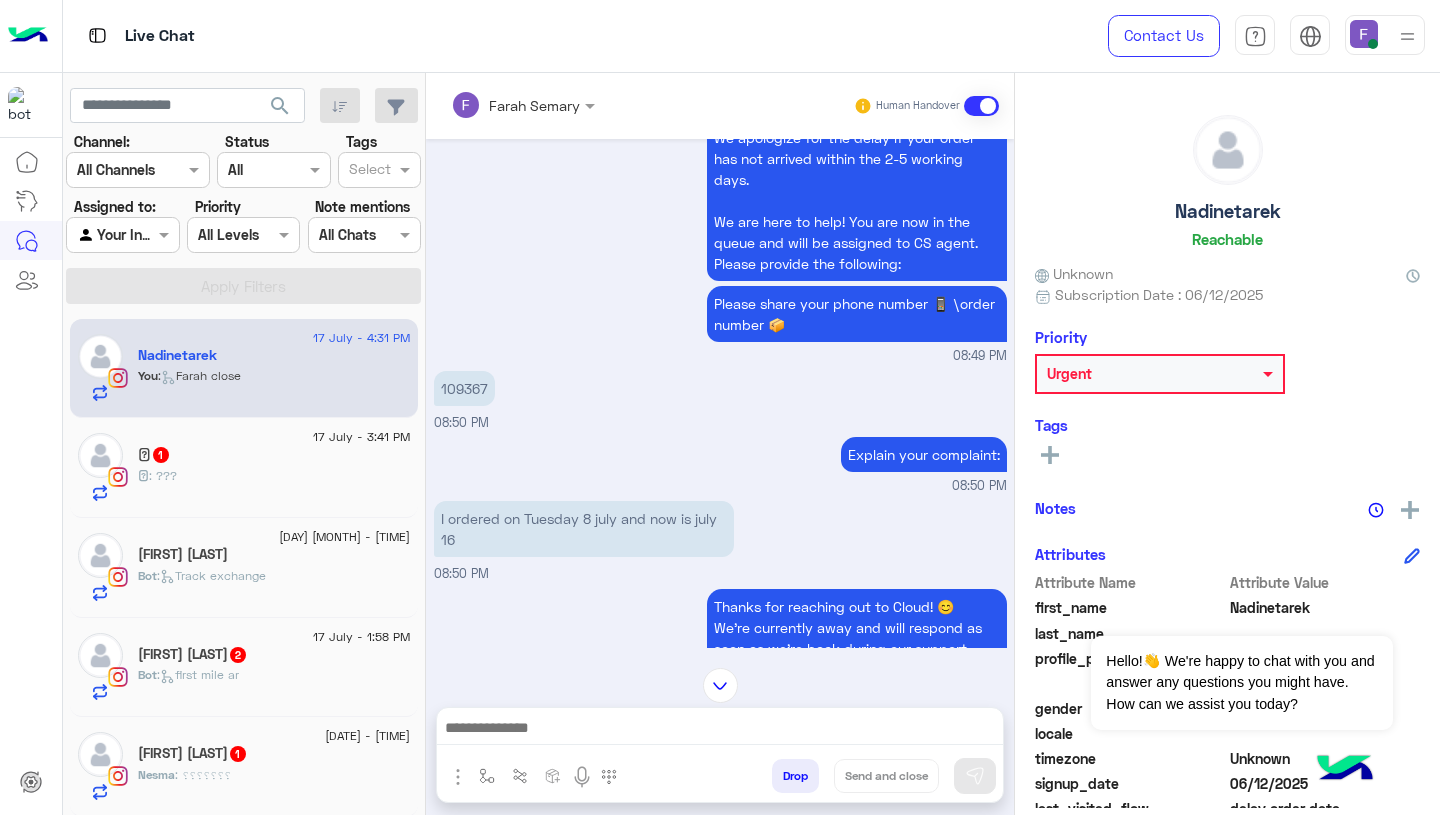 scroll, scrollTop: 60, scrollLeft: 0, axis: vertical 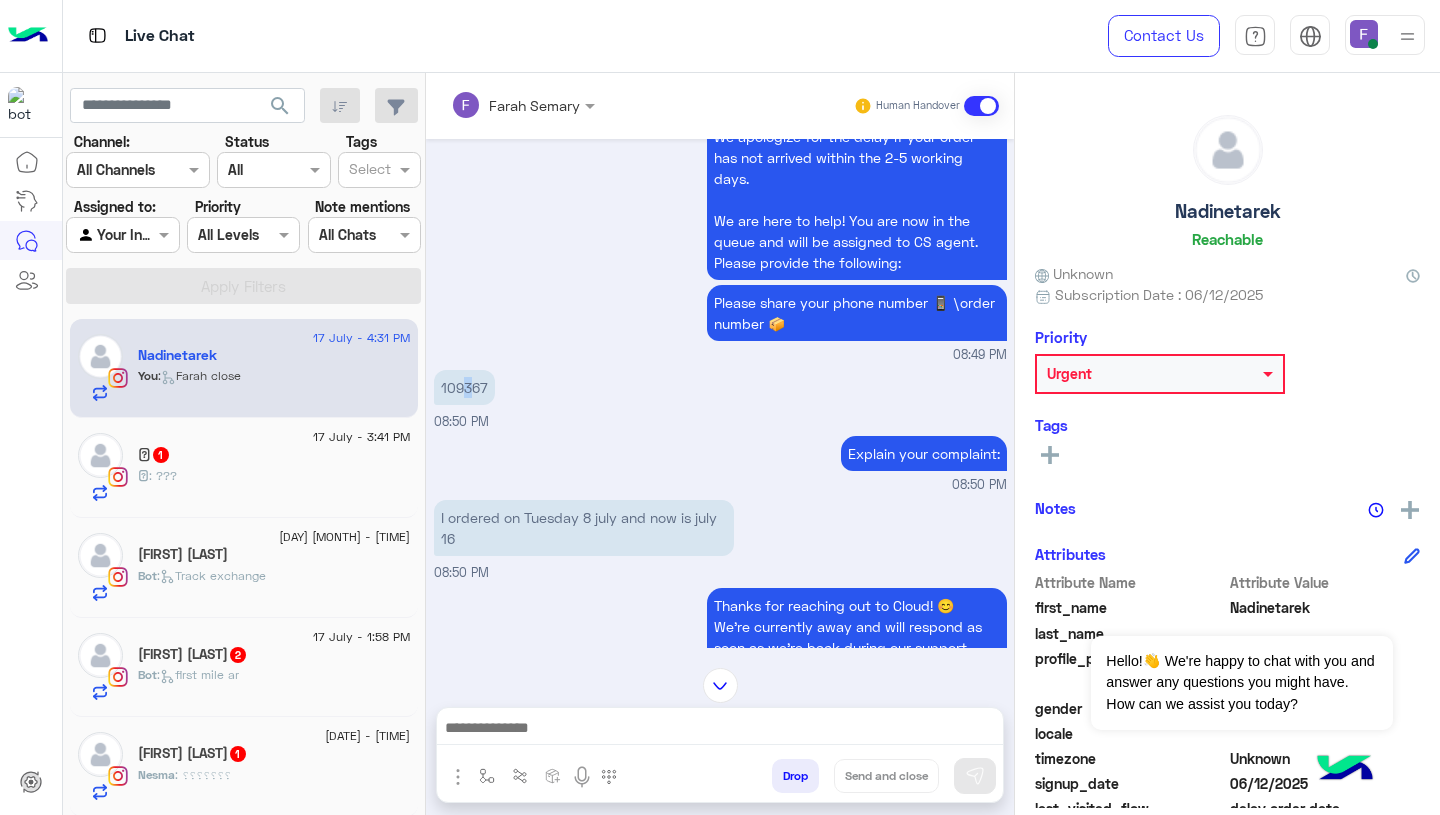 click on "109367" at bounding box center (464, 387) 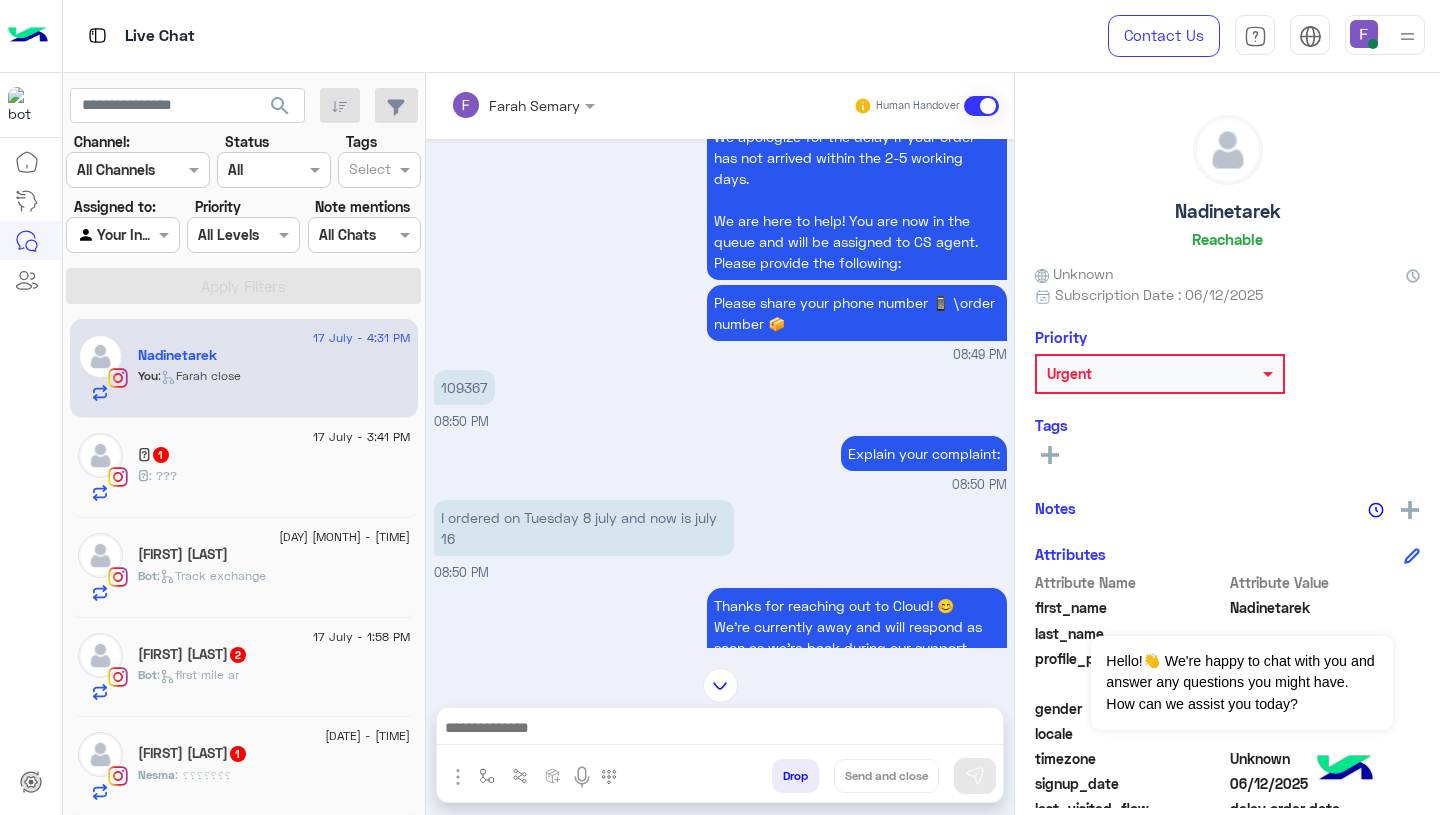 click on "109367" at bounding box center (464, 387) 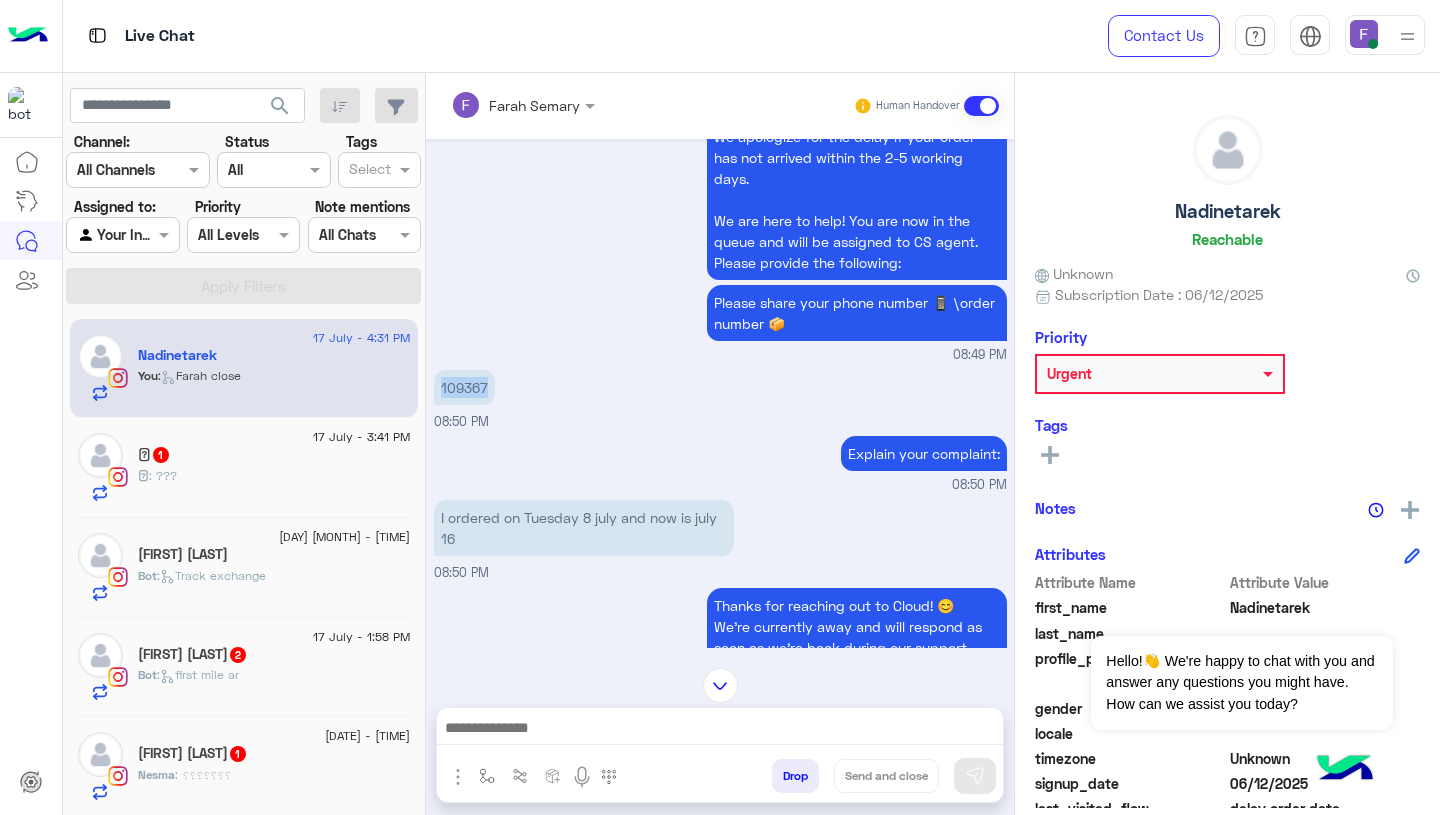 click on "08:49 PM" at bounding box center (720, 355) 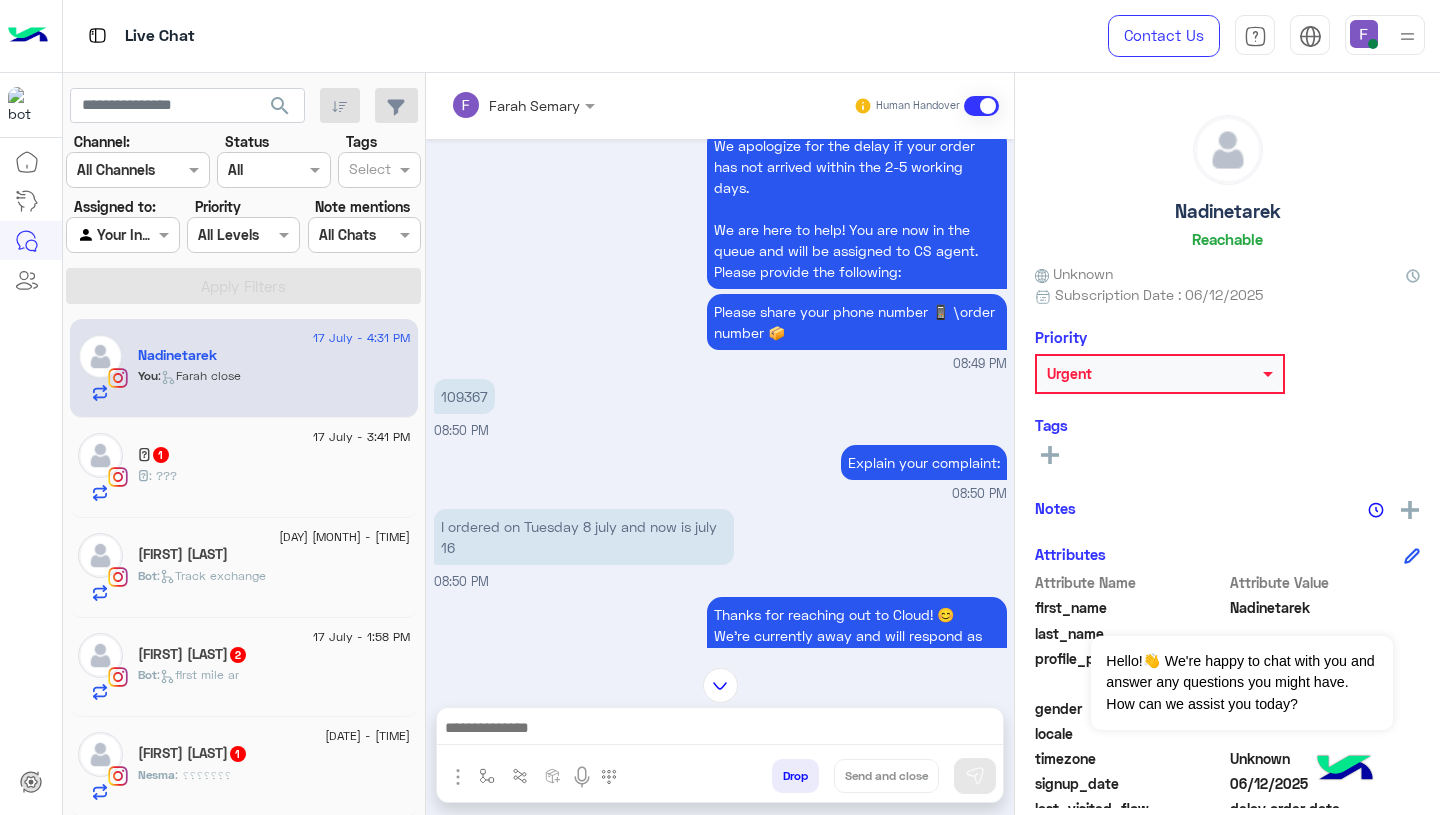 scroll, scrollTop: 17, scrollLeft: 0, axis: vertical 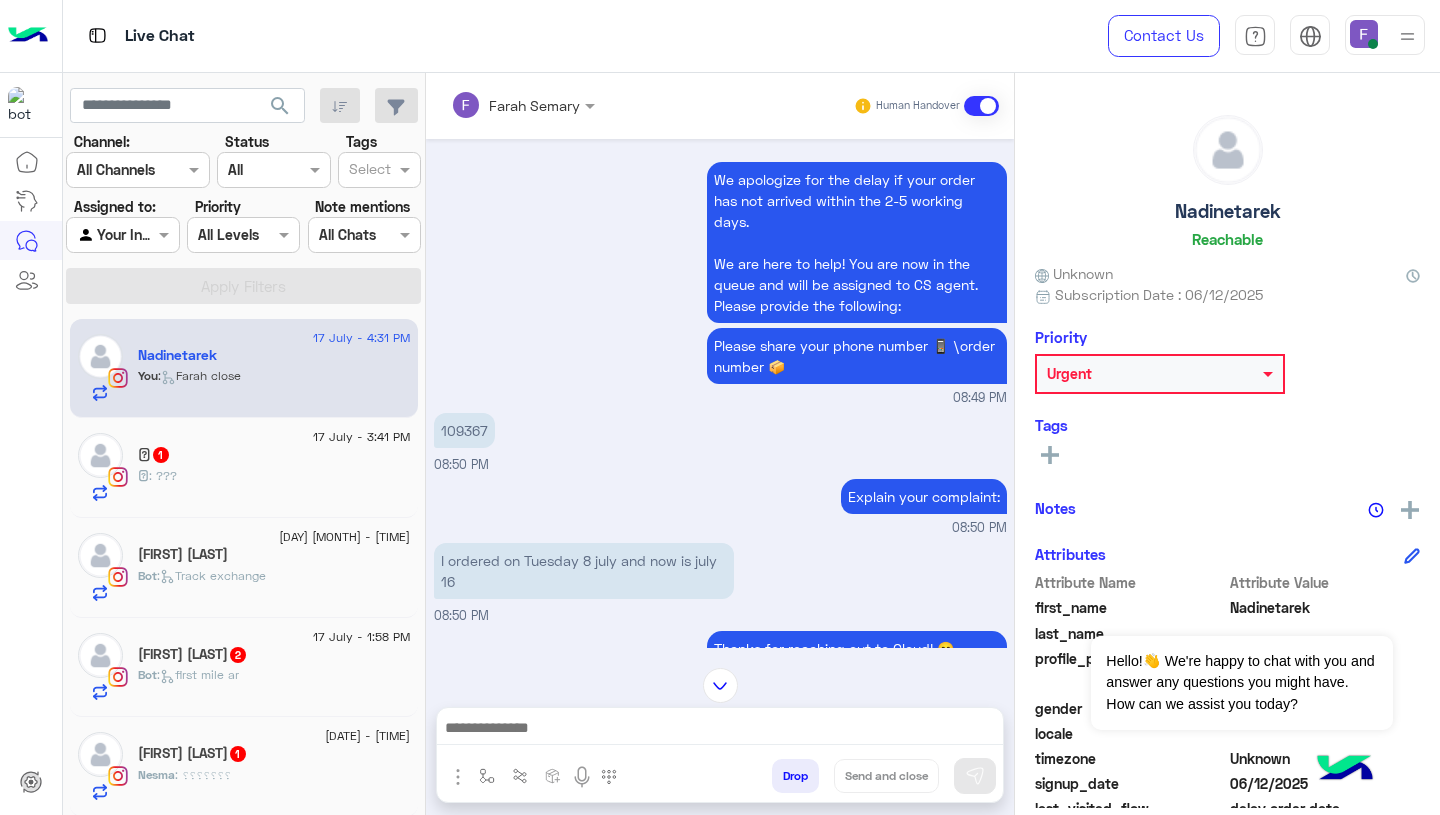 click on "109367" at bounding box center [464, 430] 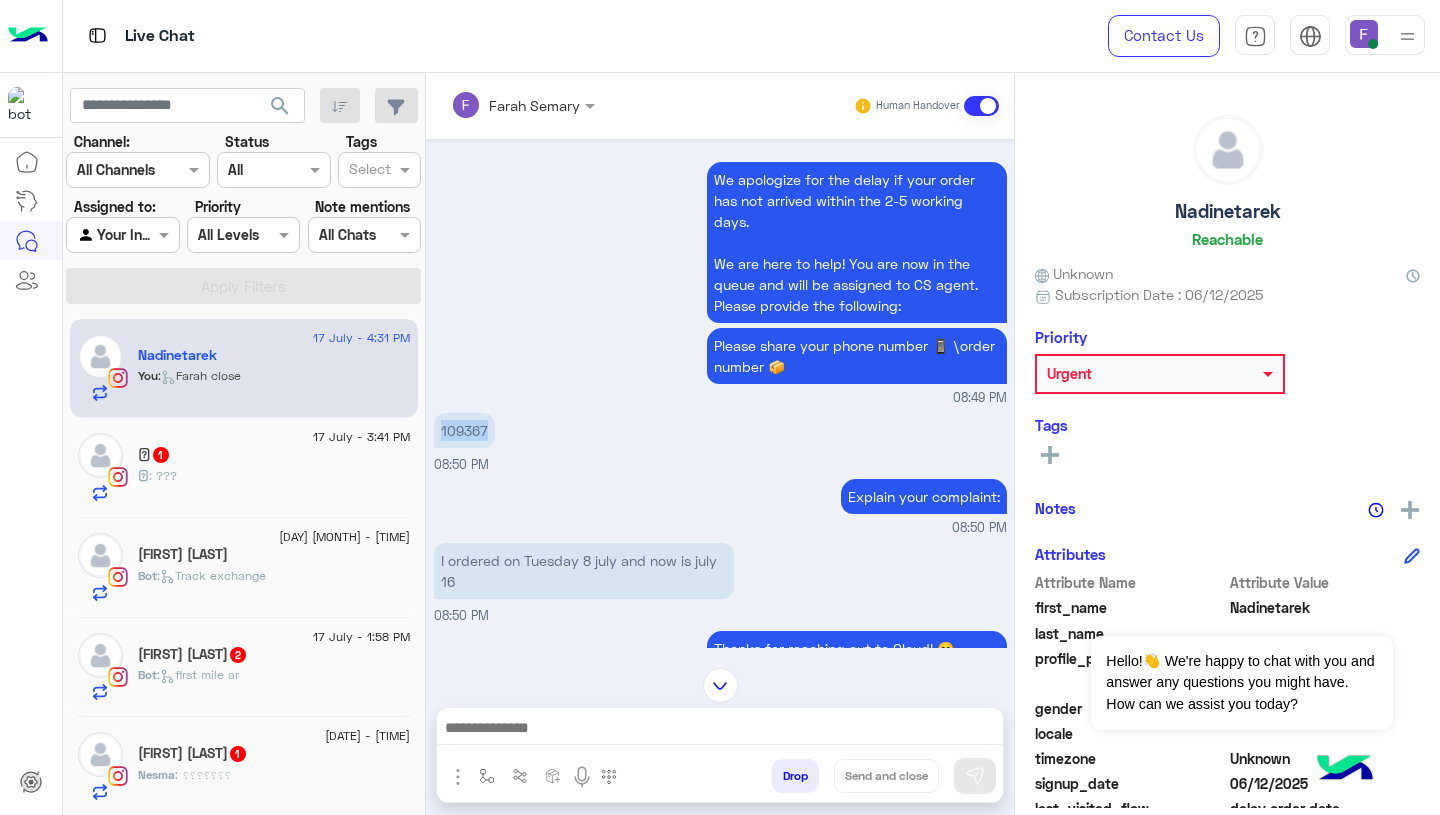 click on "109367" at bounding box center [464, 430] 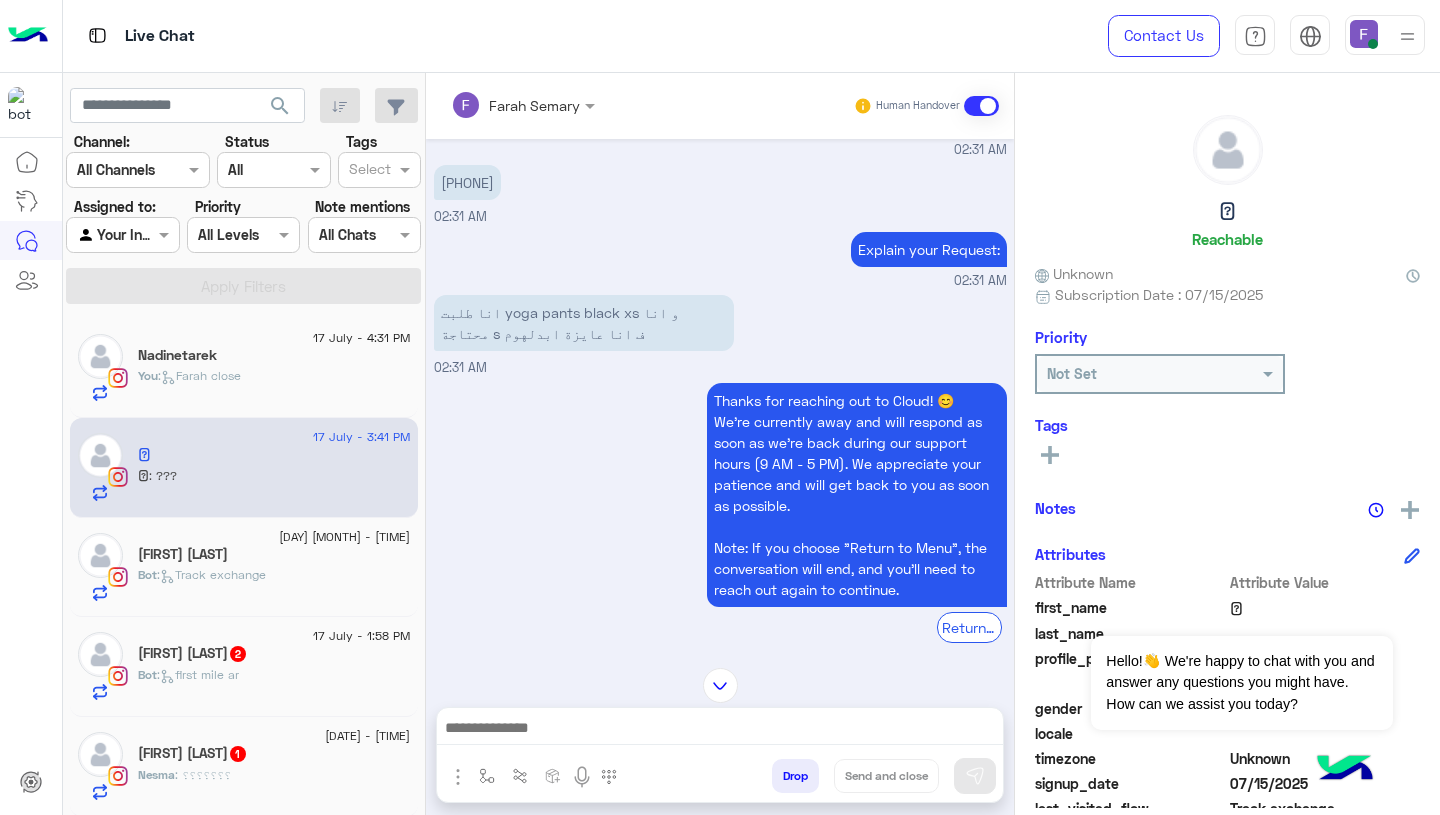 scroll, scrollTop: 1678, scrollLeft: 0, axis: vertical 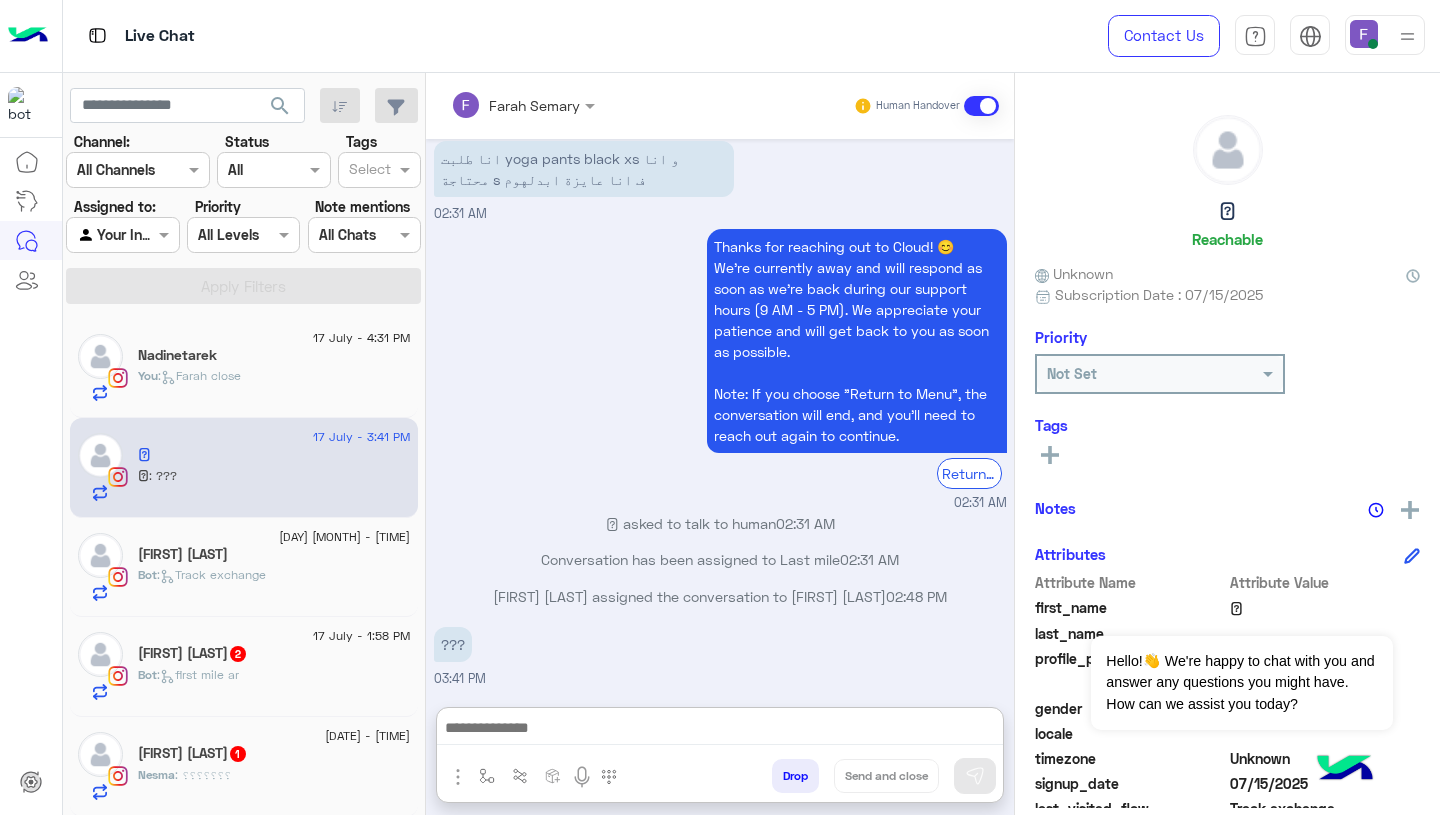 click at bounding box center (720, 730) 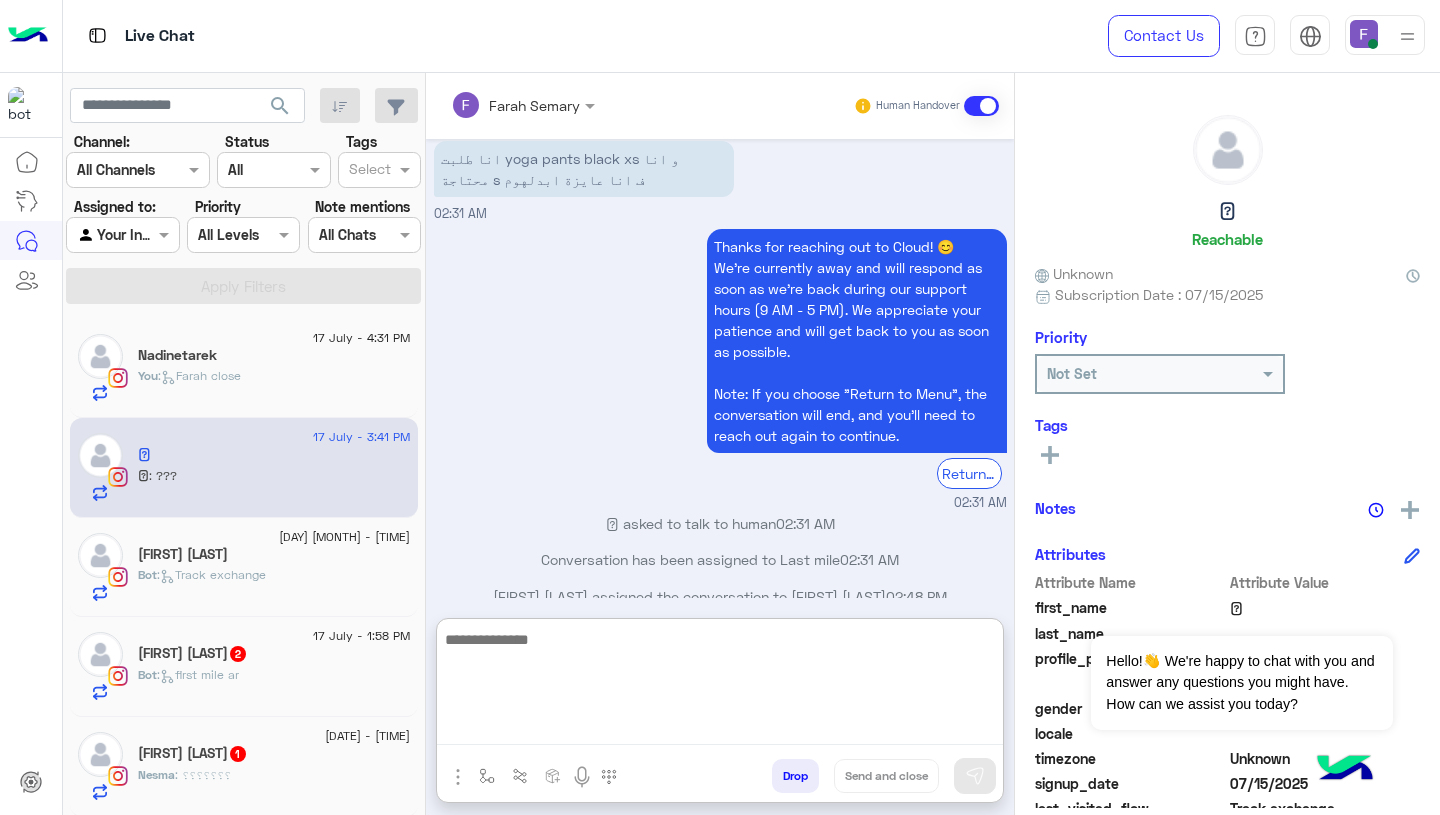 paste on "**********" 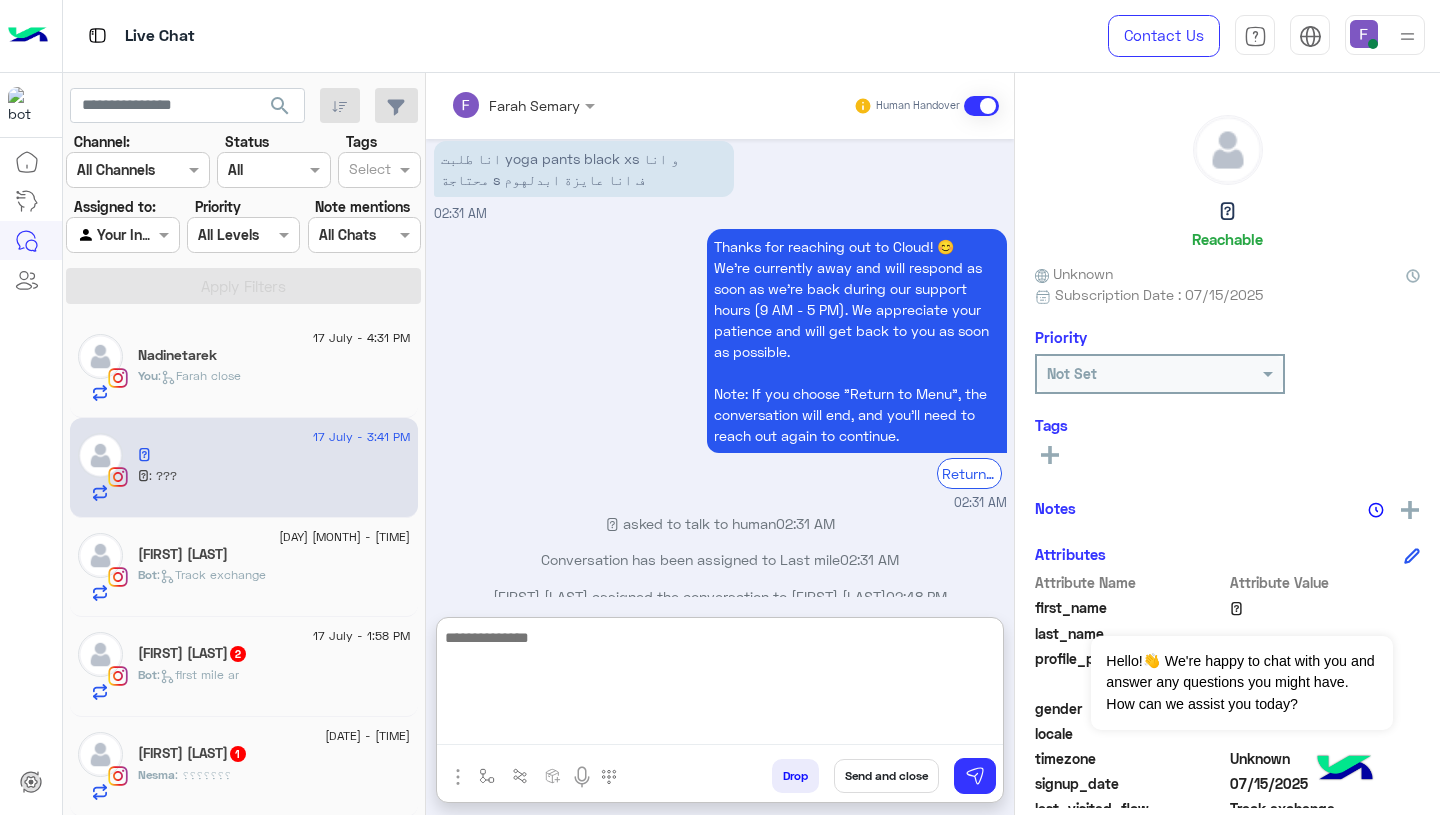 scroll, scrollTop: 0, scrollLeft: 0, axis: both 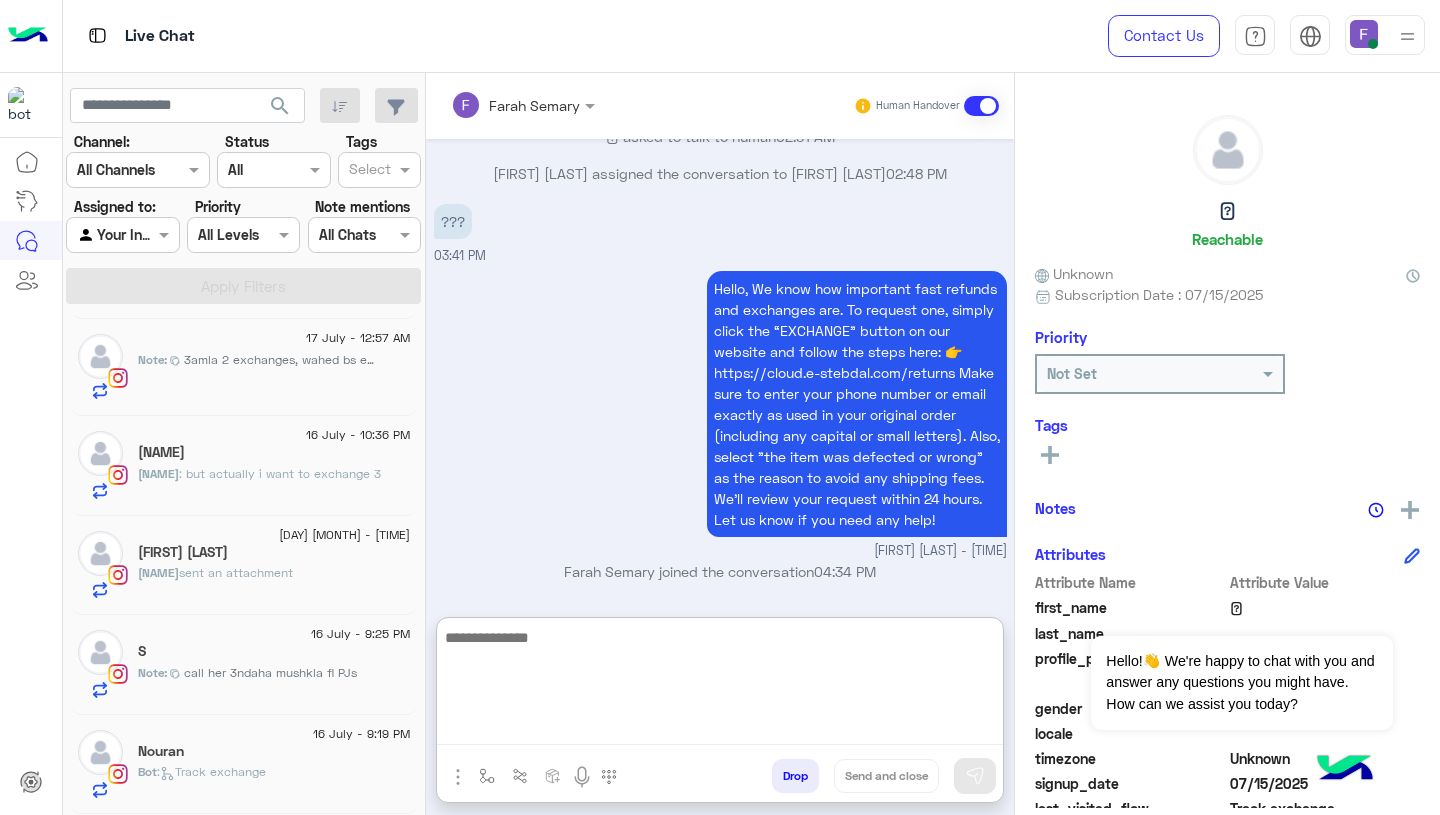 click on "Bot :   Track exchange" 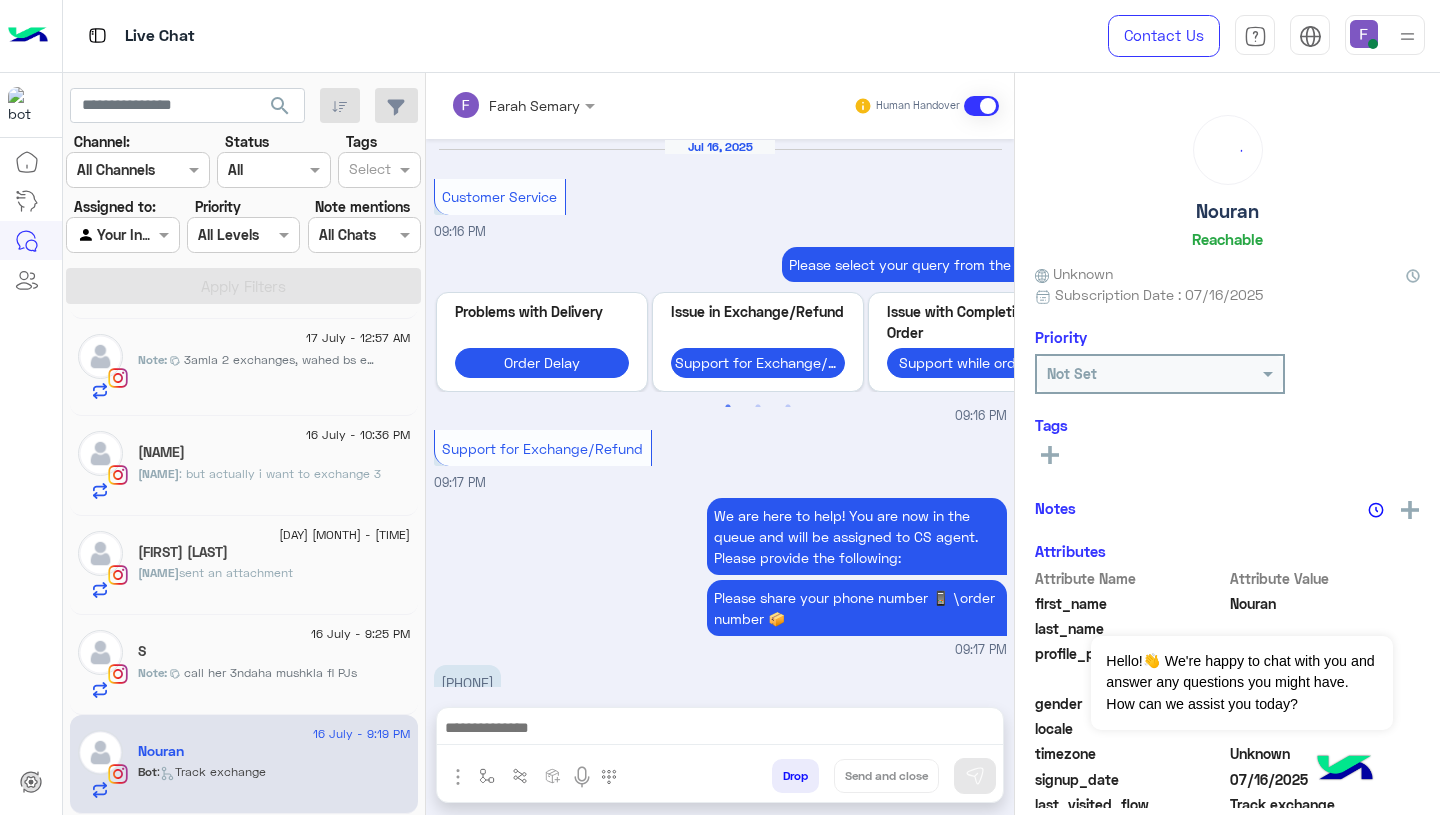 scroll, scrollTop: 1962, scrollLeft: 0, axis: vertical 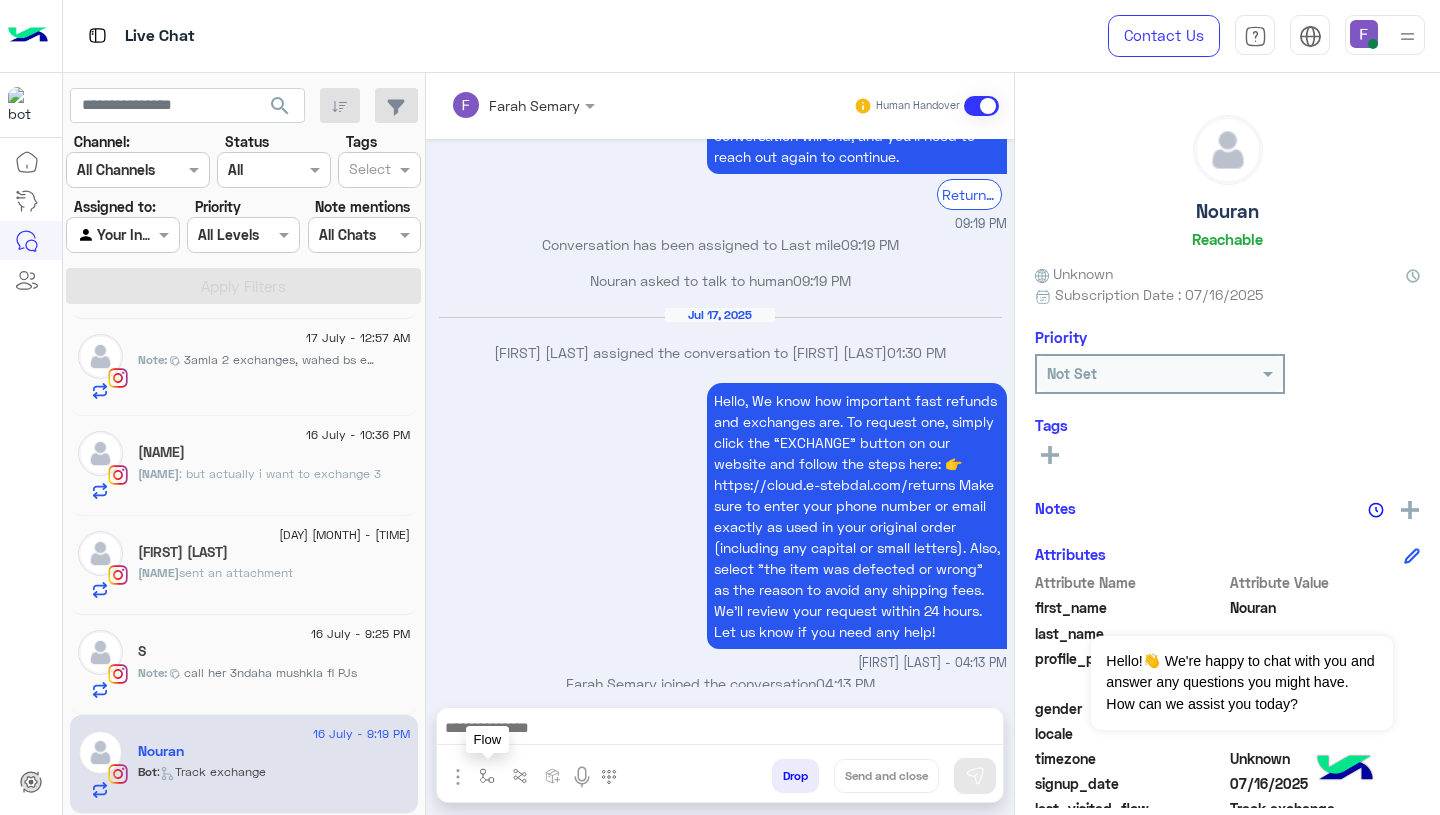 click at bounding box center [487, 776] 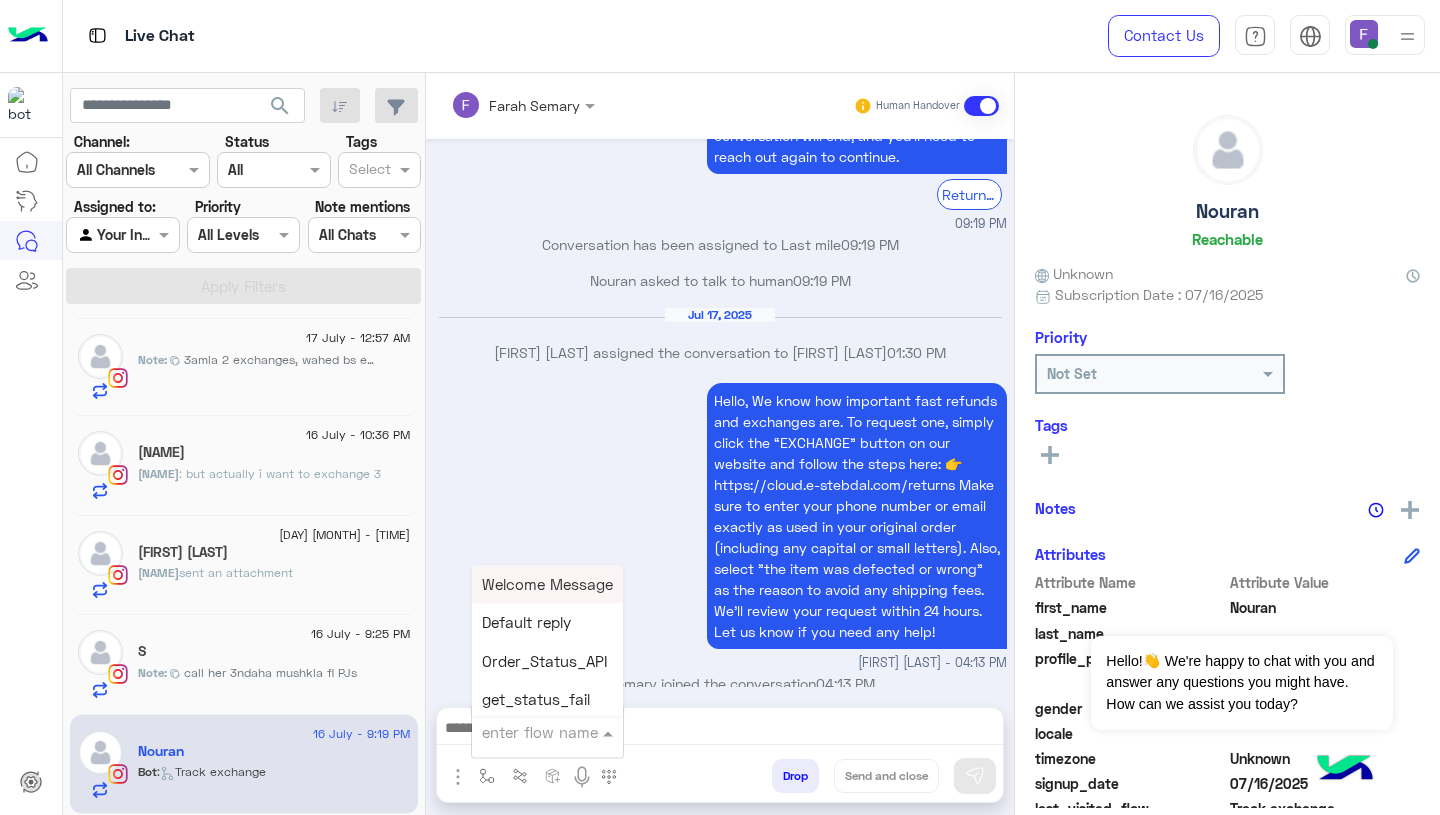 click at bounding box center [523, 732] 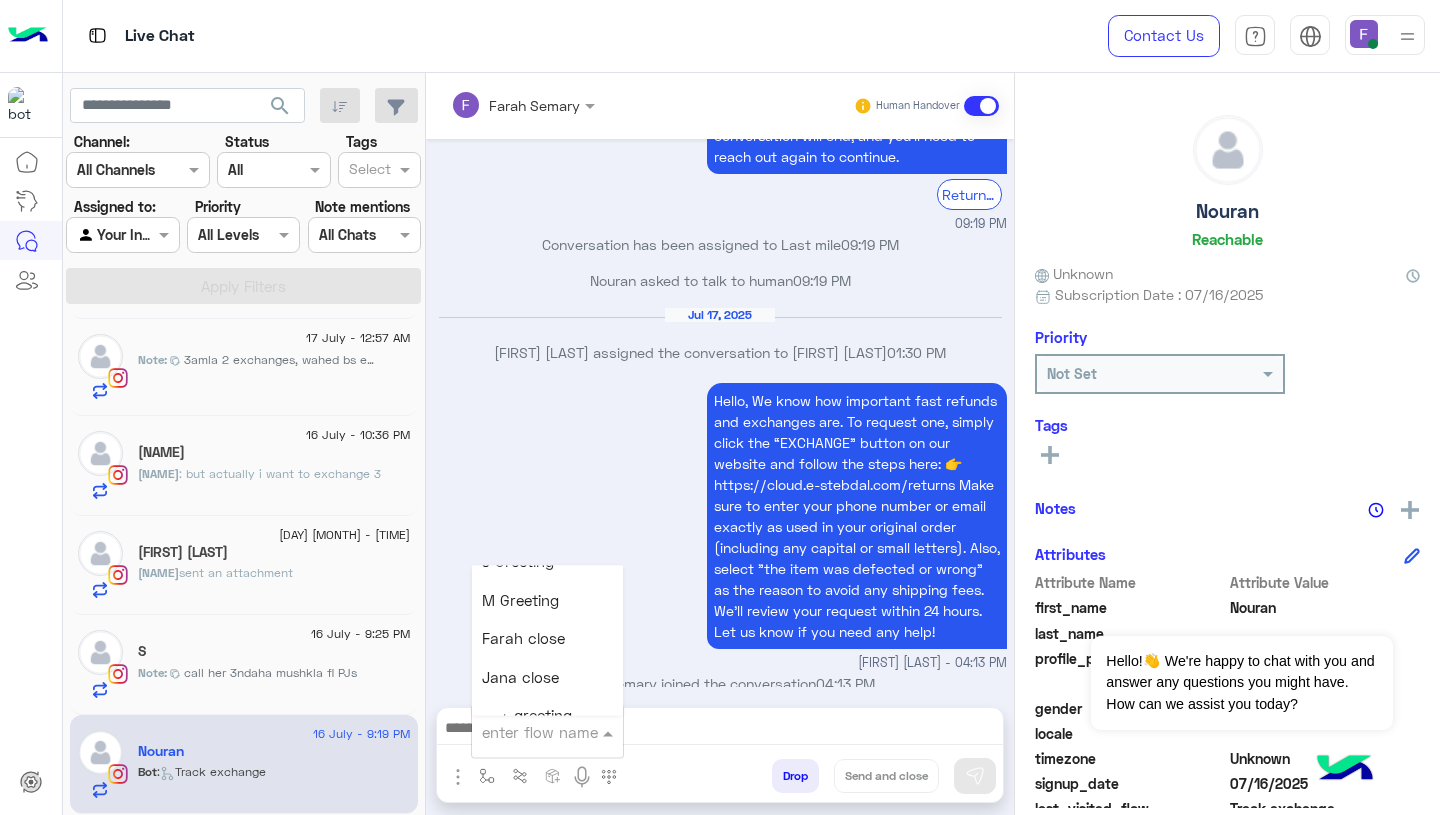 scroll, scrollTop: 2514, scrollLeft: 0, axis: vertical 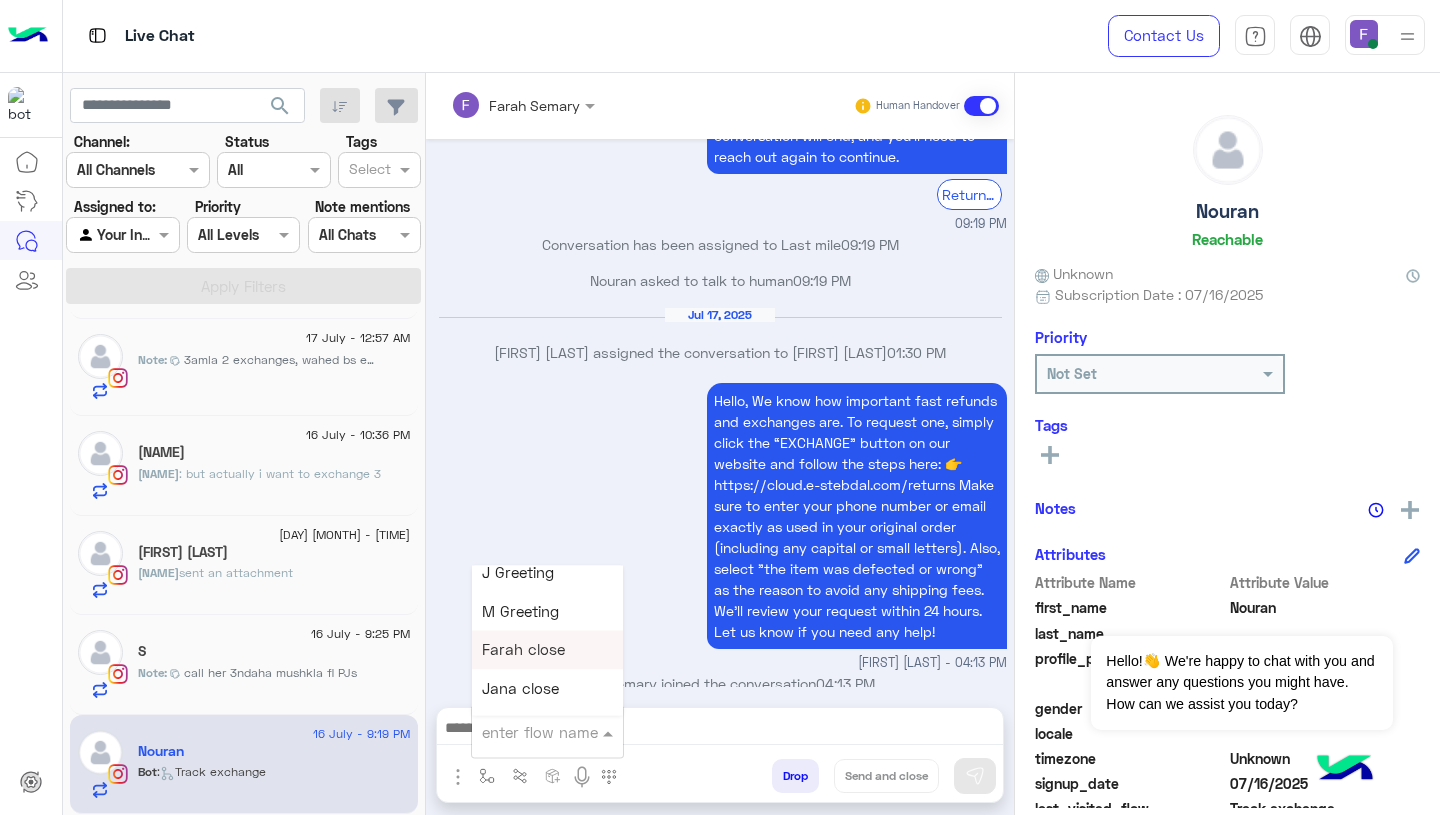 click on "Farah close" at bounding box center [547, 650] 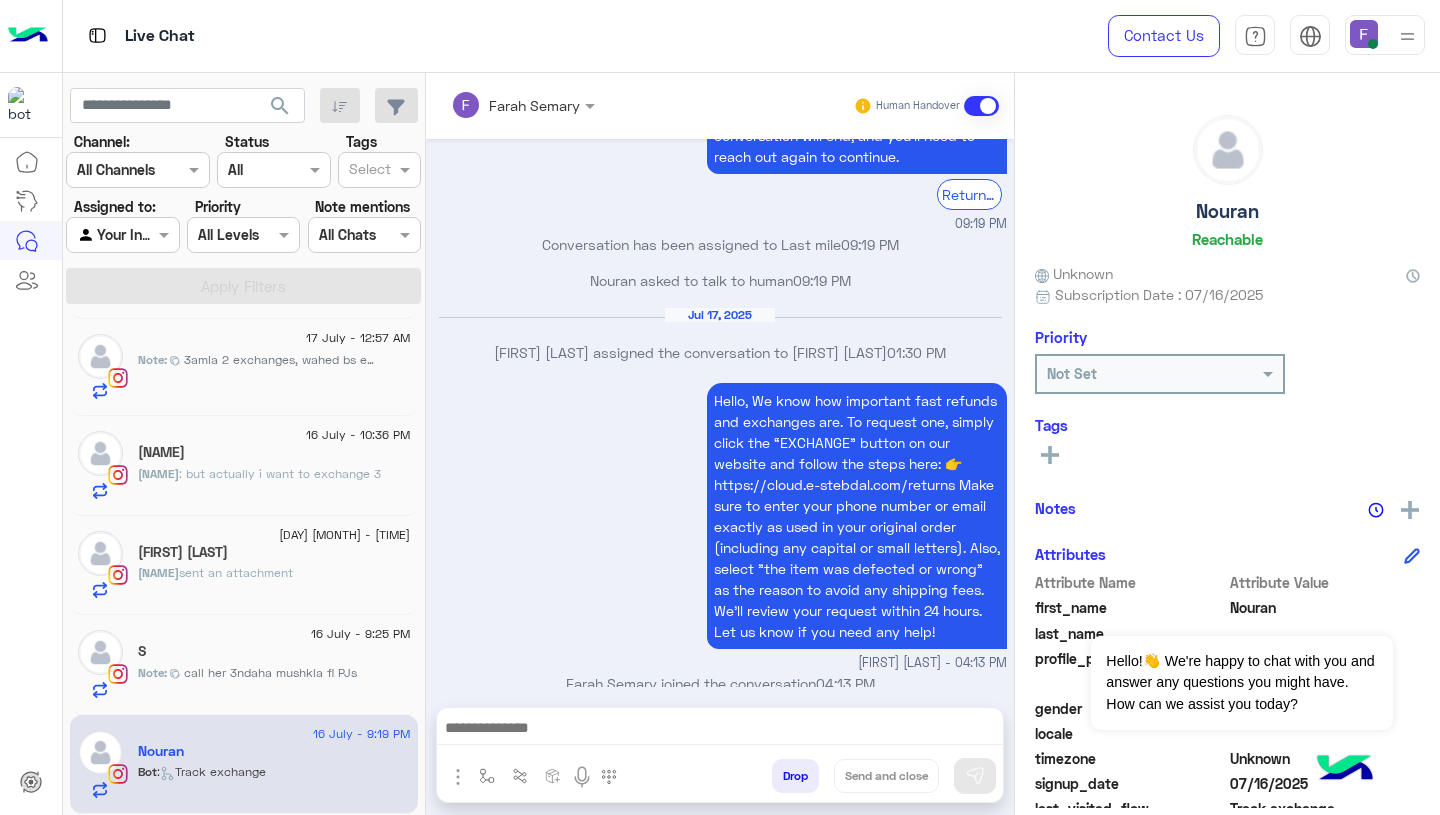 type on "**********" 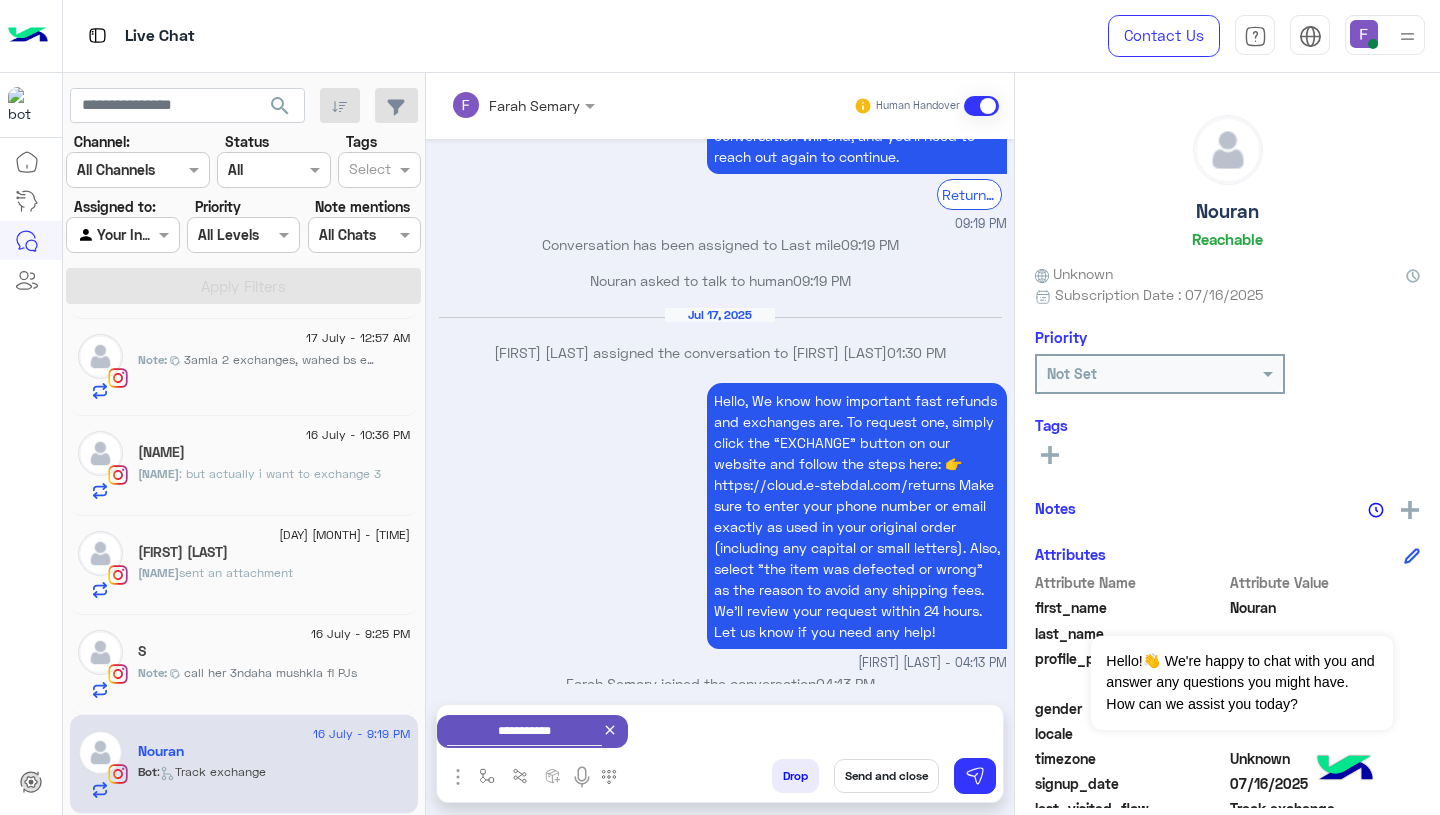 click on "Send and close" at bounding box center [886, 776] 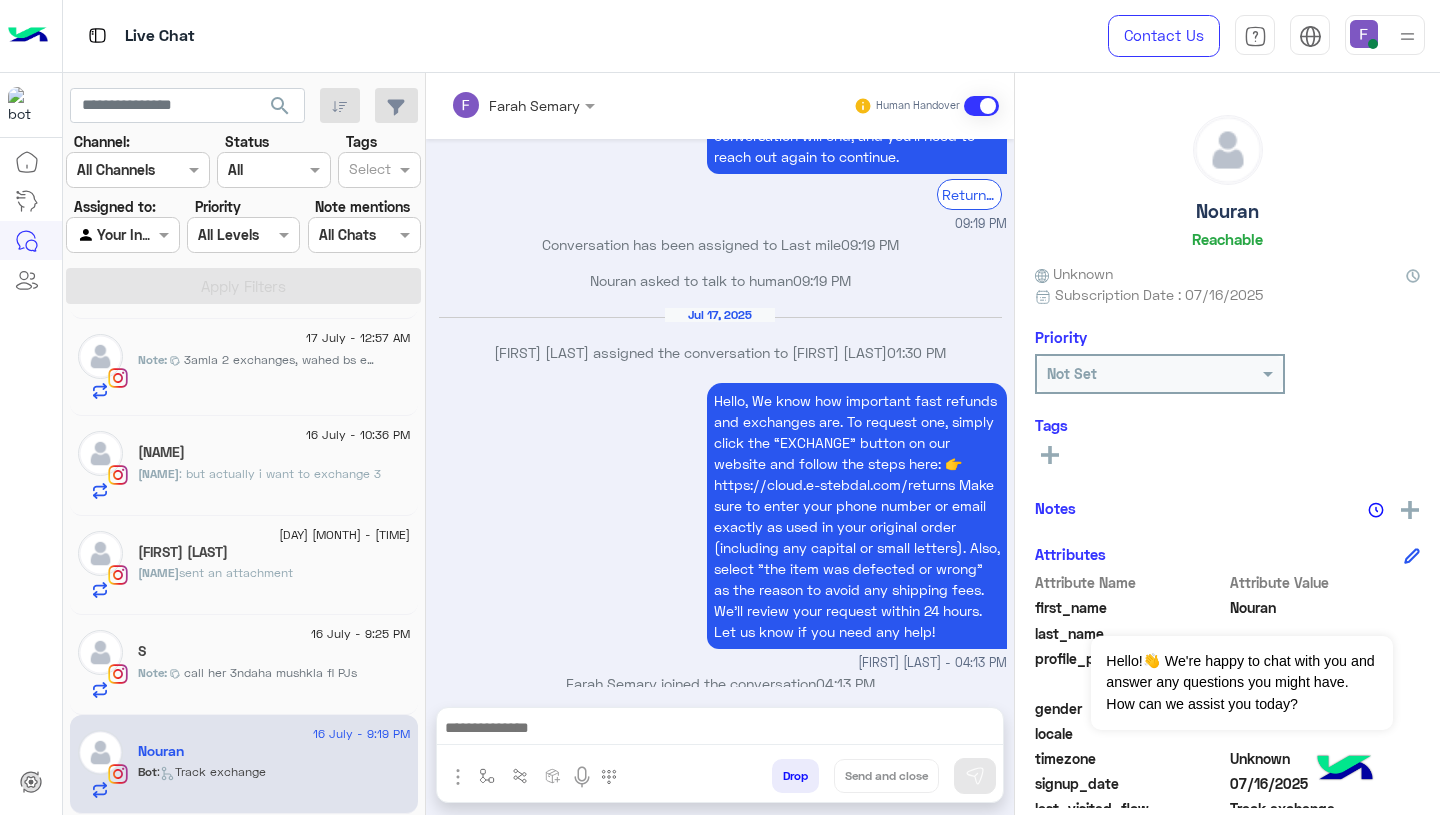 scroll, scrollTop: 1998, scrollLeft: 0, axis: vertical 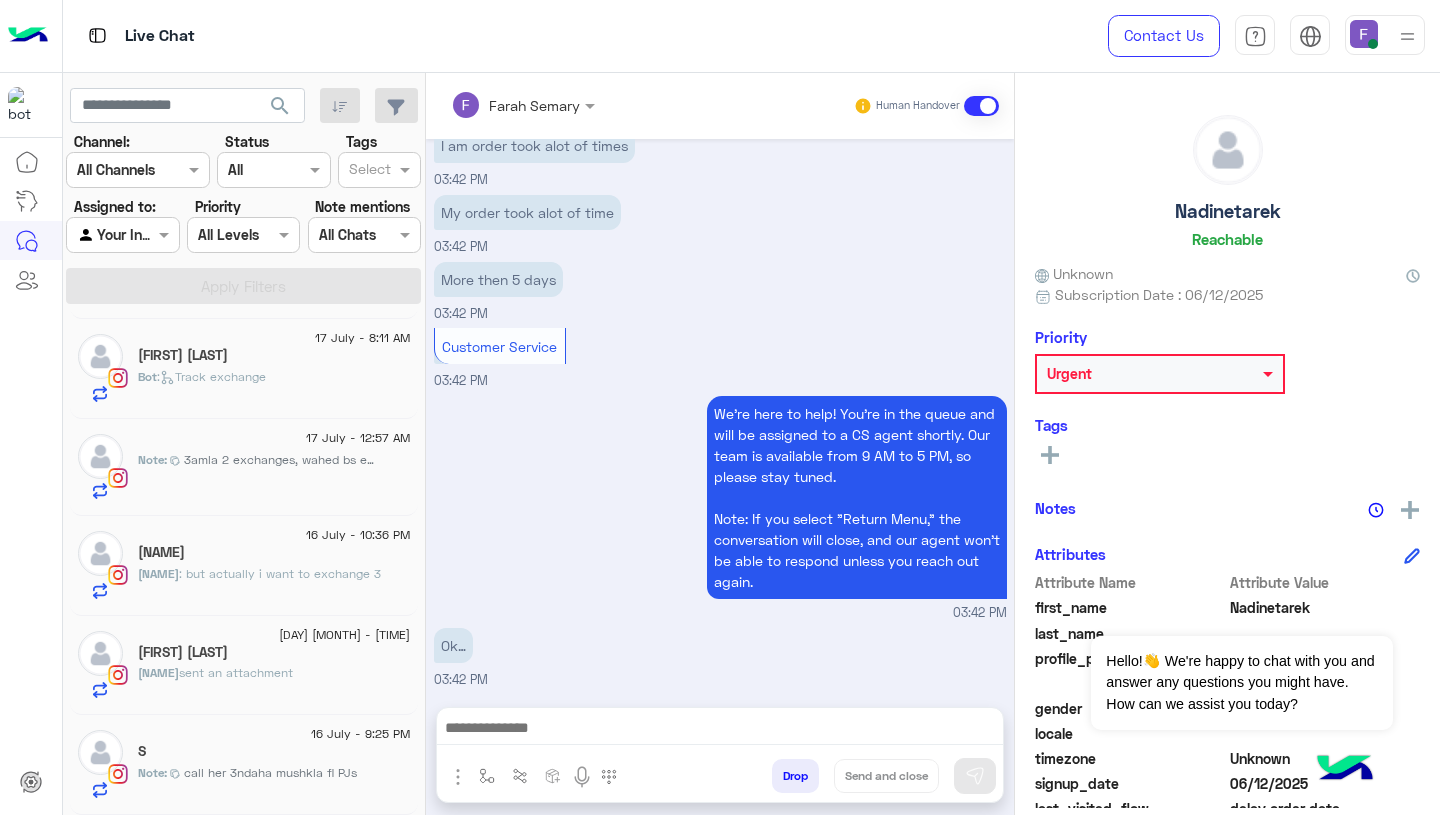 click on "call her 3ndaha mushkla fl PJs" 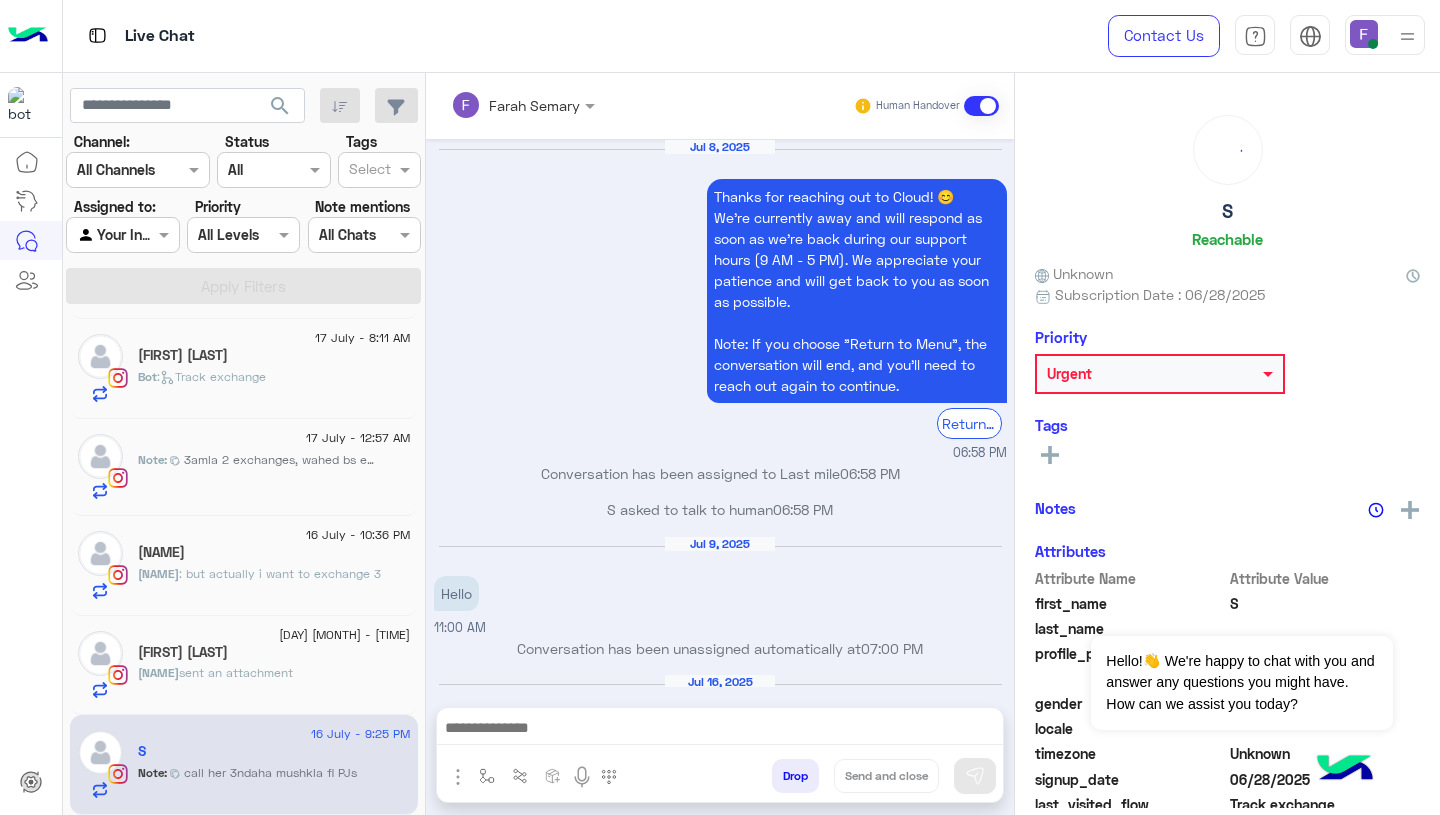 scroll, scrollTop: 1941, scrollLeft: 0, axis: vertical 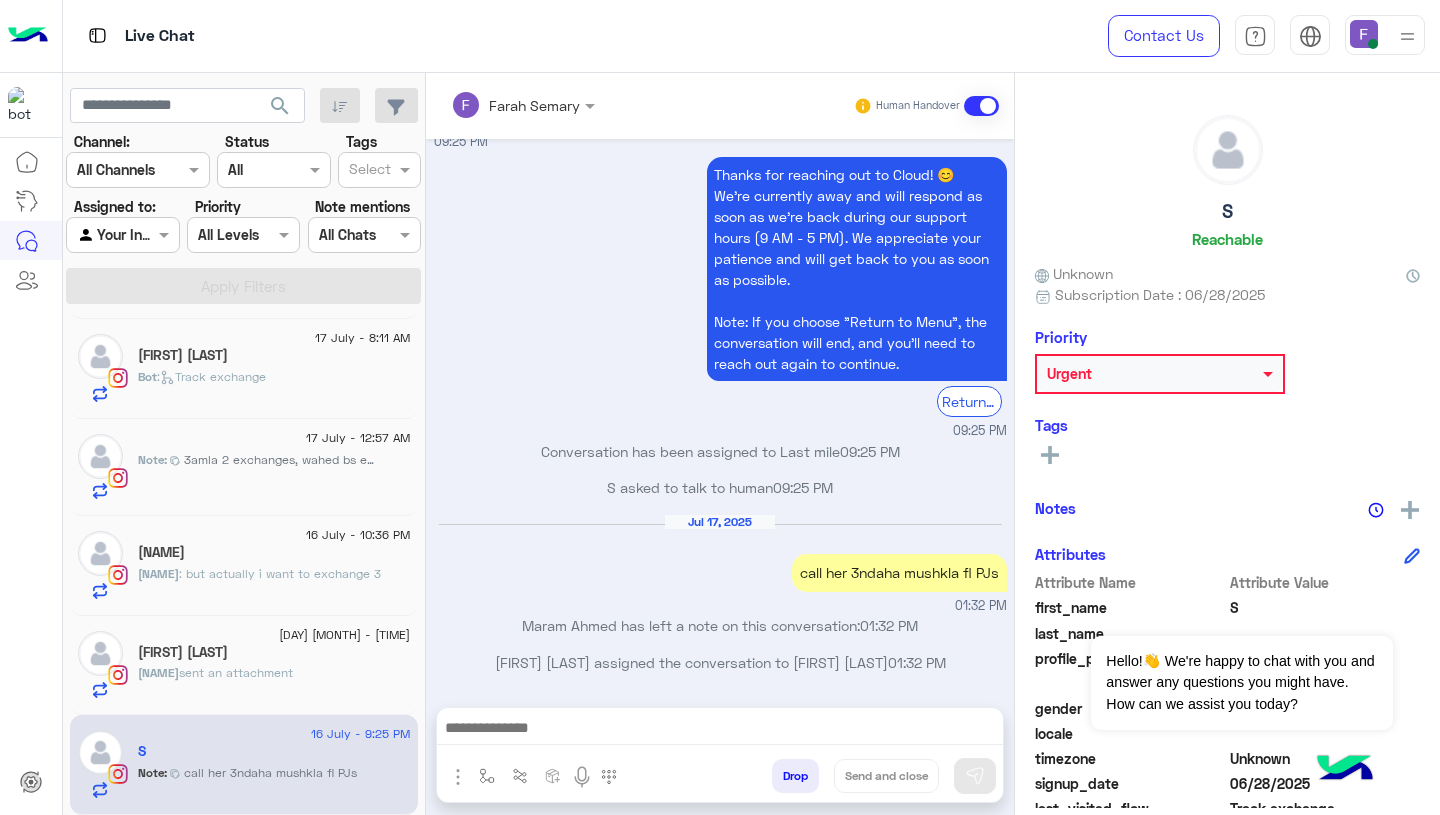 click on "[NAME]  sent an attachment" 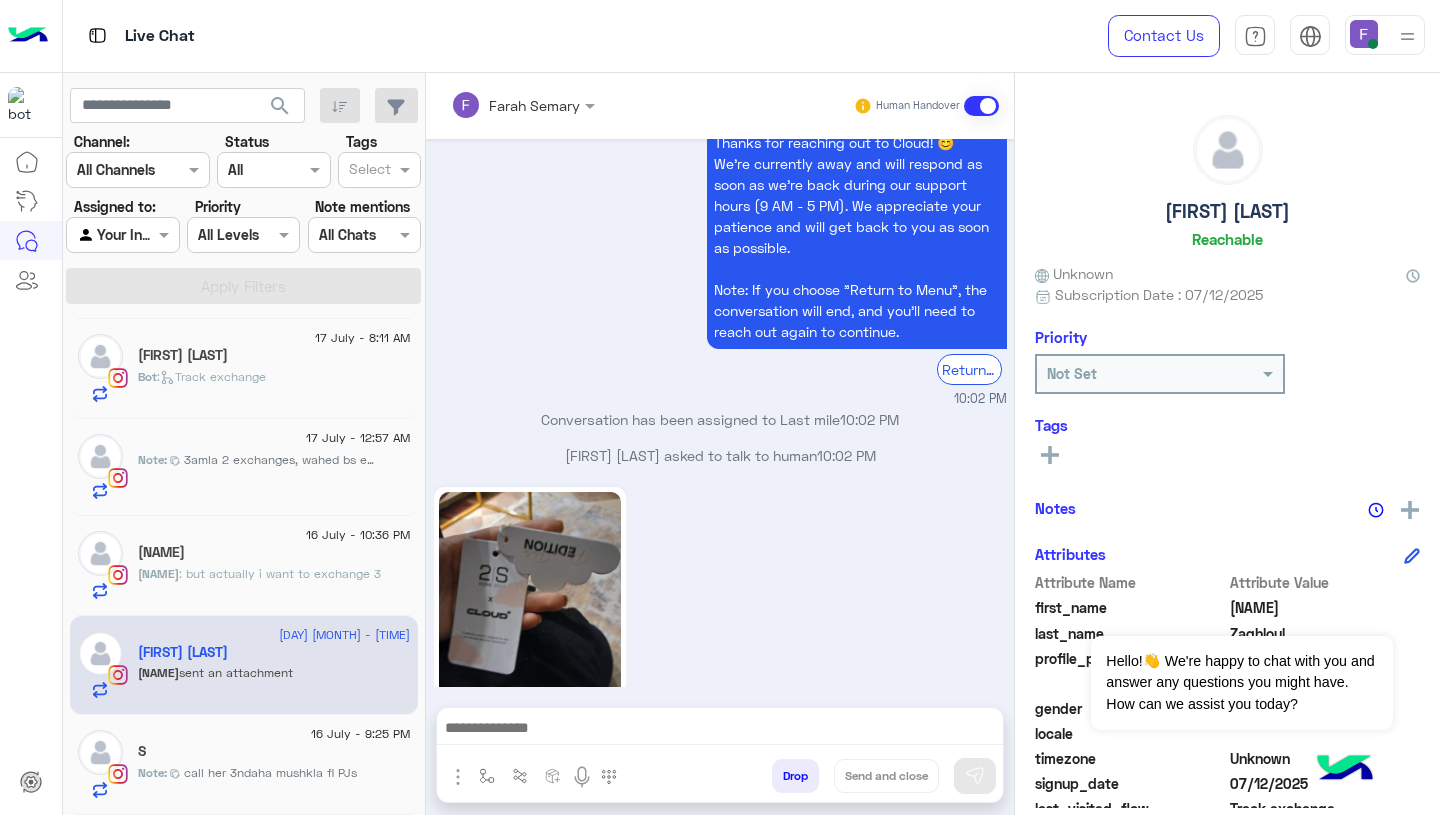 scroll, scrollTop: 2015, scrollLeft: 0, axis: vertical 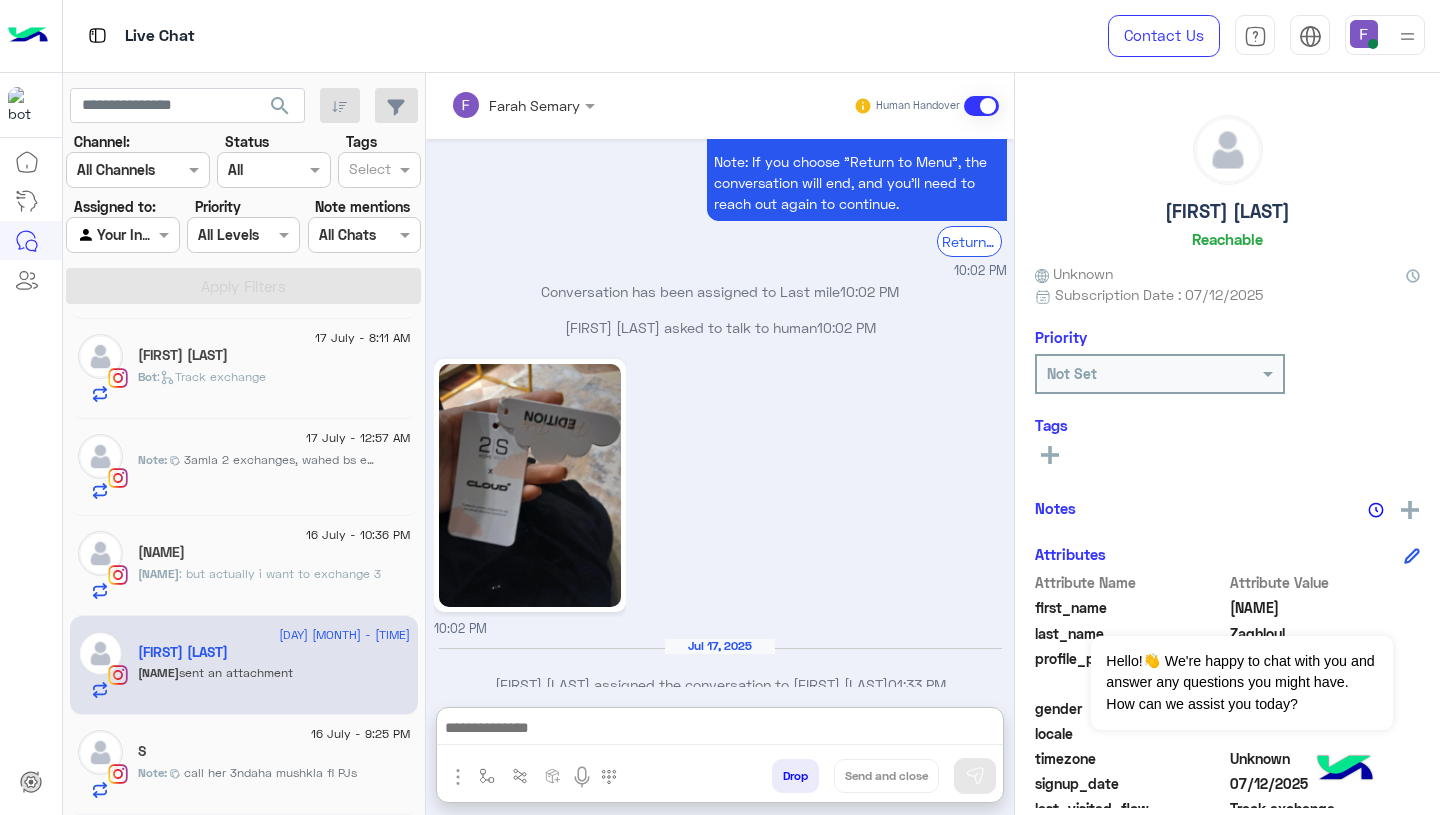 click at bounding box center [720, 730] 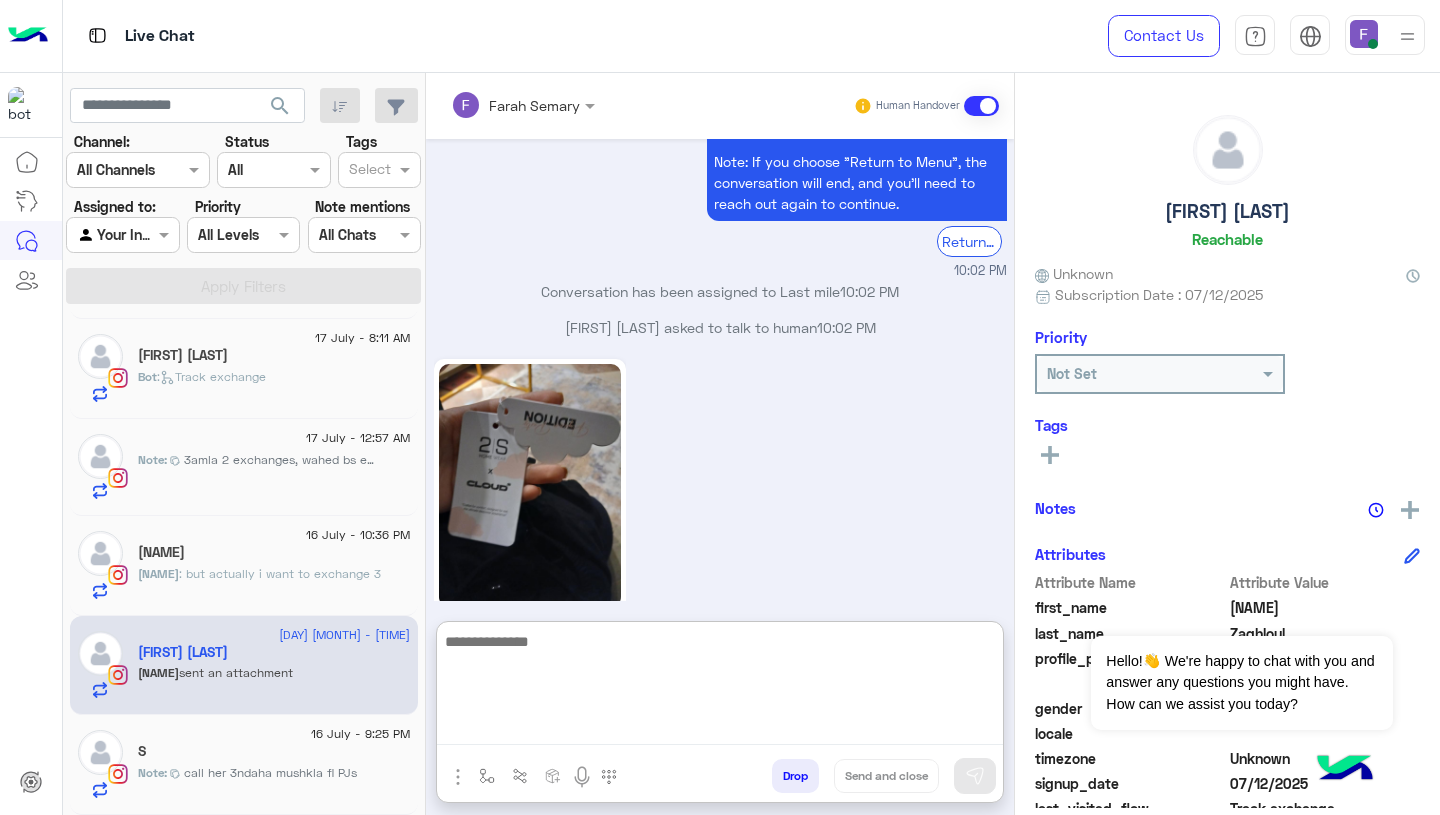 paste on "**********" 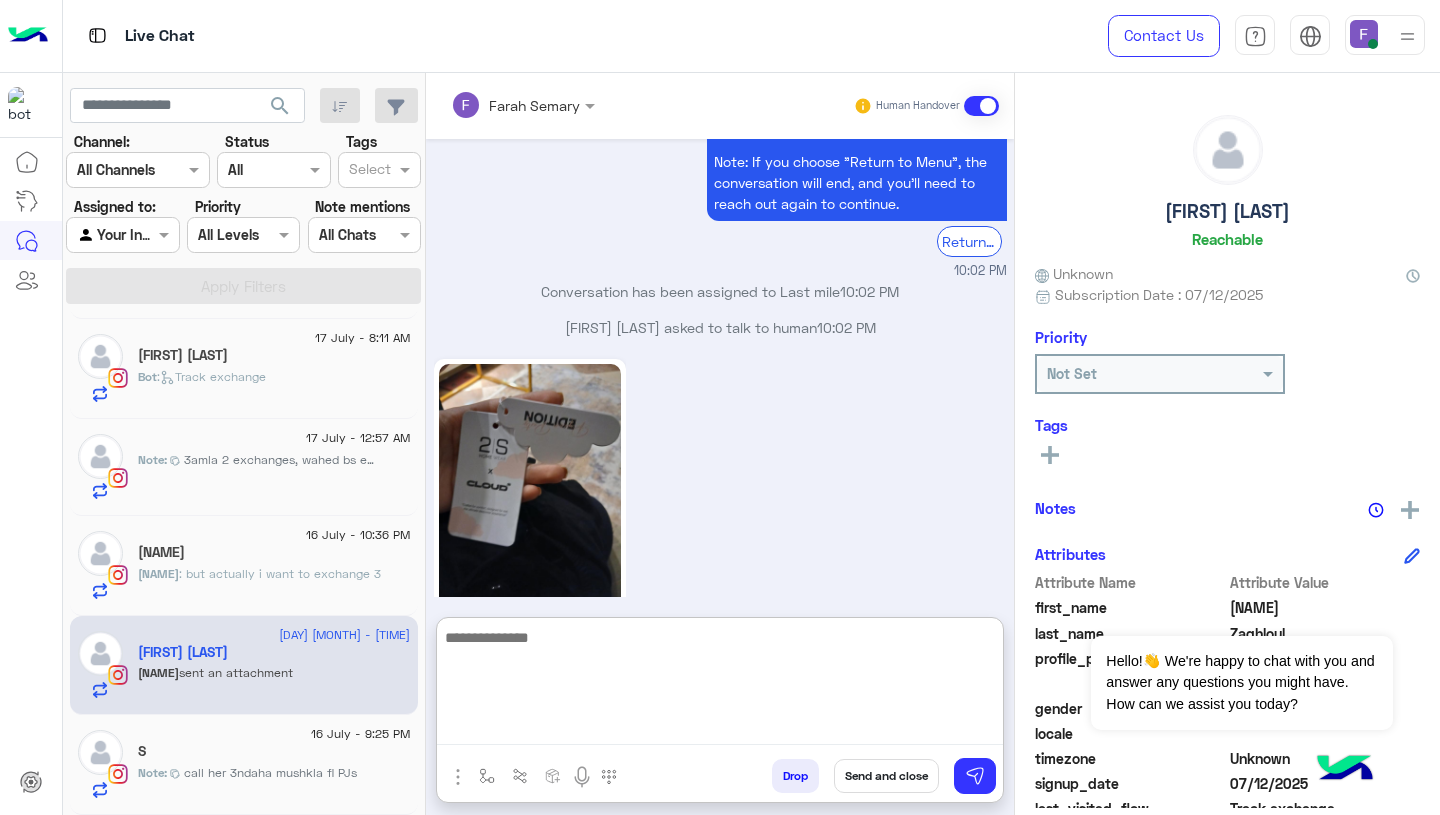 scroll, scrollTop: 0, scrollLeft: 0, axis: both 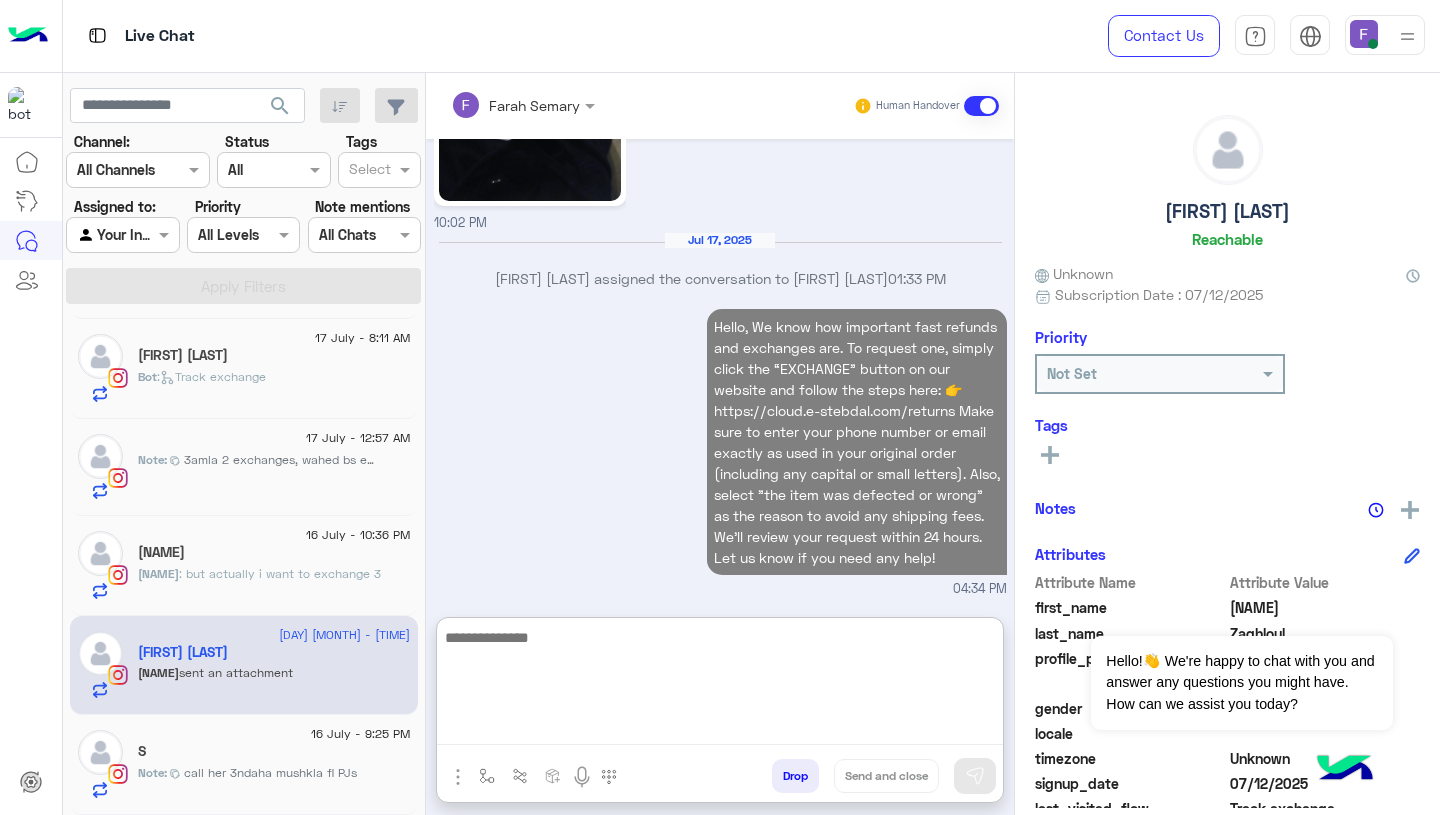 click on "[NAME]" 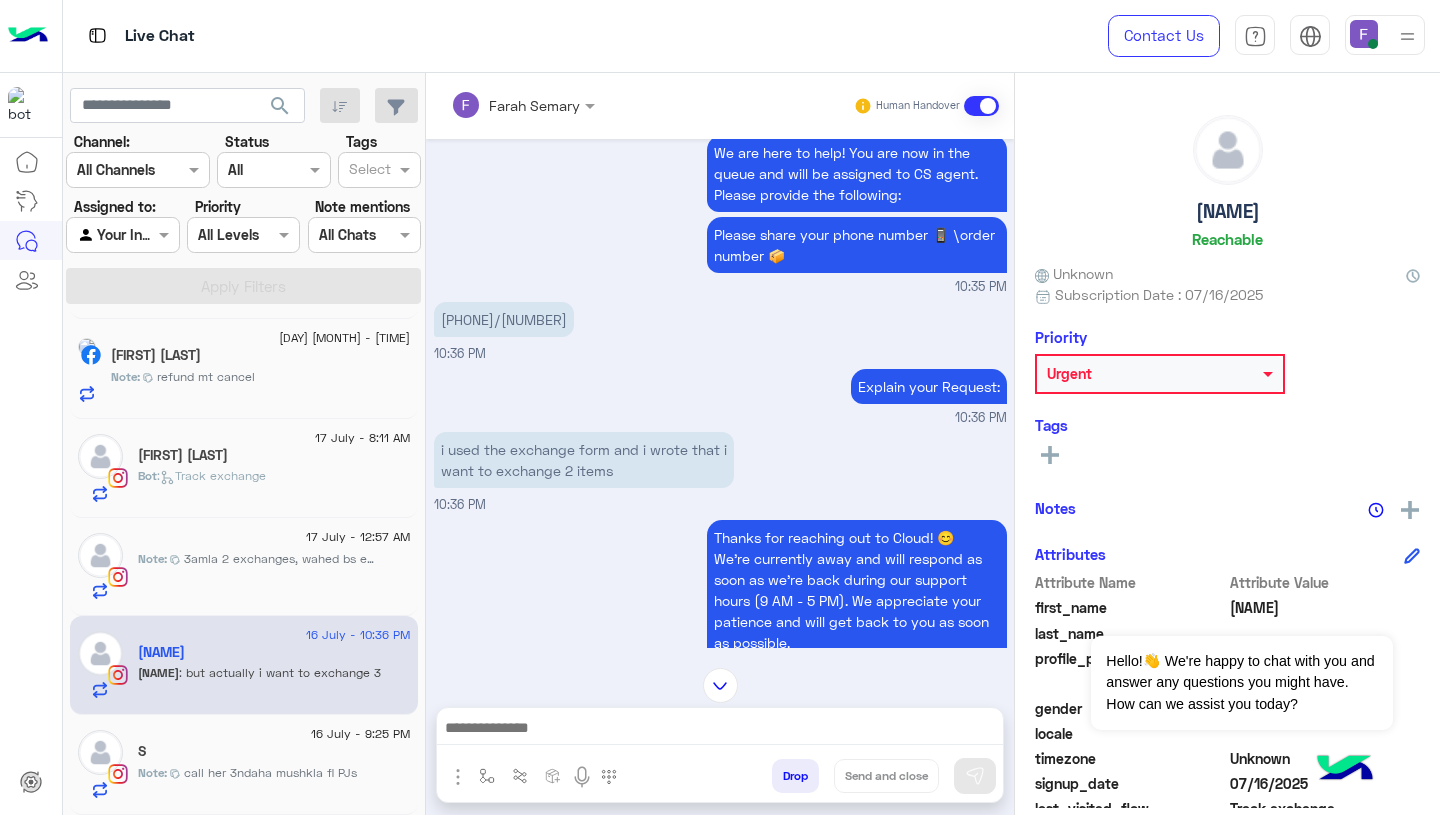 scroll, scrollTop: 1549, scrollLeft: 0, axis: vertical 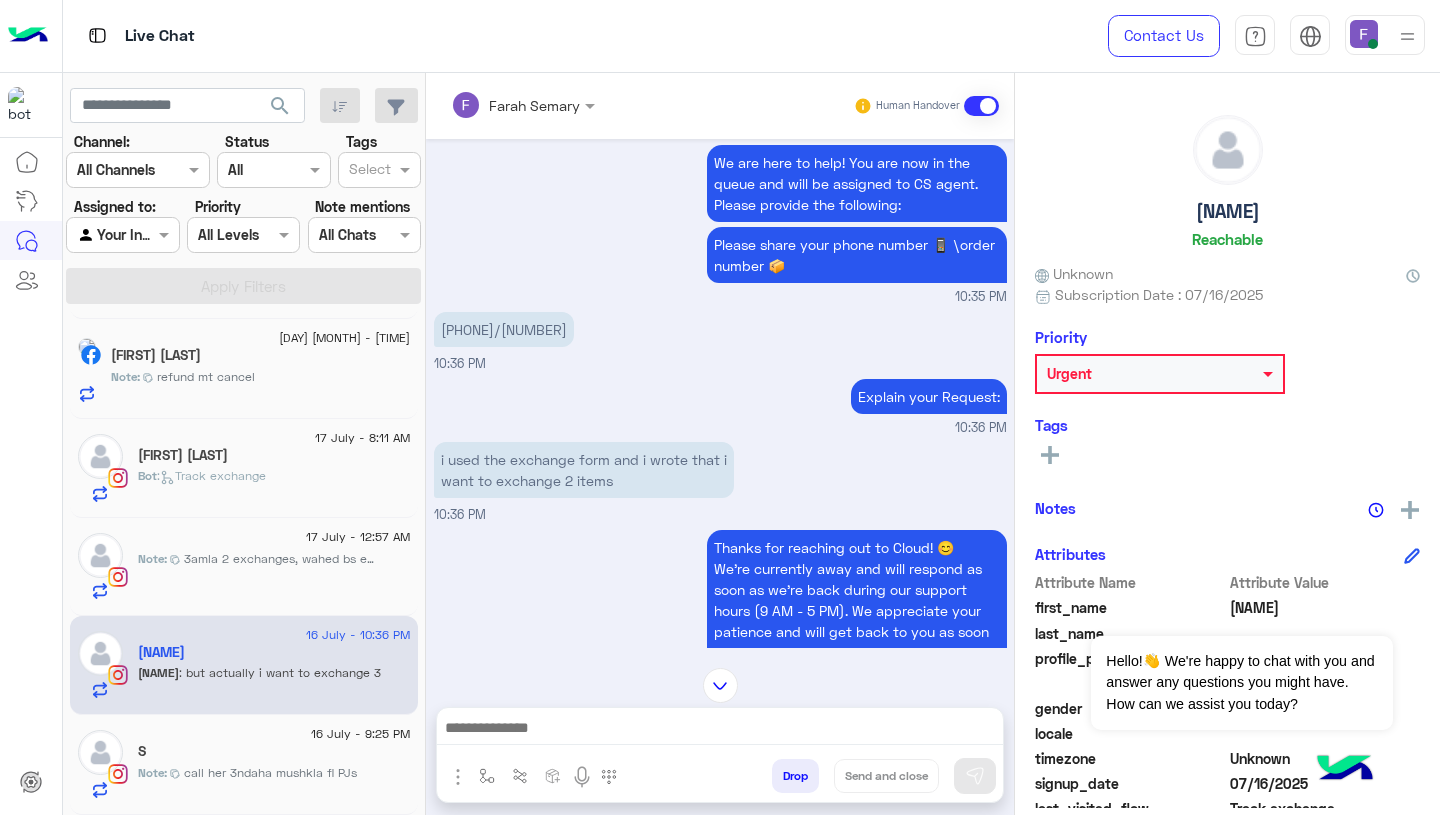 click on "[PHONE]/[NUMBER]" at bounding box center [504, 329] 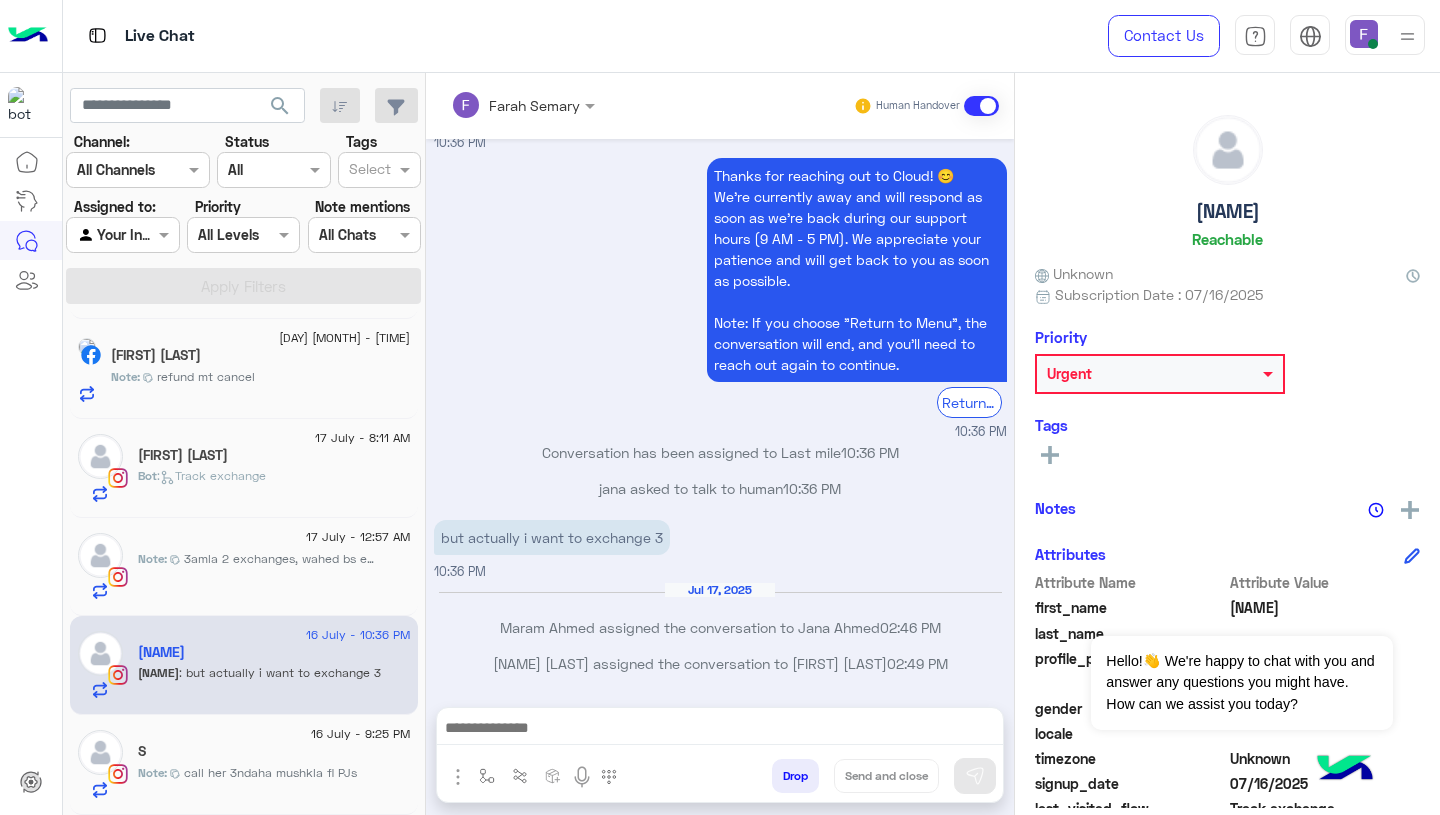 scroll, scrollTop: 1921, scrollLeft: 0, axis: vertical 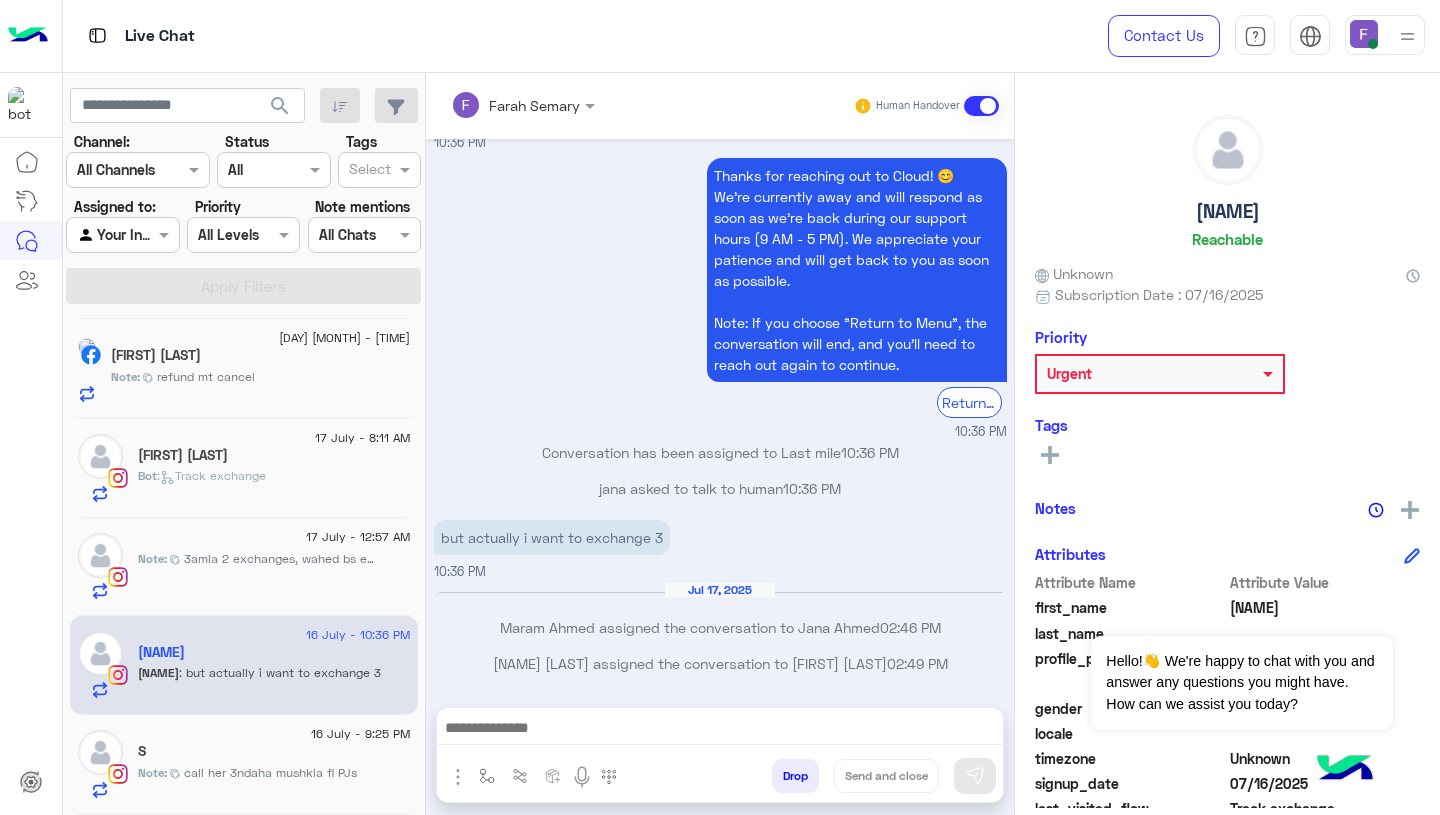click on "but actually i want to exchange 3" at bounding box center [552, 537] 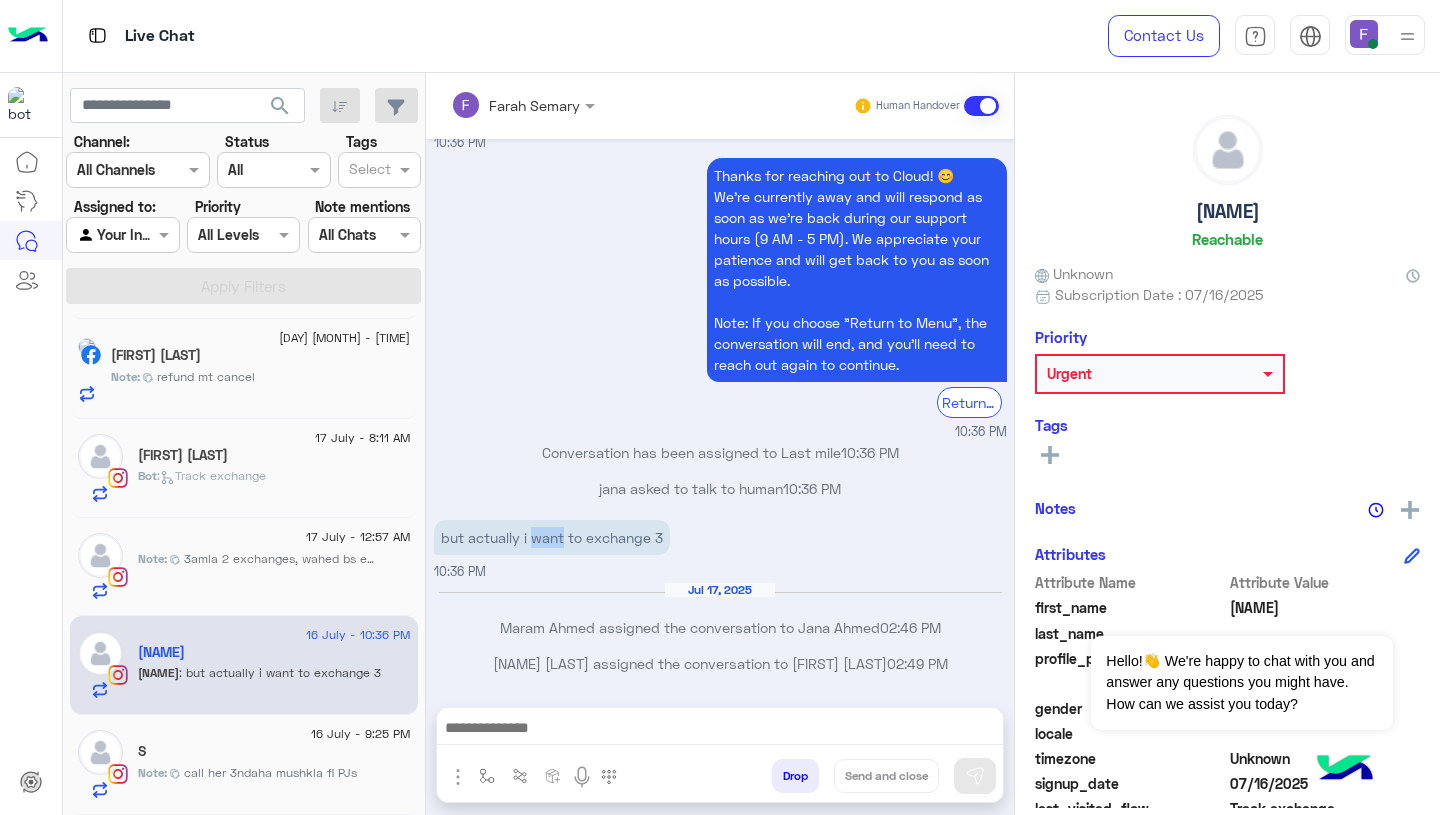 click on "but actually i want to exchange 3" at bounding box center [552, 537] 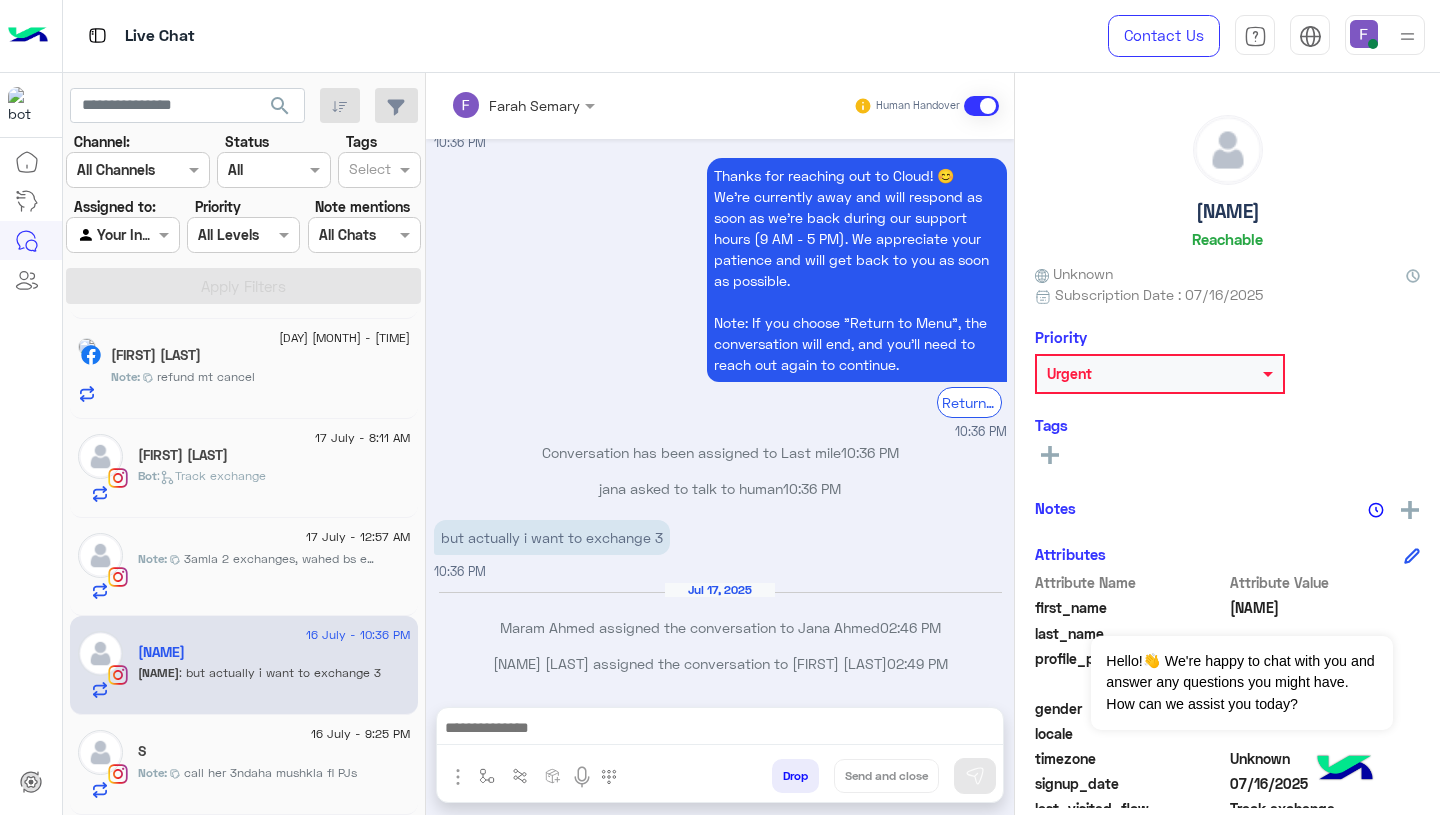 click on "but actually i want to exchange 3" at bounding box center [552, 537] 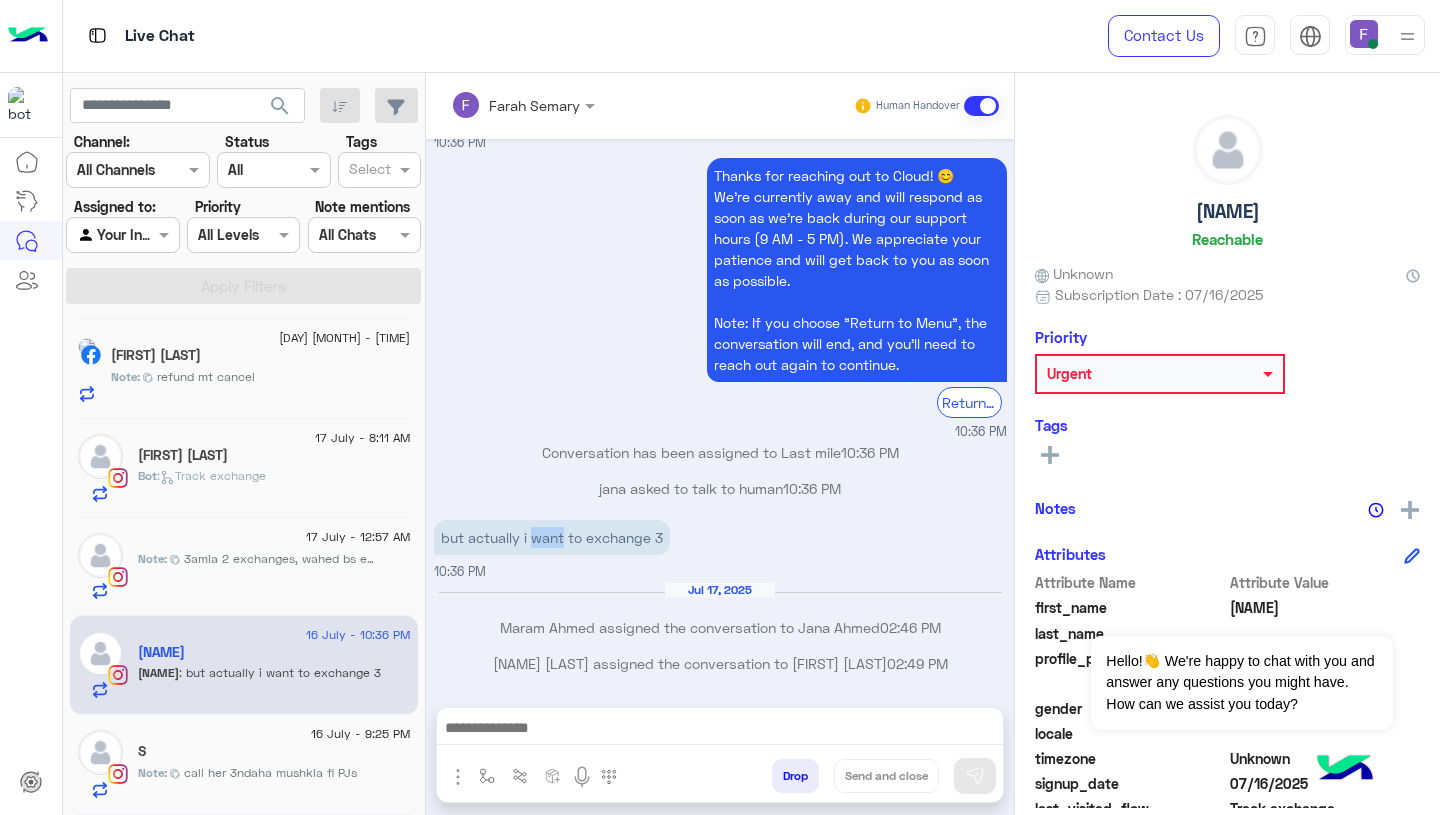 click on "but actually i want to exchange 3" at bounding box center [552, 537] 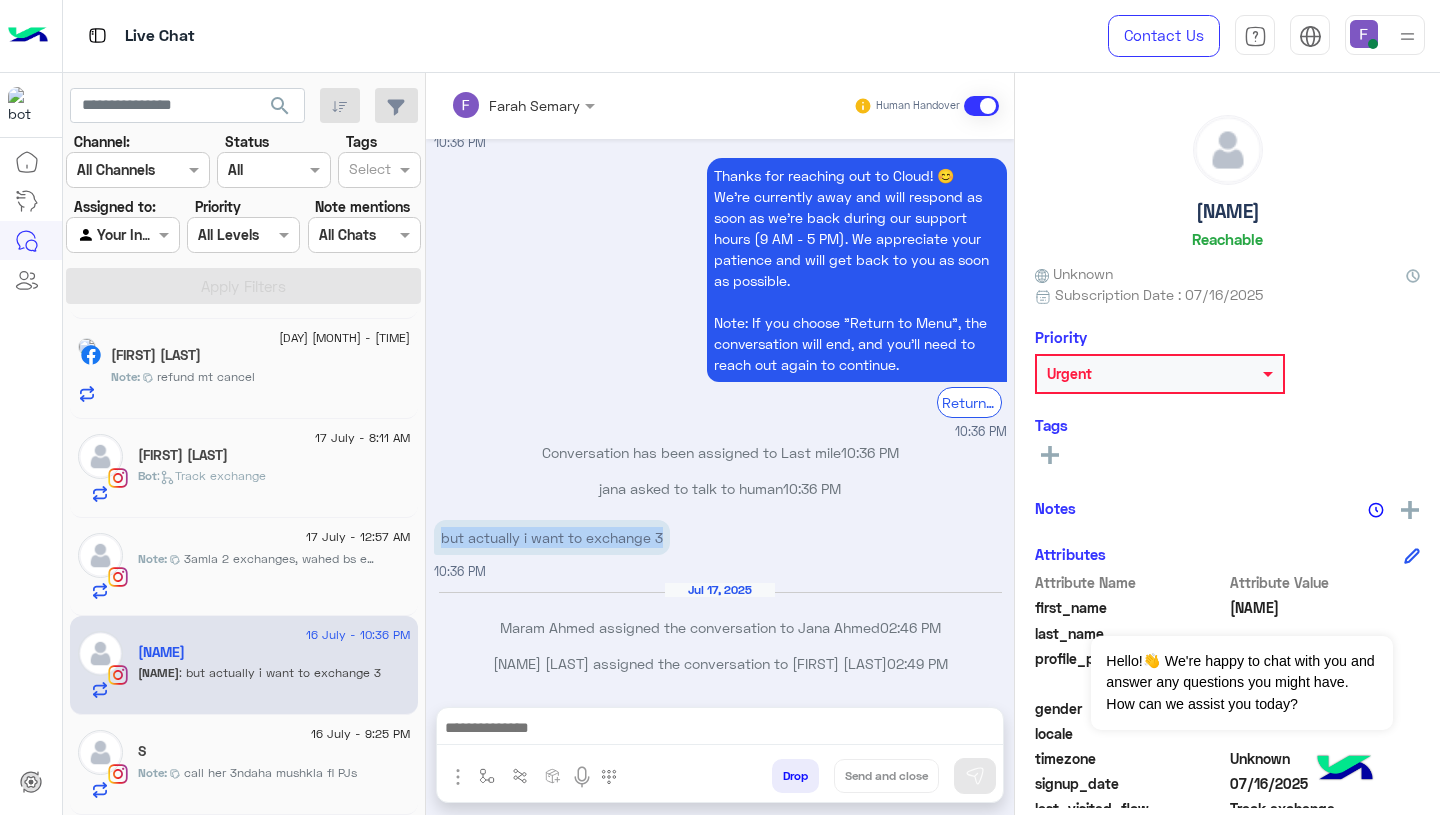 click on "but actually i want to exchange 3" at bounding box center (552, 537) 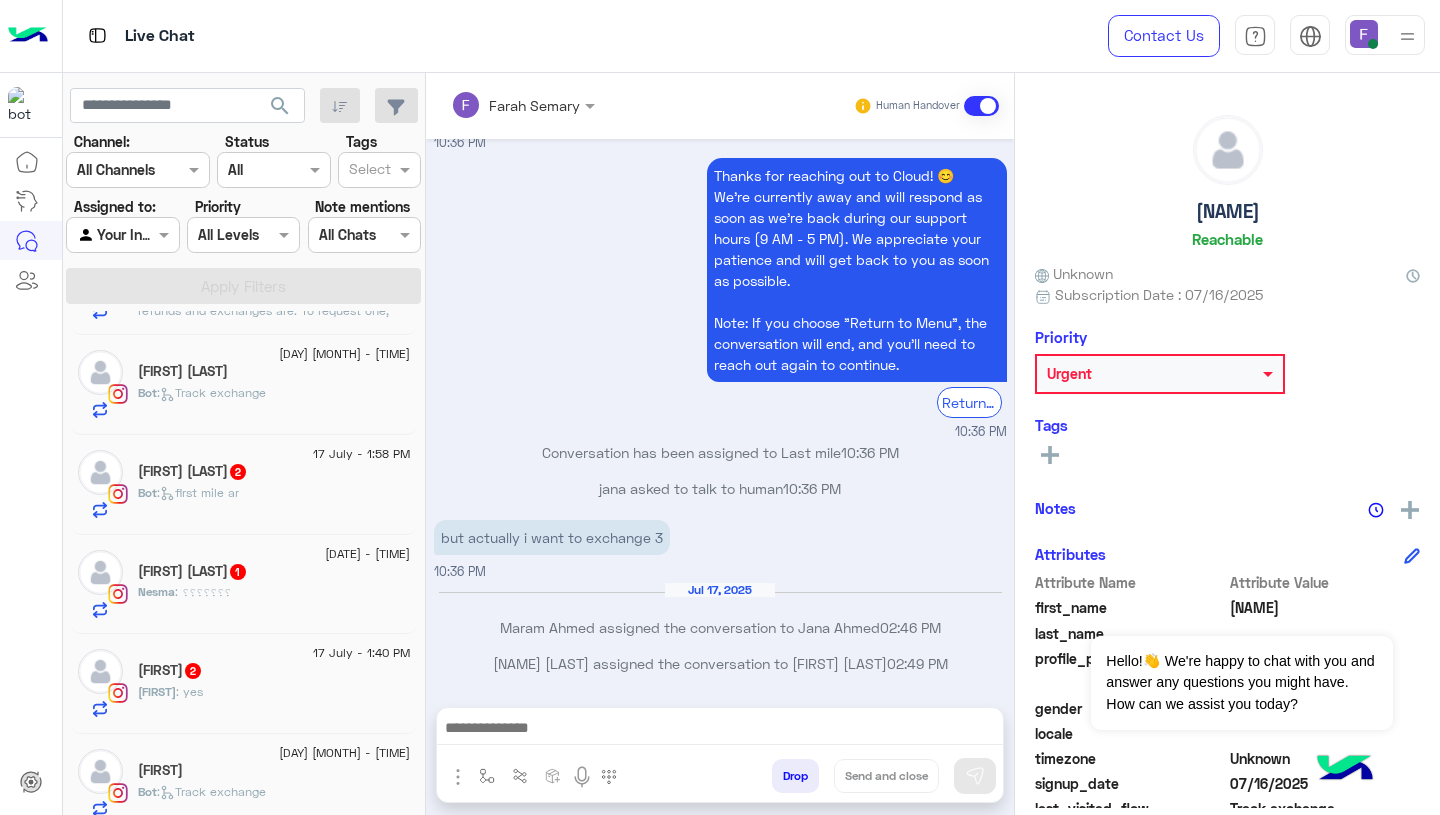 scroll, scrollTop: 0, scrollLeft: 0, axis: both 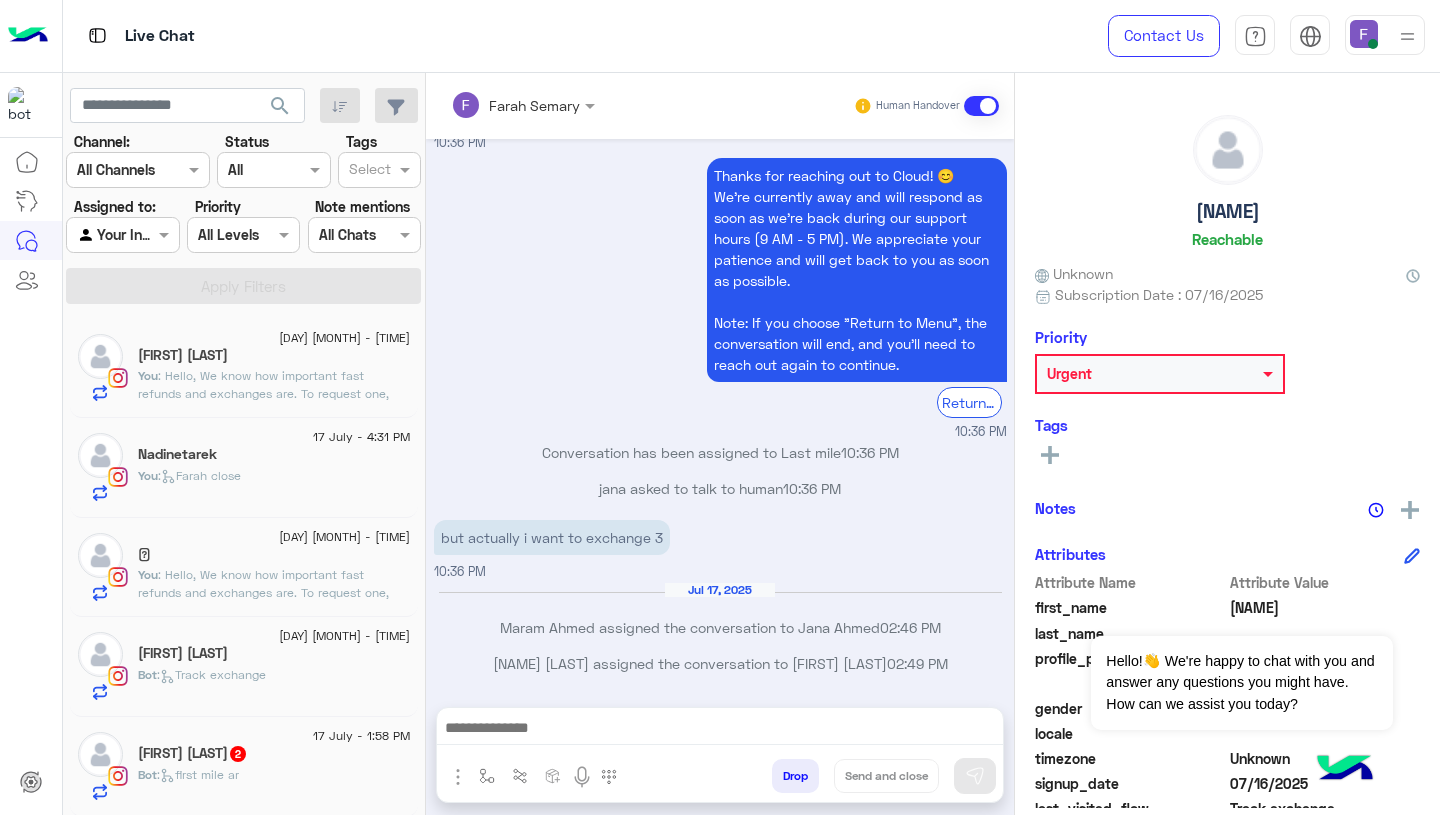 click on ": Hello,
We know how important fast refunds and exchanges are.
To request one, simply click the “EXCHANGE” button on our website and follow the steps here:
👉 https://cloud.e-stebdal.com/returns
Make sure to enter your phone number or email exactly as used in your original order (including any capital or small letters).
Also, select "the item was defected or wrong" as the reason to avoid any shipping fees.
We’ll review your request within 24 hours. Let us know if you need any help!" 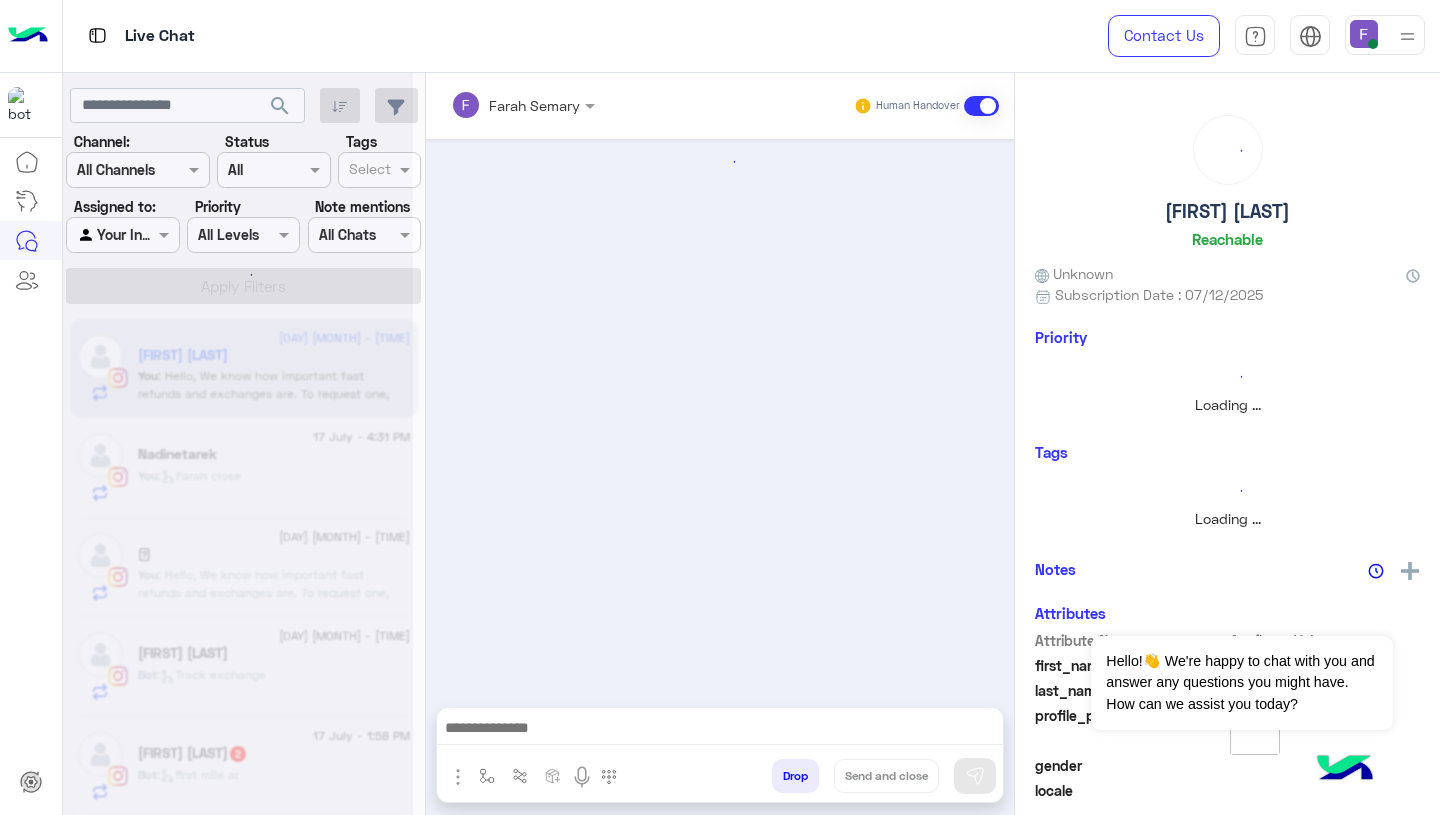 scroll, scrollTop: 0, scrollLeft: 0, axis: both 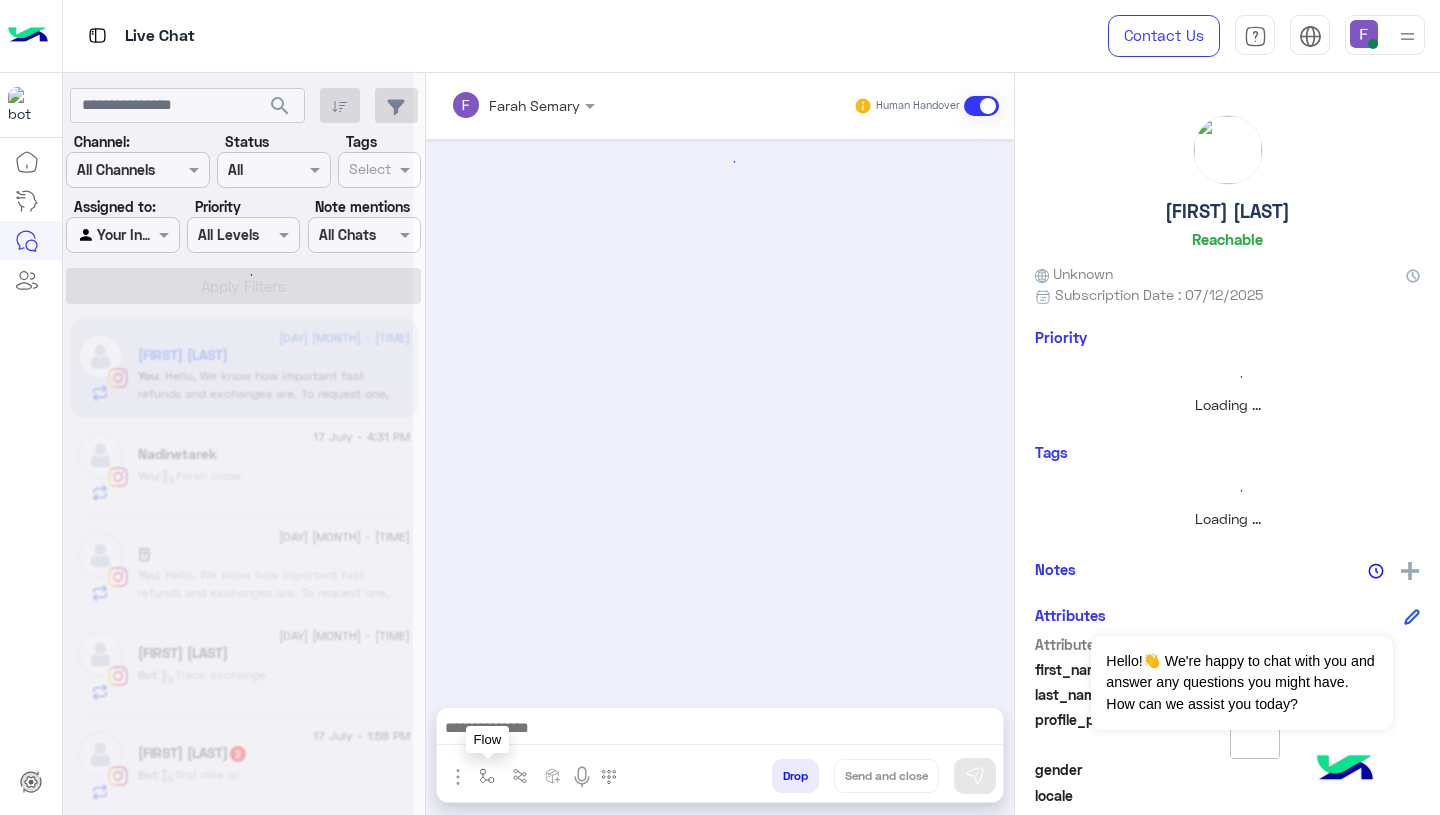 click at bounding box center [487, 776] 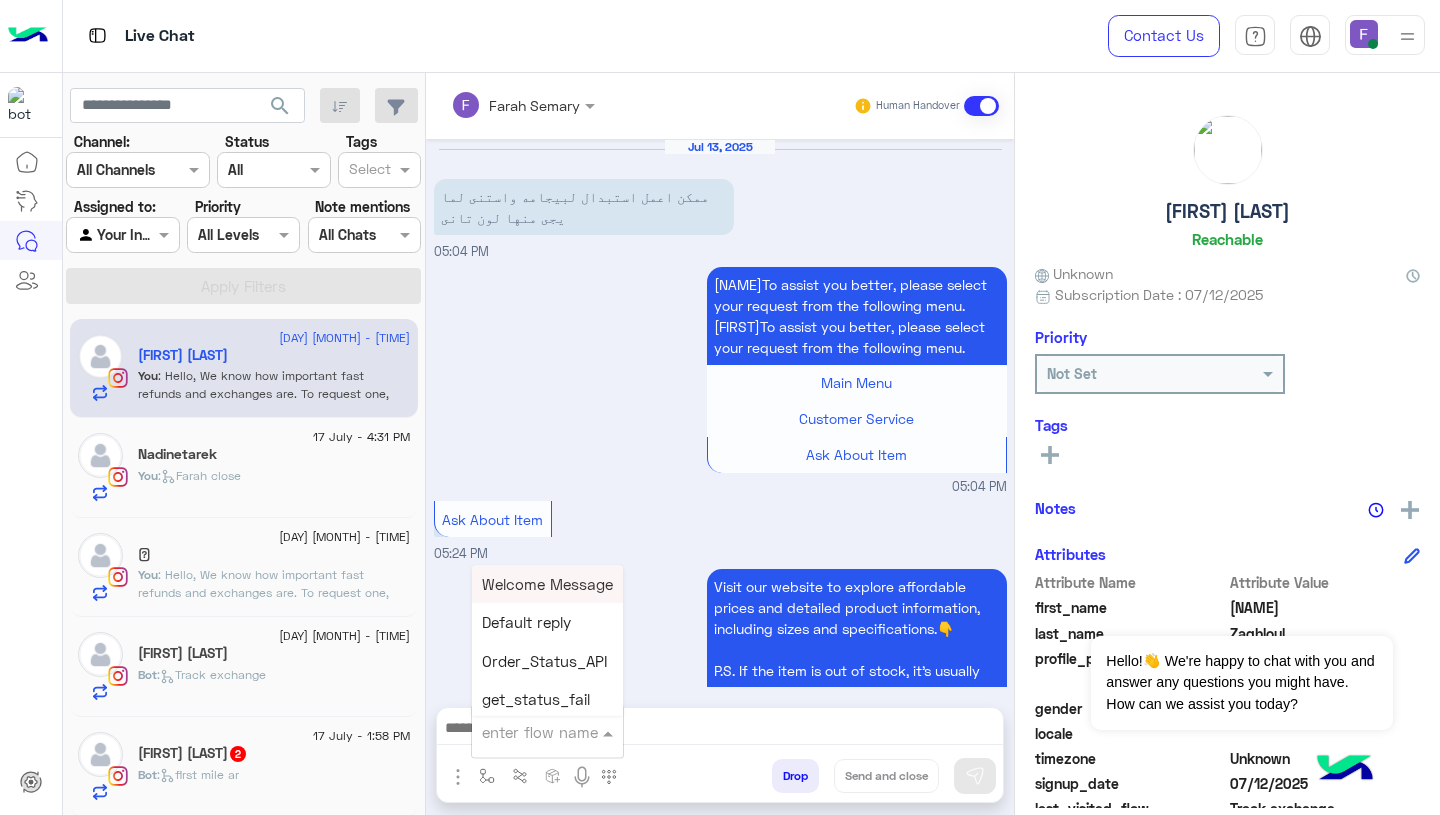 click at bounding box center [523, 732] 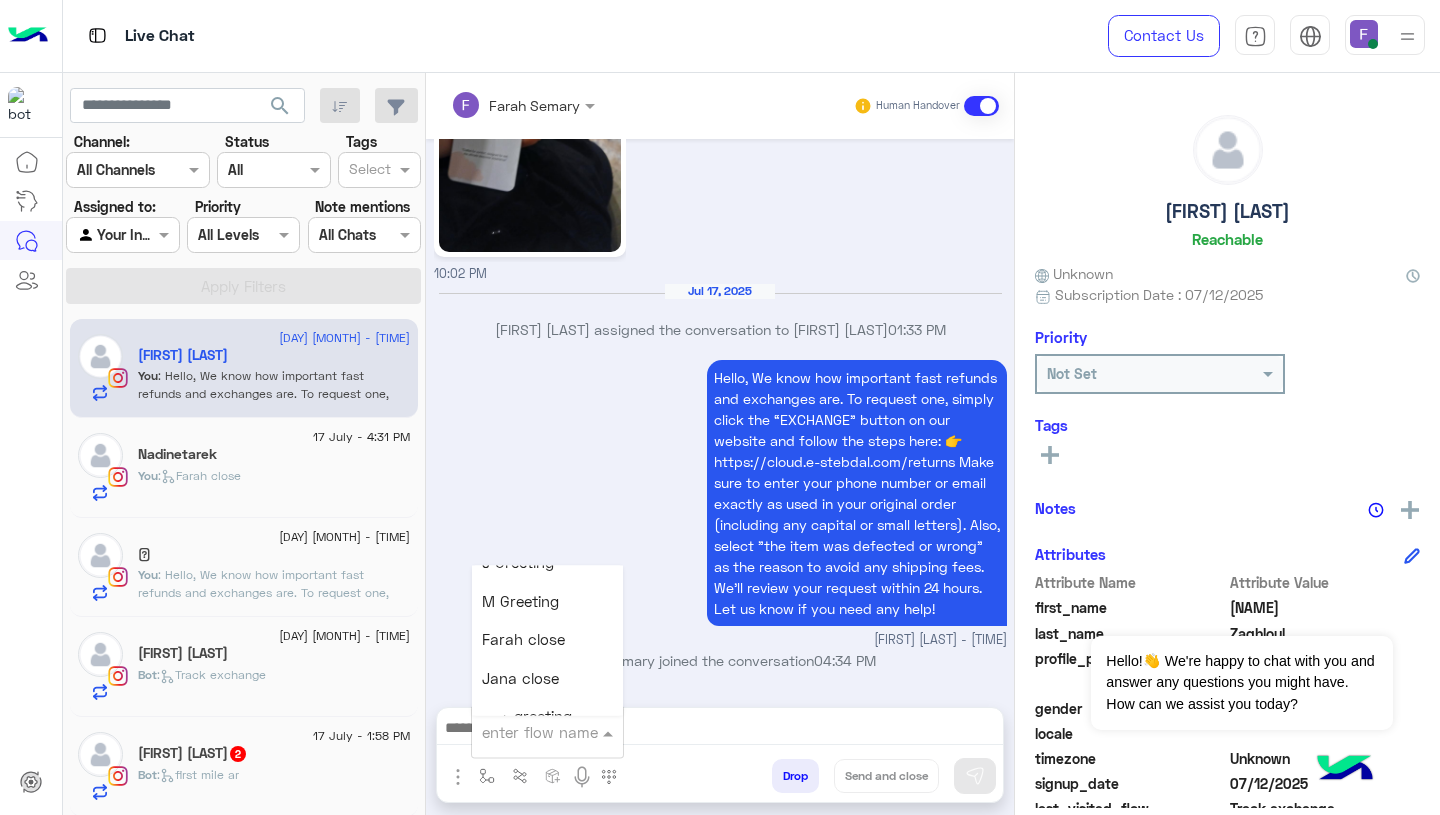 scroll, scrollTop: 2481, scrollLeft: 0, axis: vertical 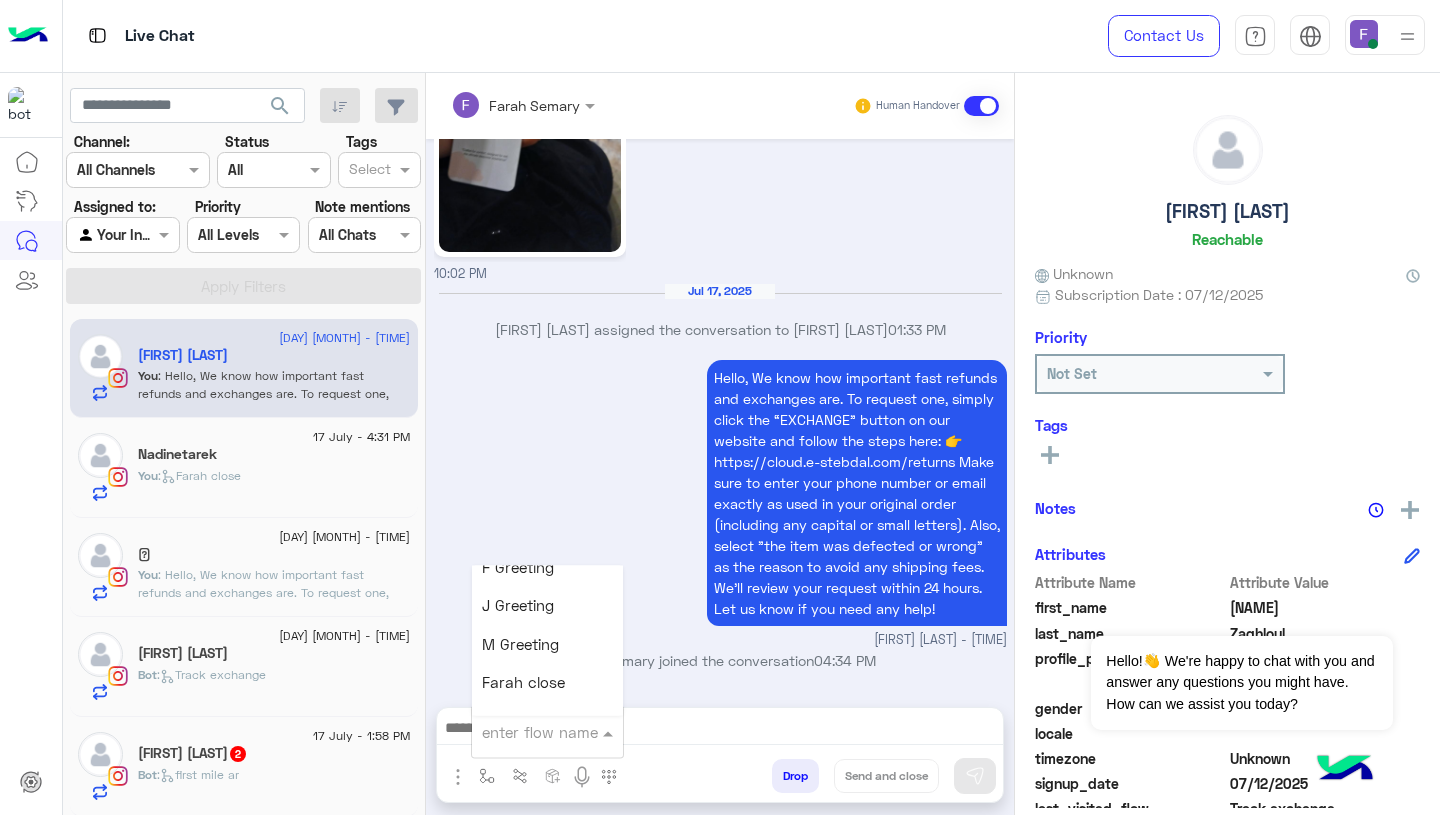 click on "Farah close" at bounding box center [547, 683] 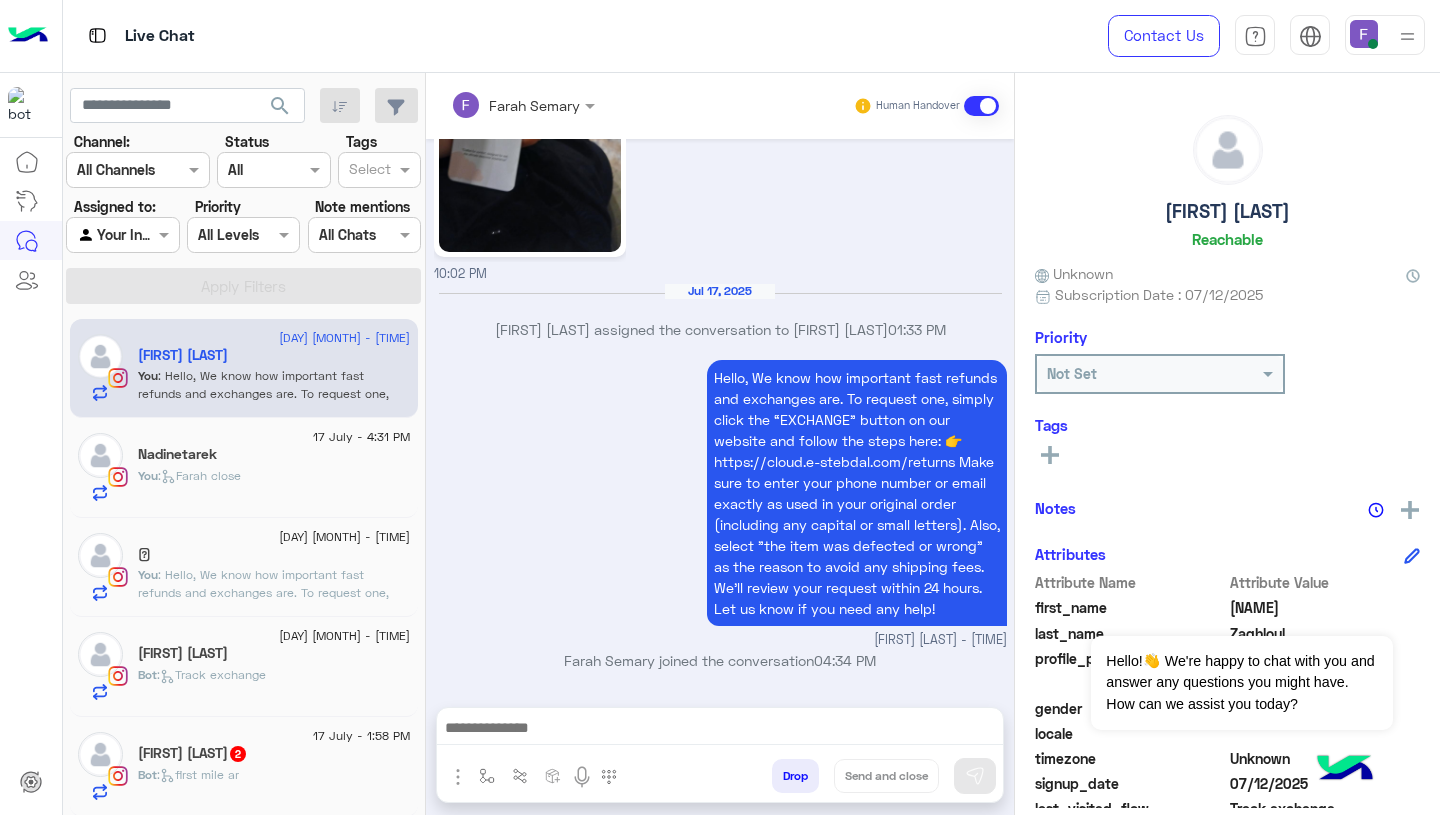 type on "**********" 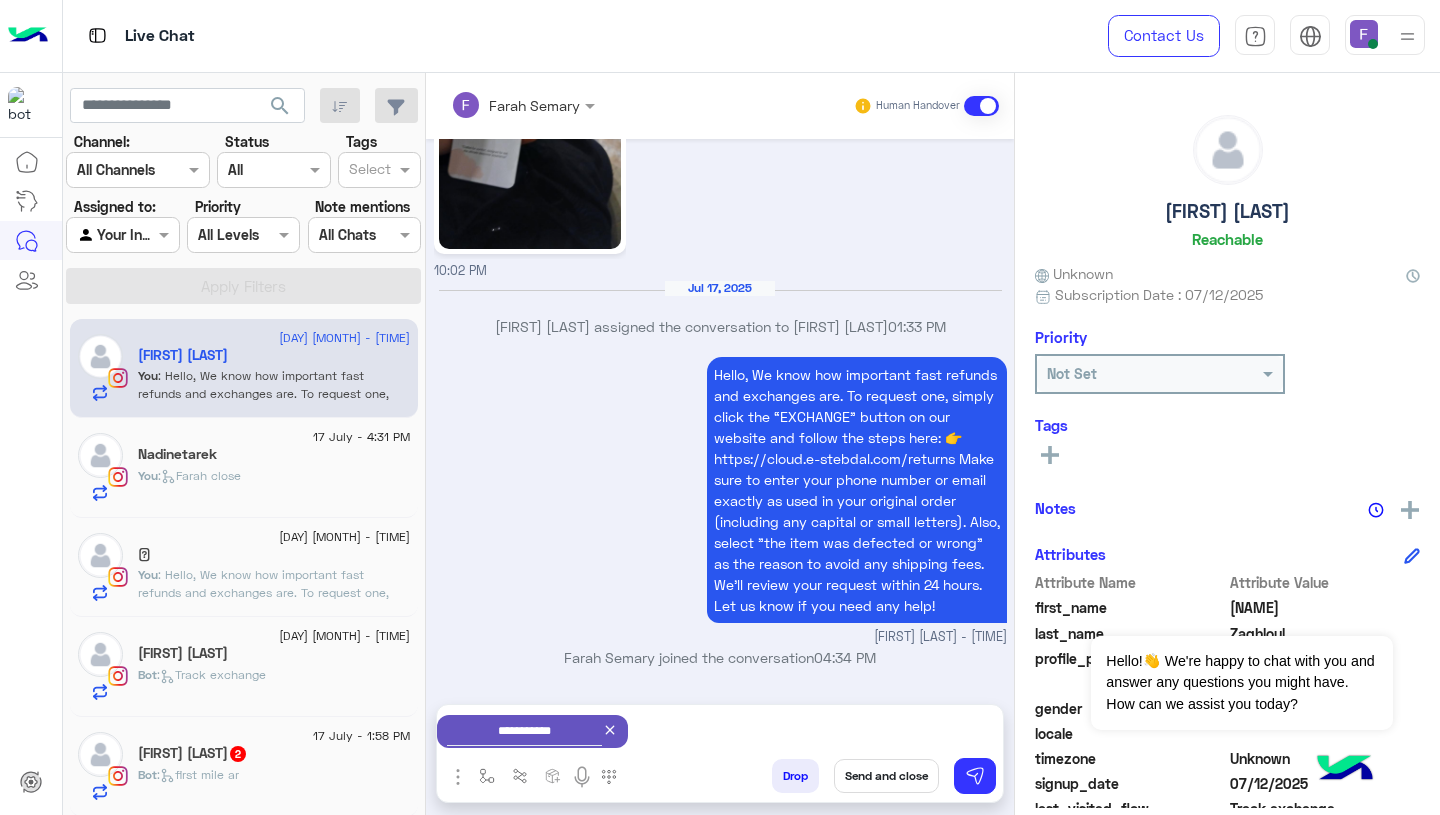 click on "Send and close" at bounding box center (886, 776) 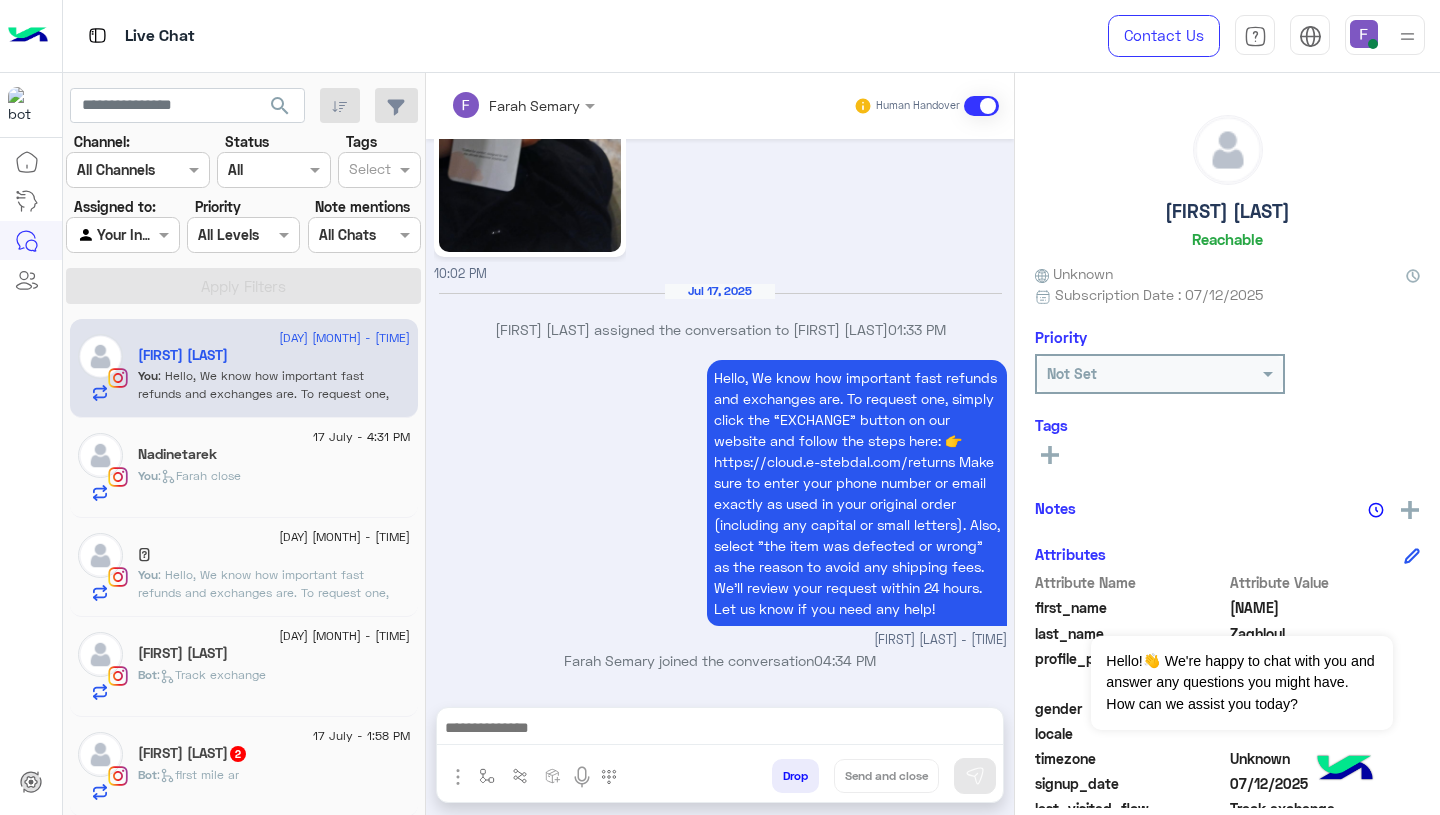 scroll, scrollTop: 2262, scrollLeft: 0, axis: vertical 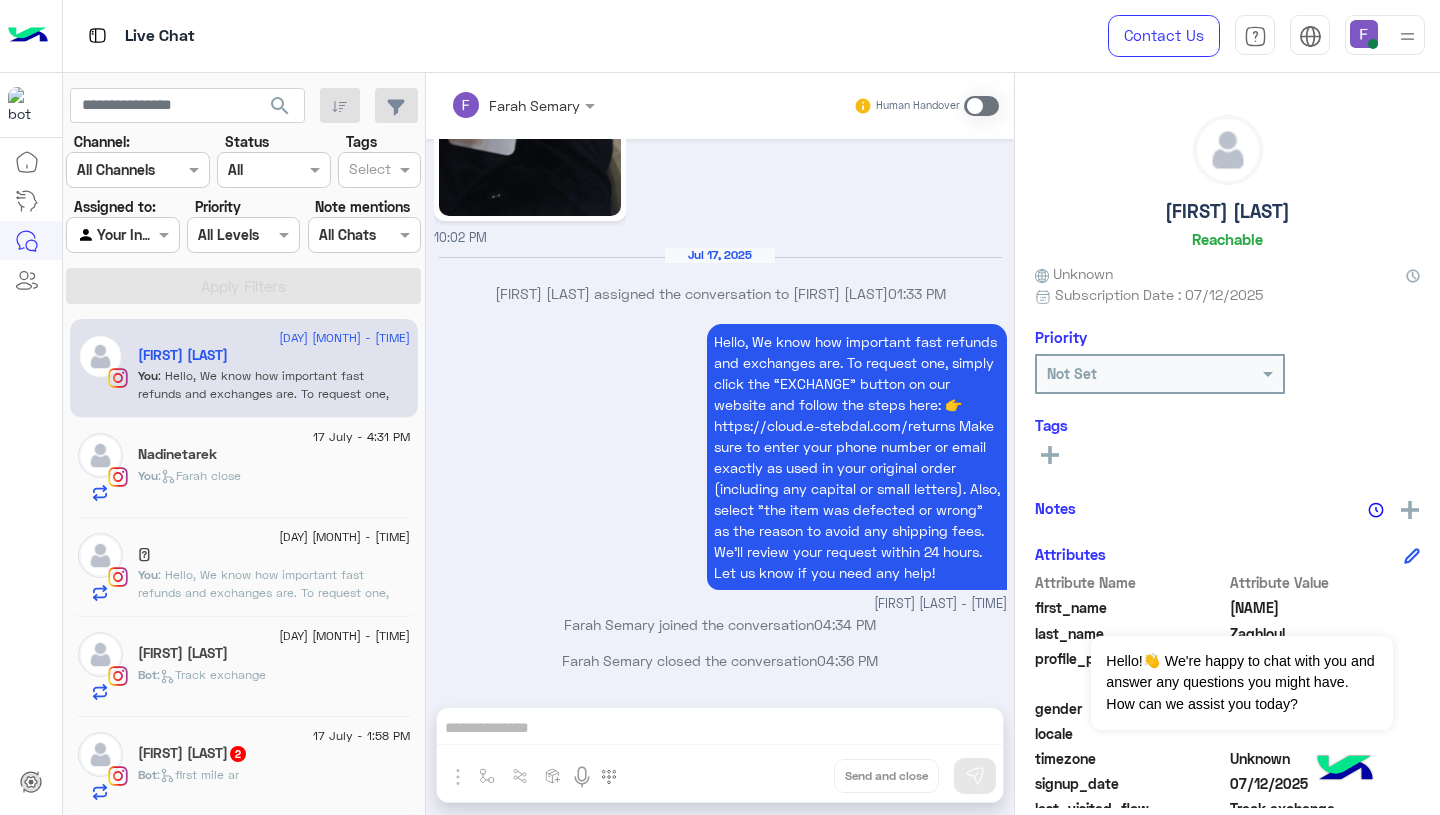 click on "🪩" 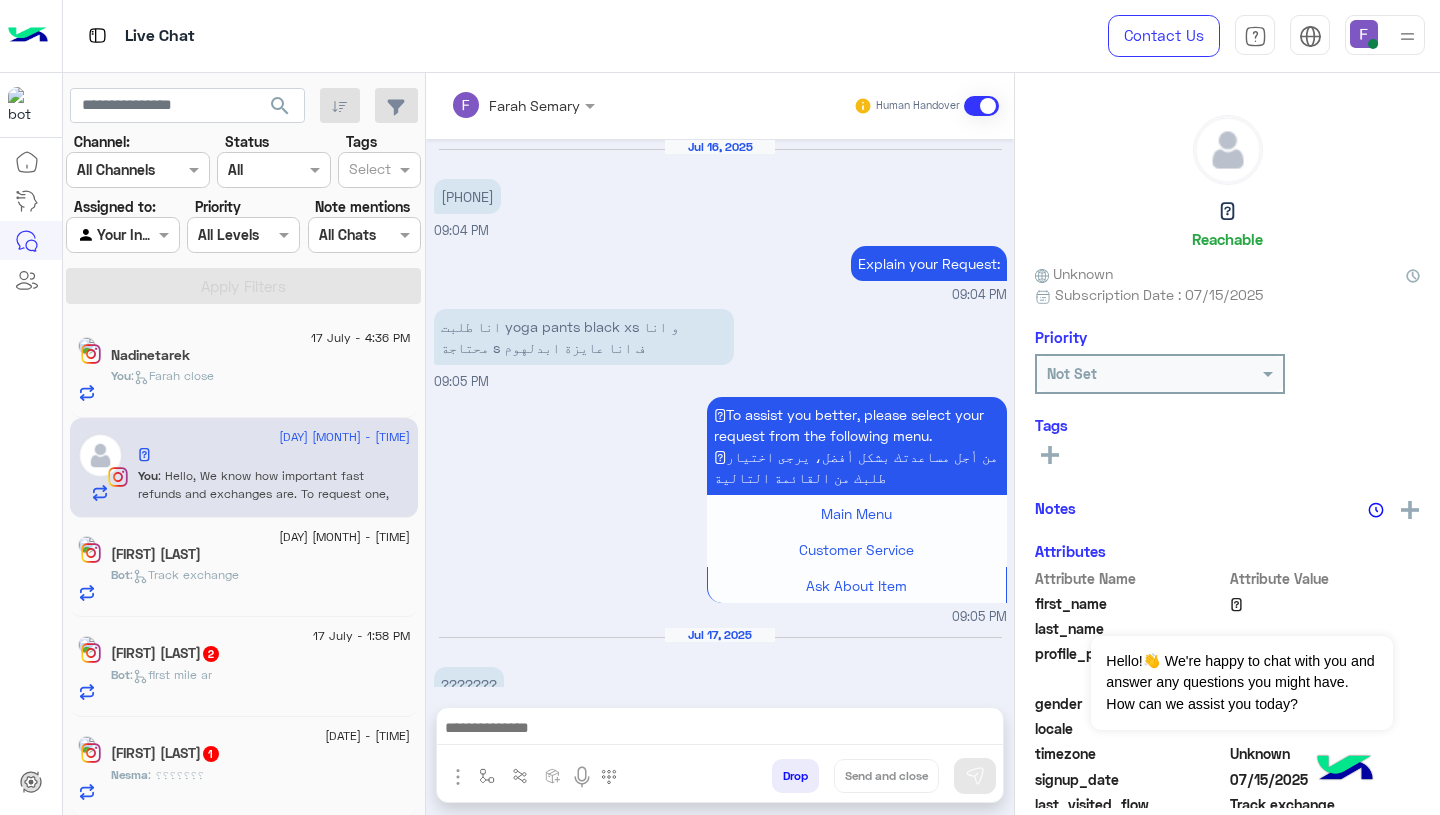 scroll, scrollTop: 1796, scrollLeft: 0, axis: vertical 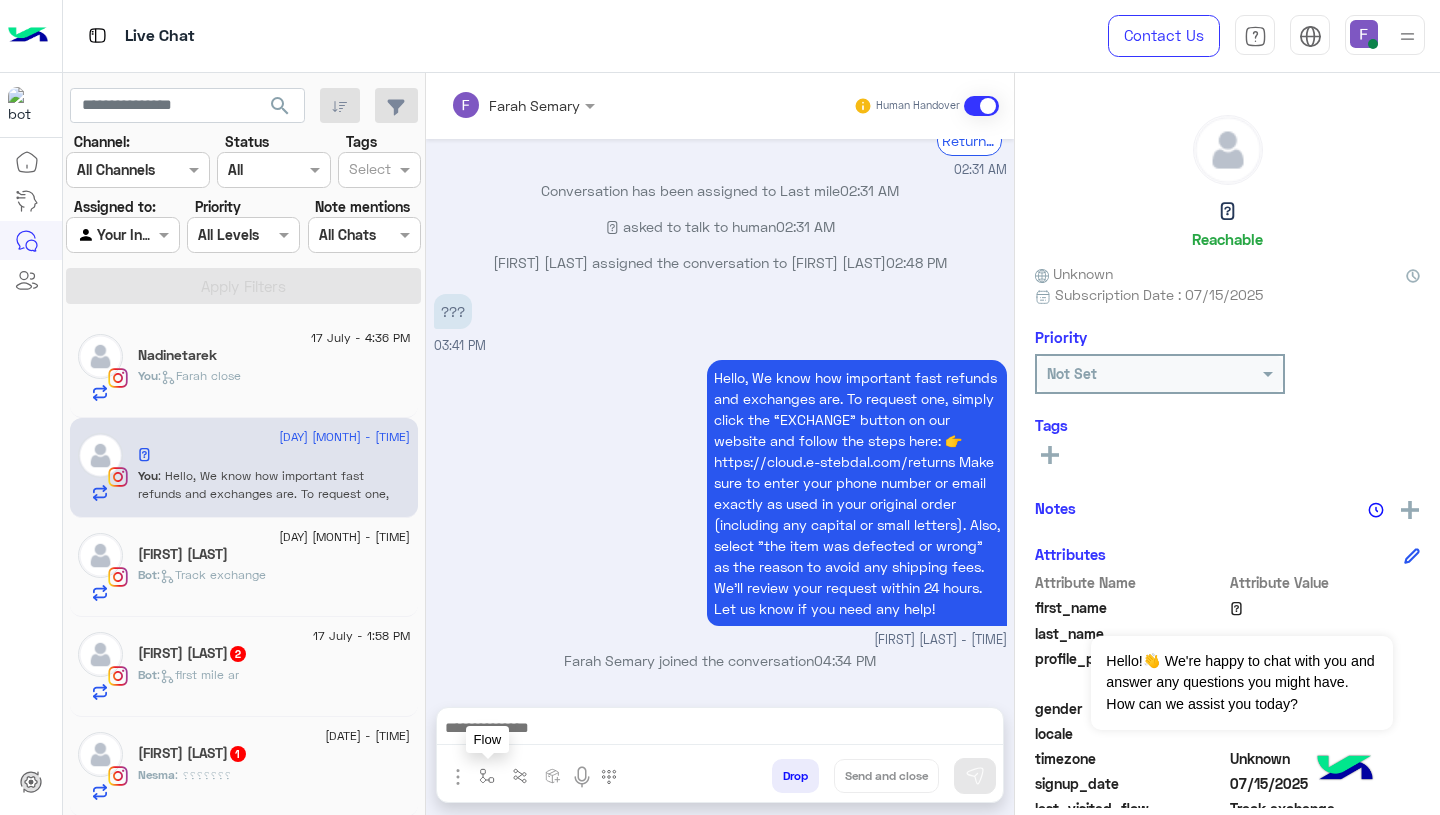 click at bounding box center [487, 776] 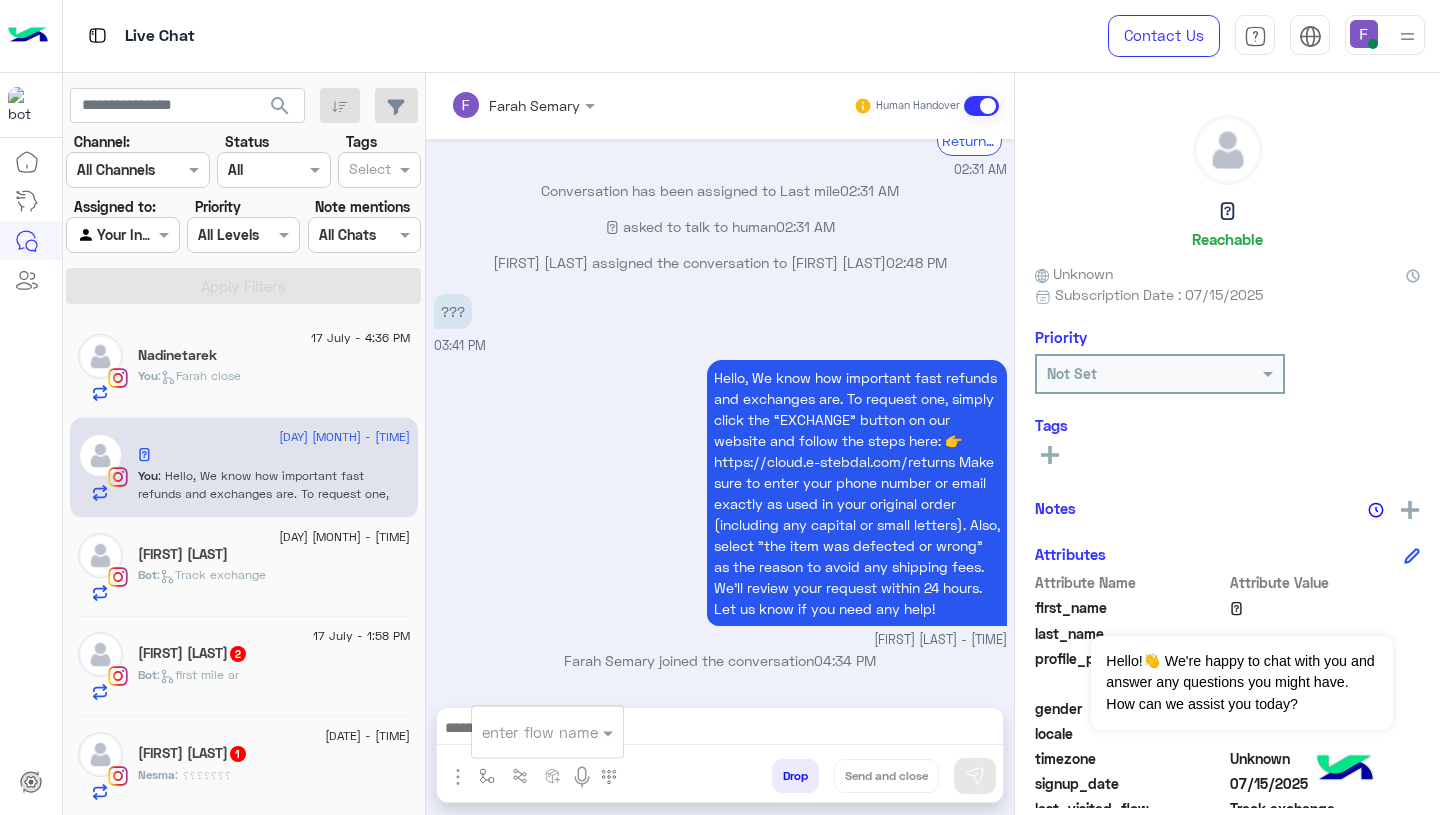 click at bounding box center [523, 732] 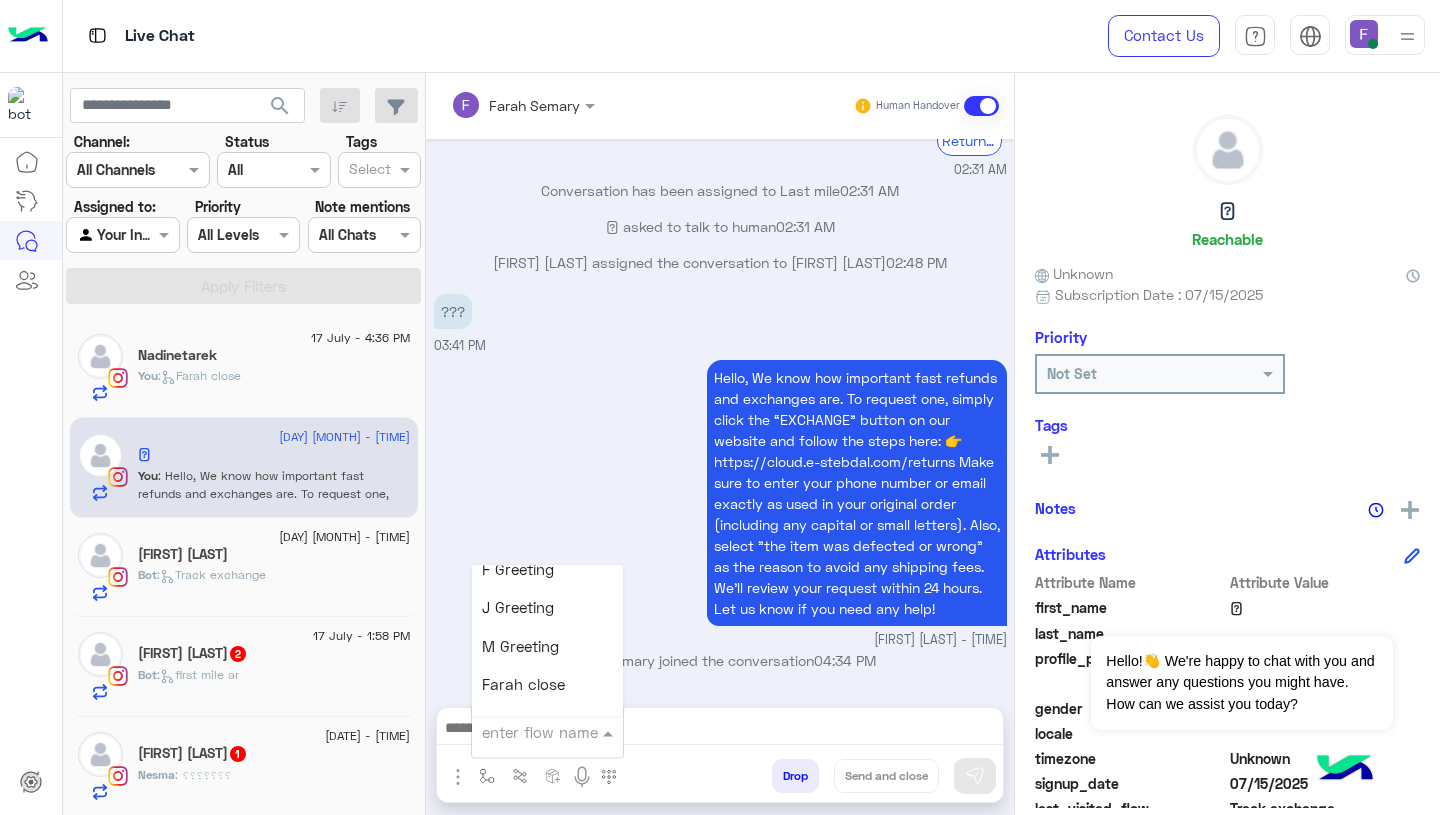 scroll, scrollTop: 2479, scrollLeft: 0, axis: vertical 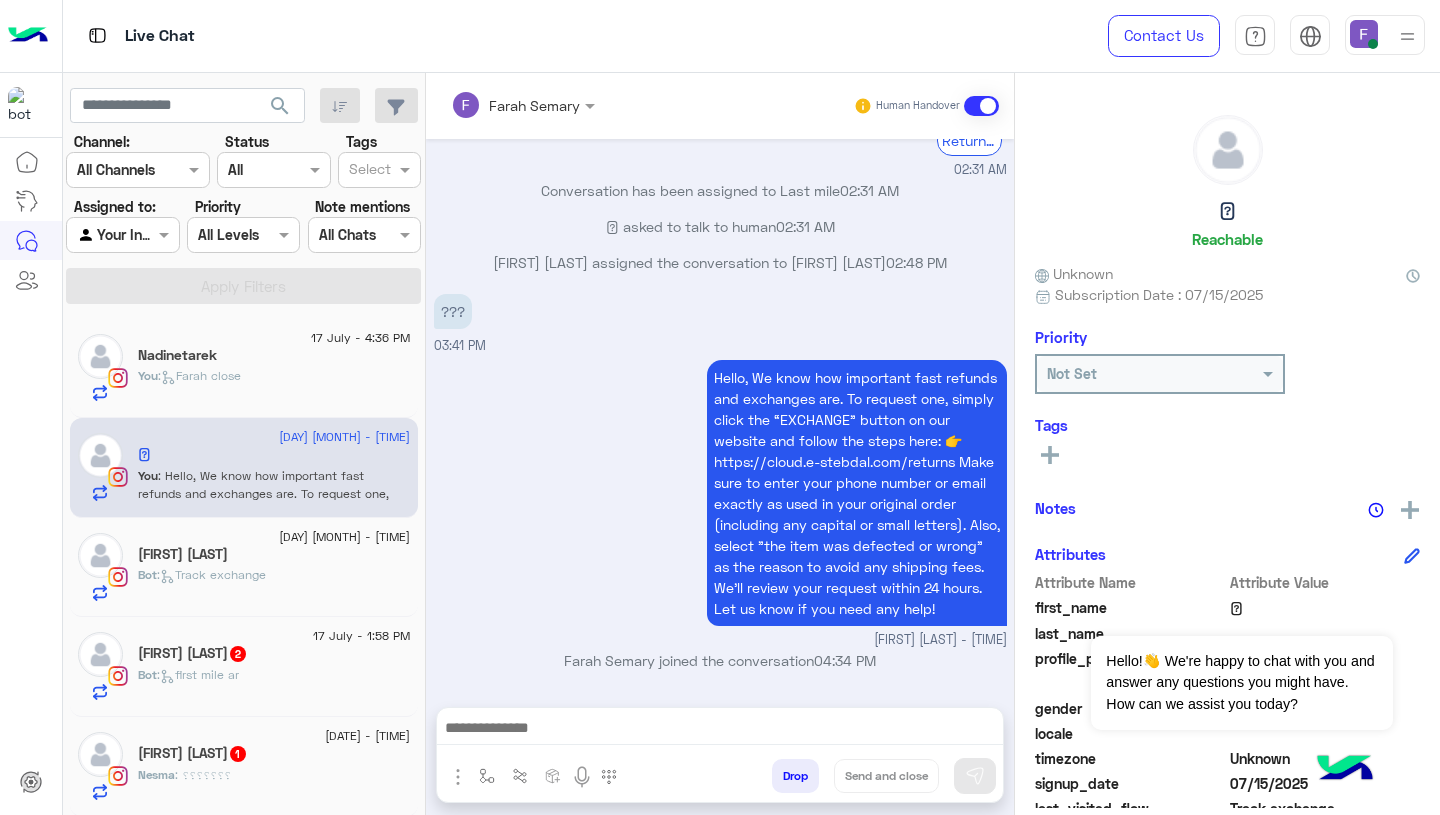 type on "**********" 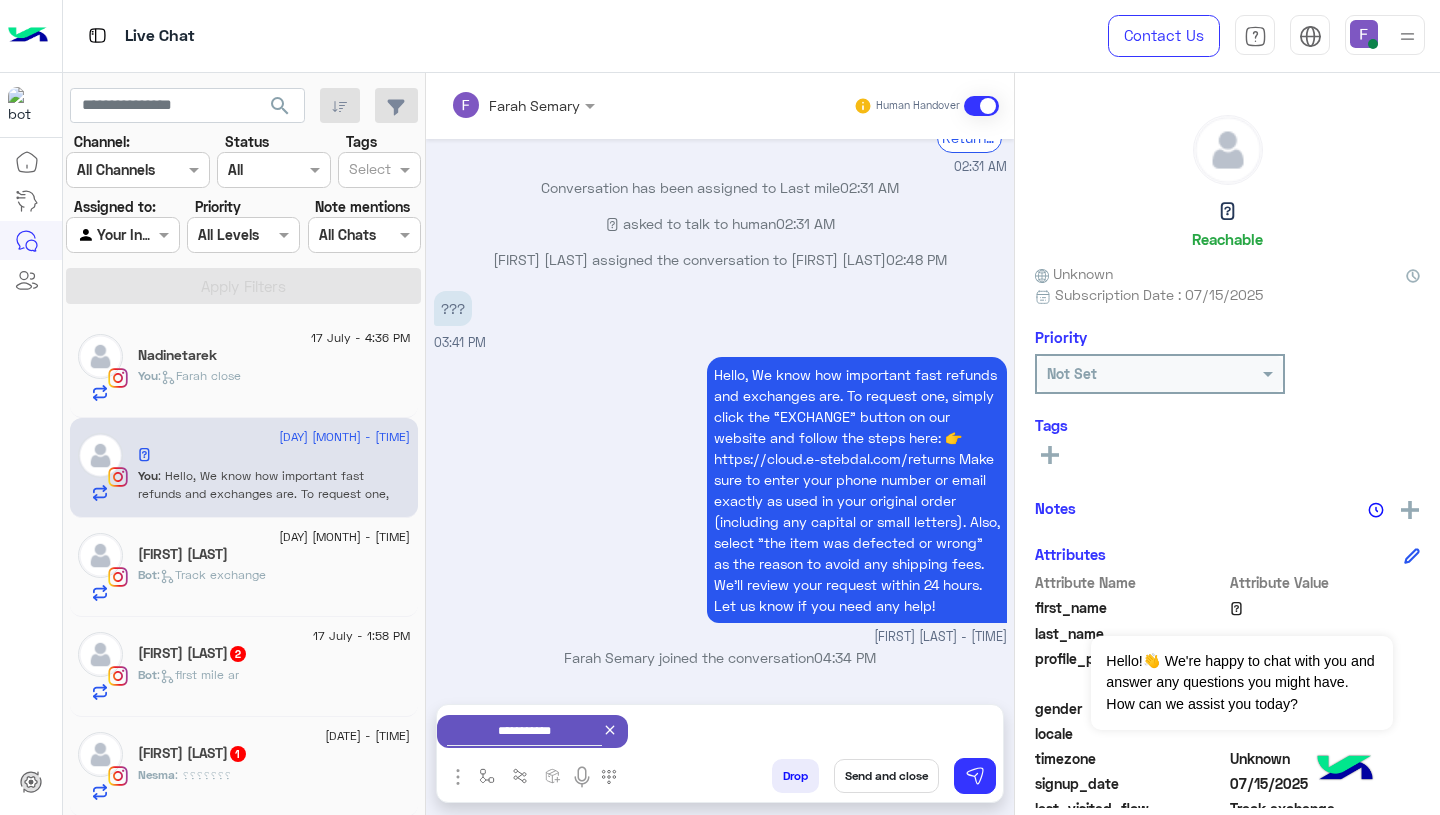 click on "Send and close" at bounding box center [886, 776] 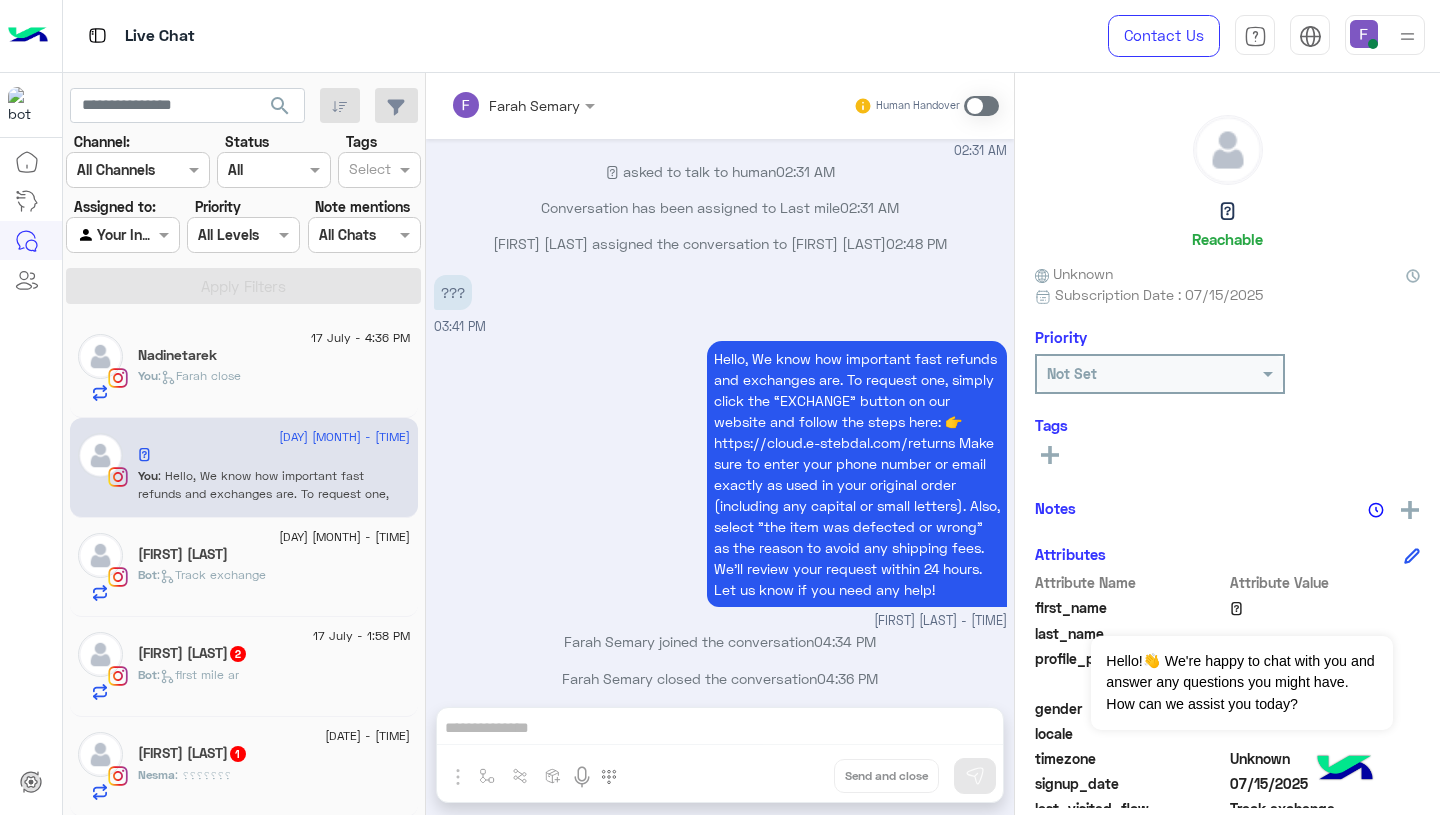 scroll, scrollTop: 1832, scrollLeft: 0, axis: vertical 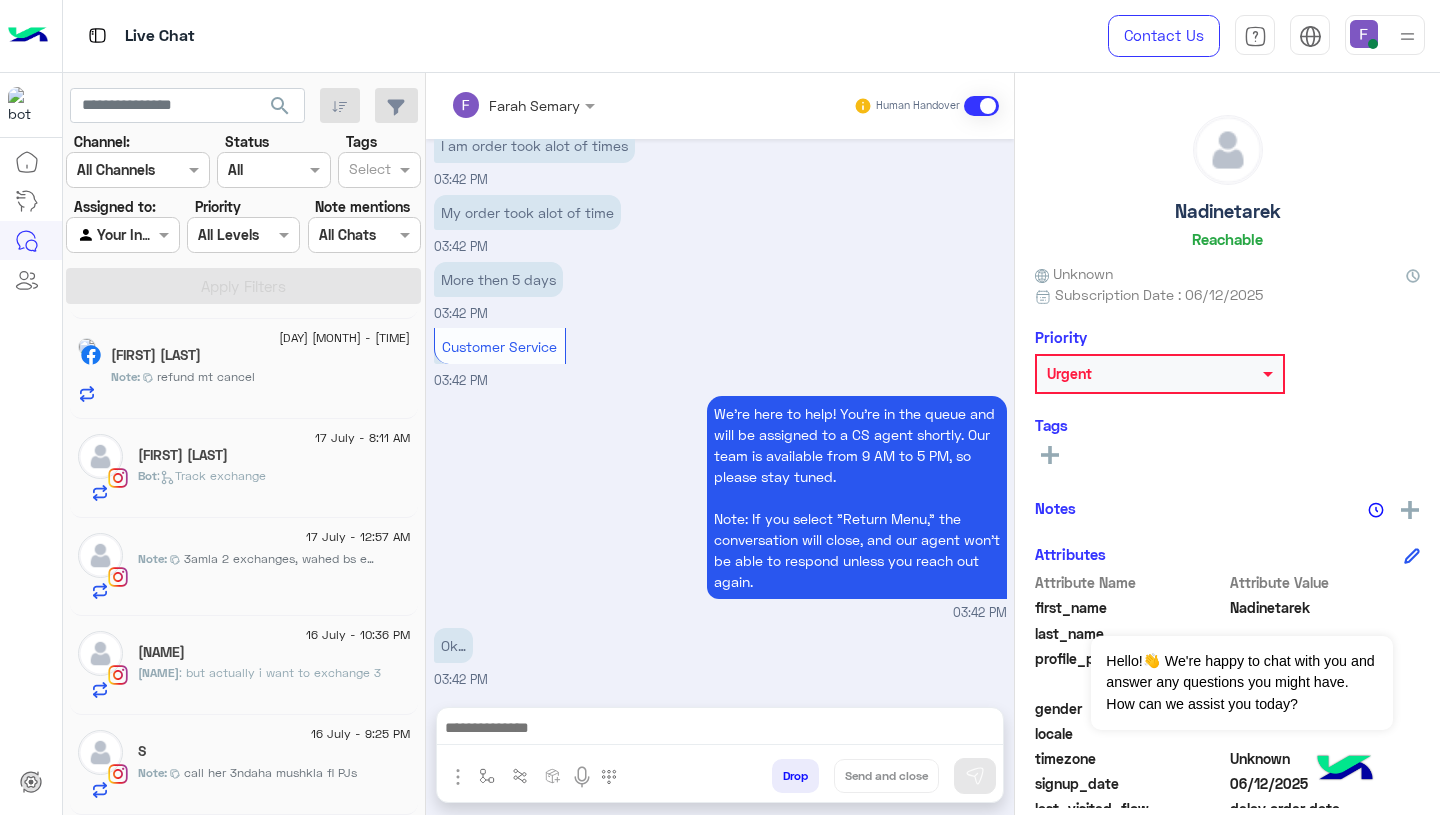 click on "Note :  refund mt cancel" 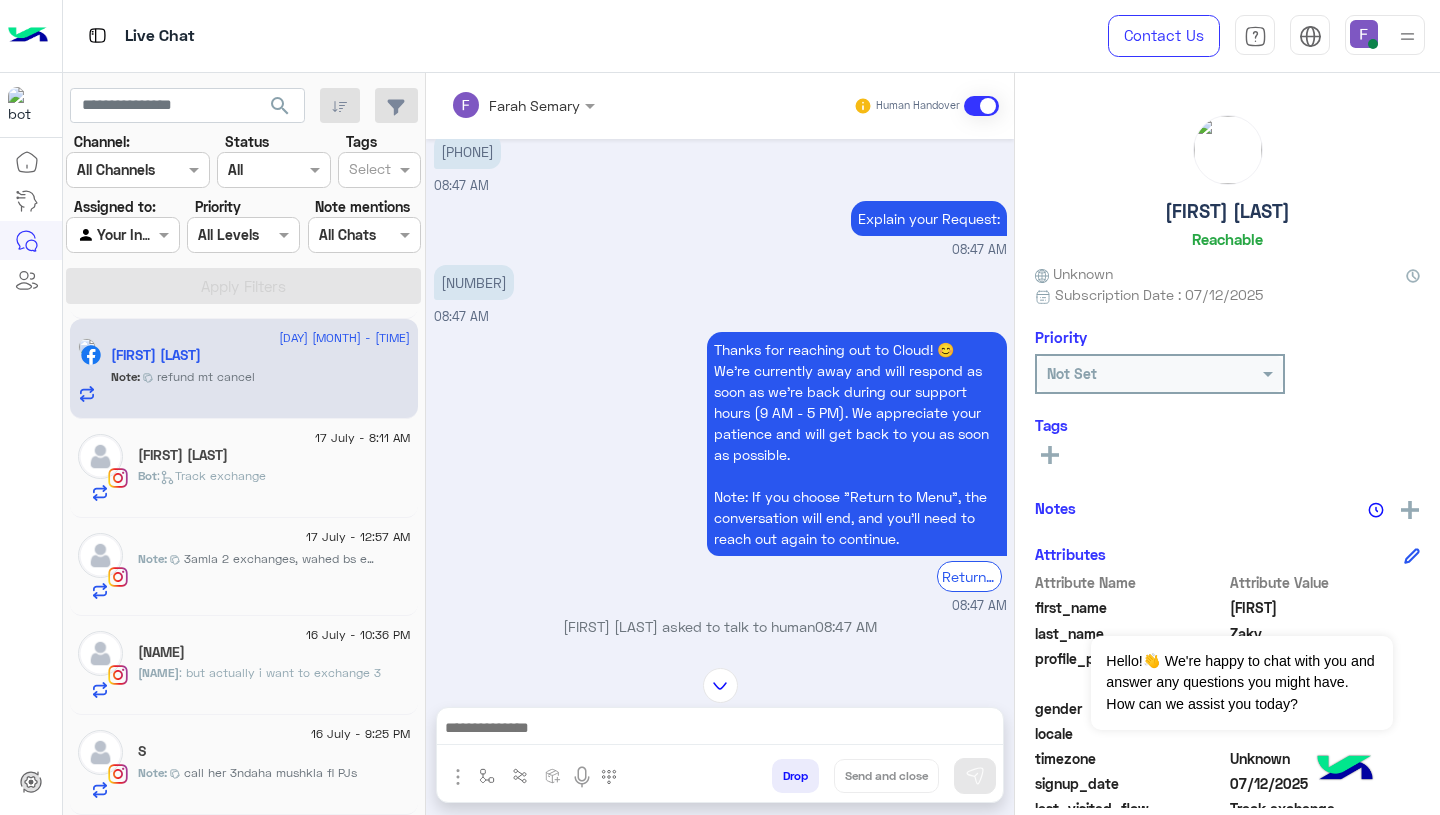 scroll, scrollTop: 1289, scrollLeft: 0, axis: vertical 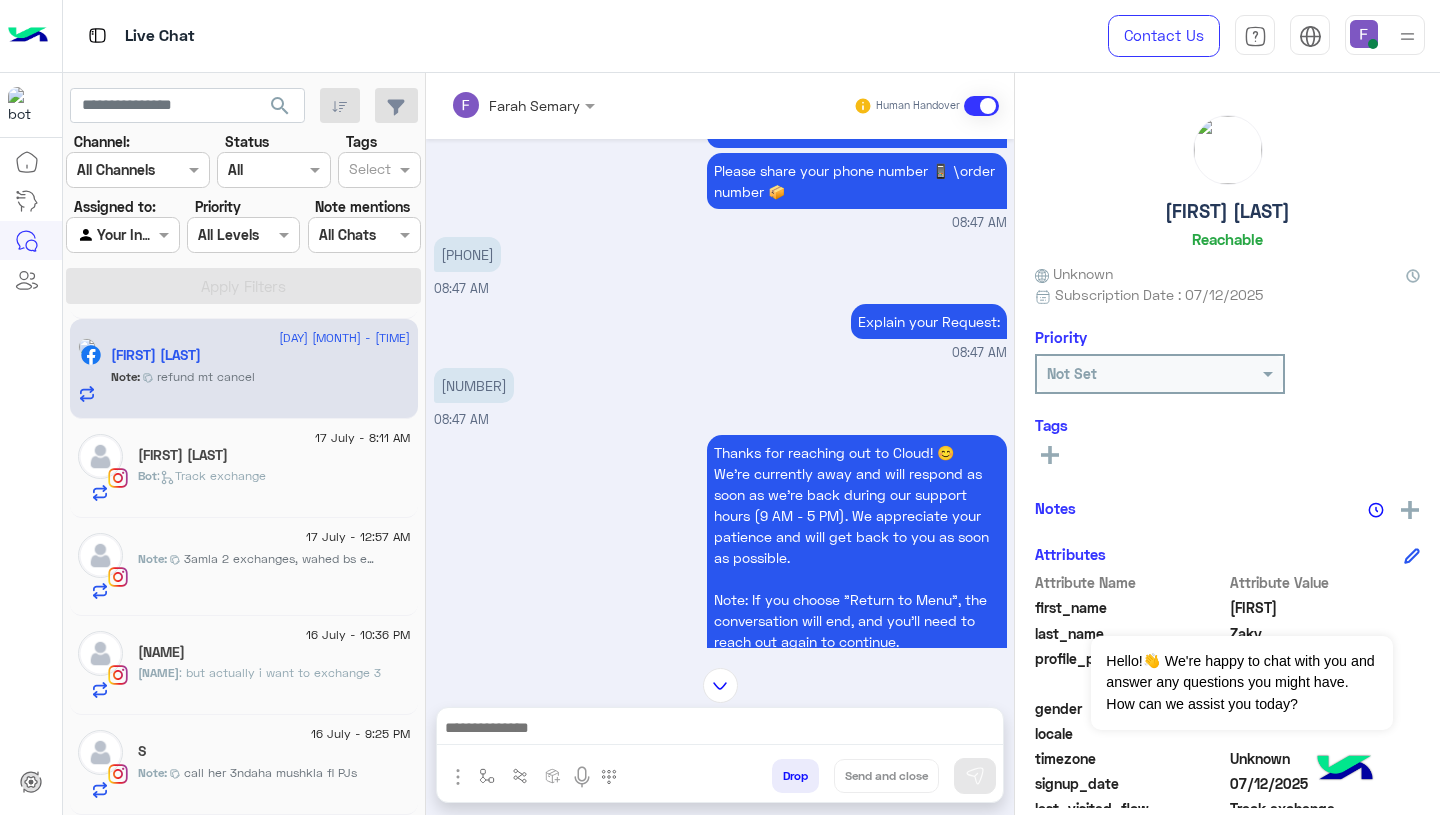 click on "[NUMBER]" at bounding box center [474, 385] 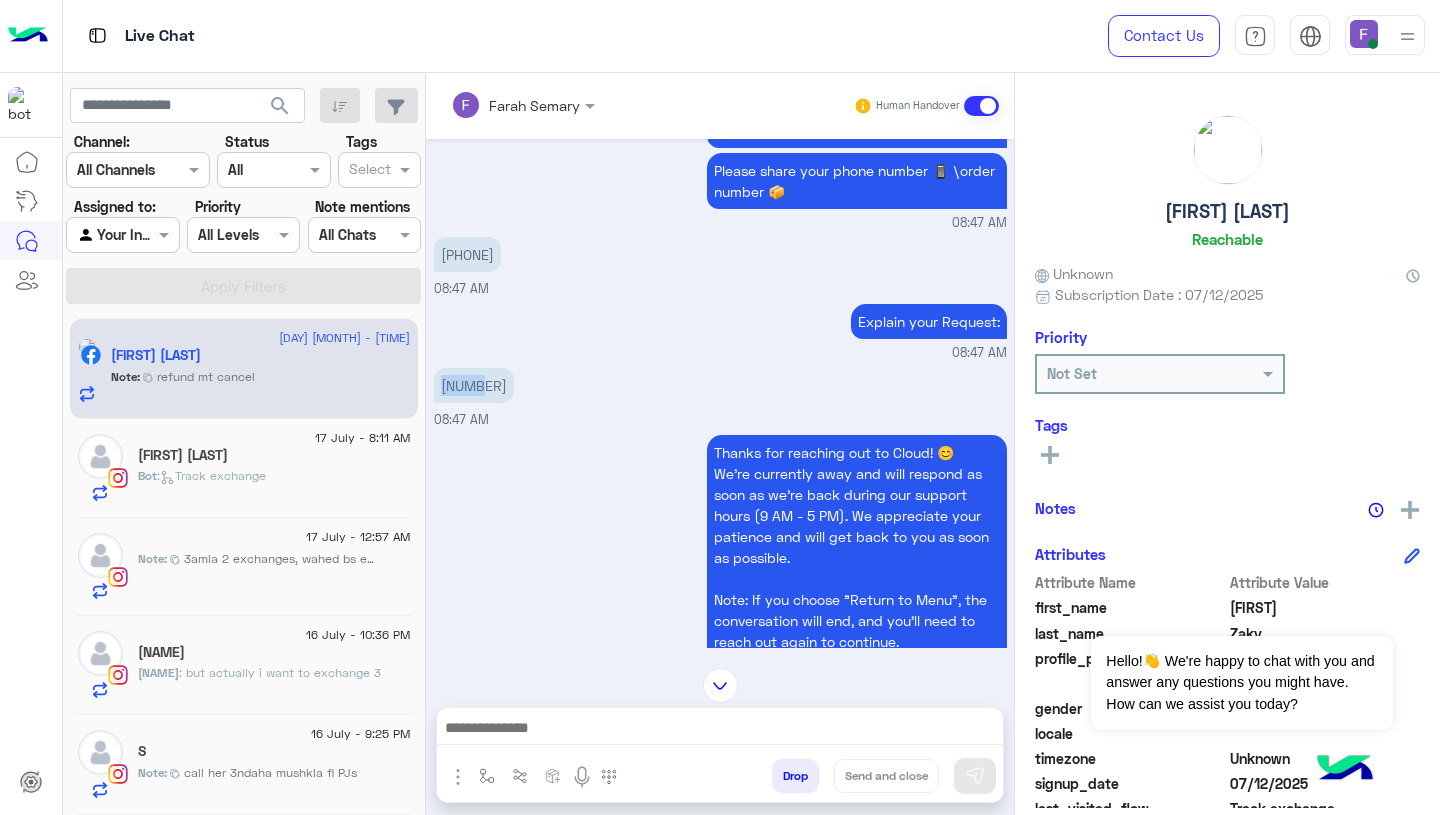 click on "[NUMBER]" at bounding box center (474, 385) 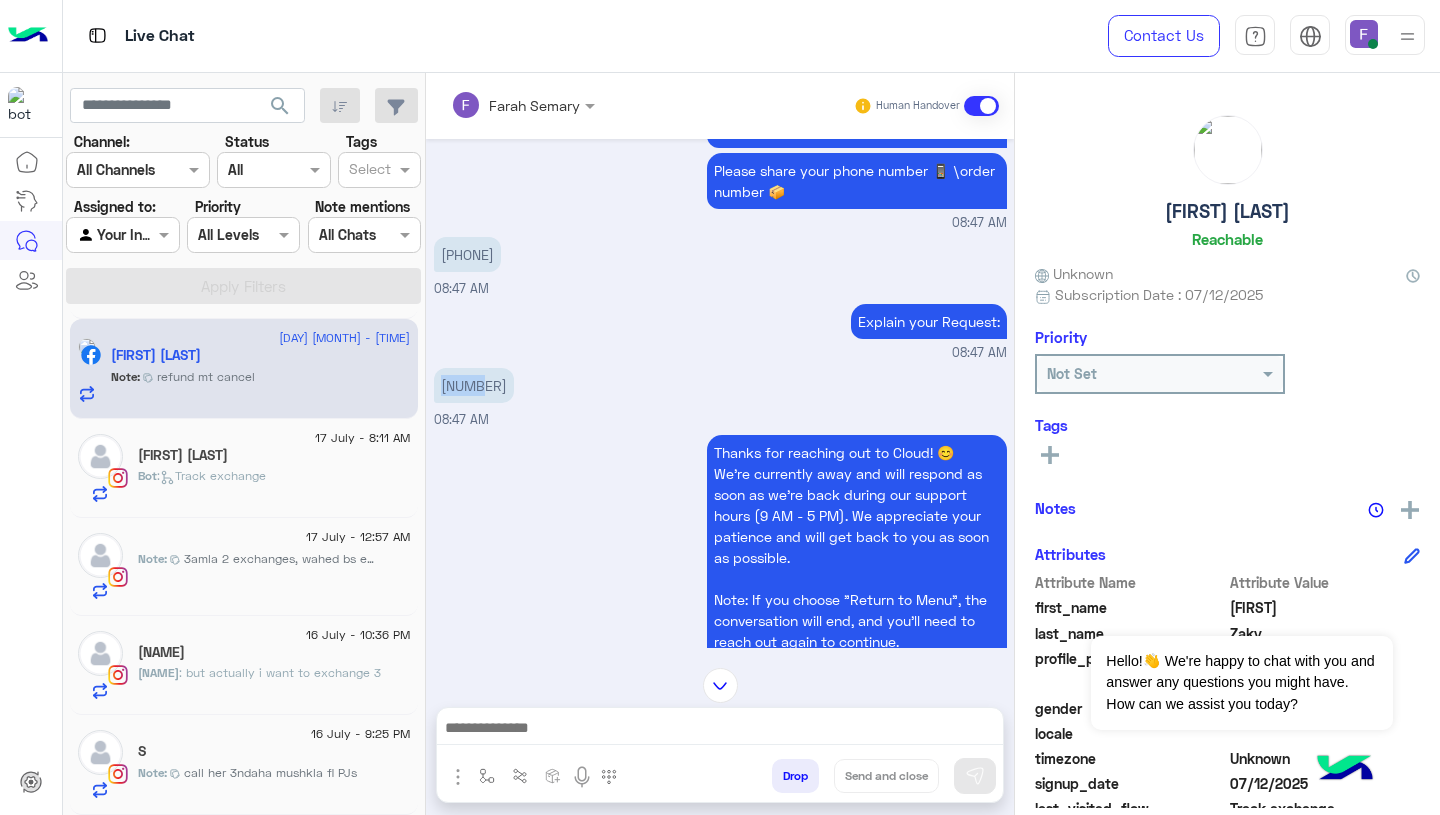 scroll, scrollTop: 1497, scrollLeft: 0, axis: vertical 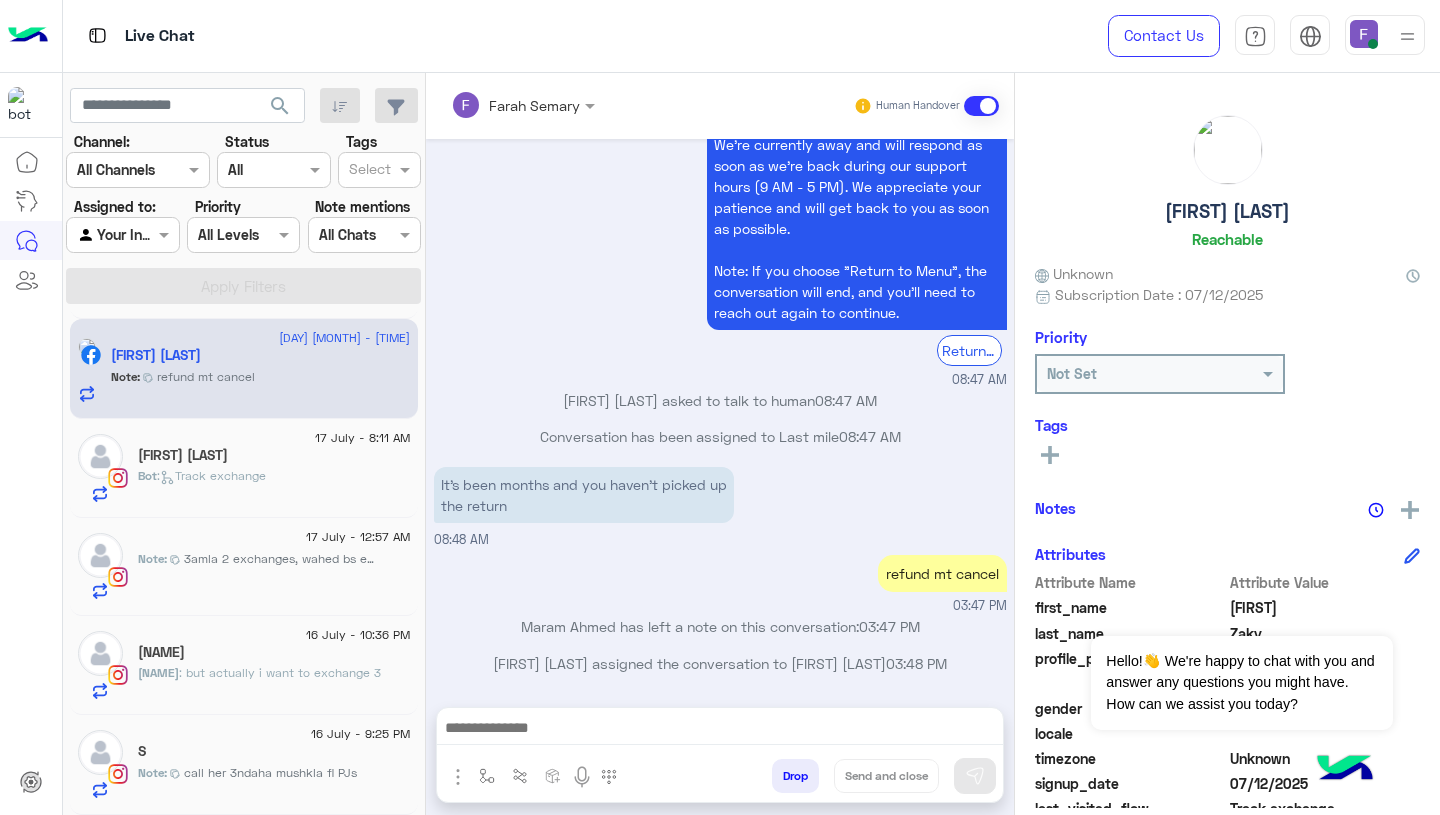 click on "[FIRST] [LAST] asked to talk to human   08:47 AM" at bounding box center (720, 400) 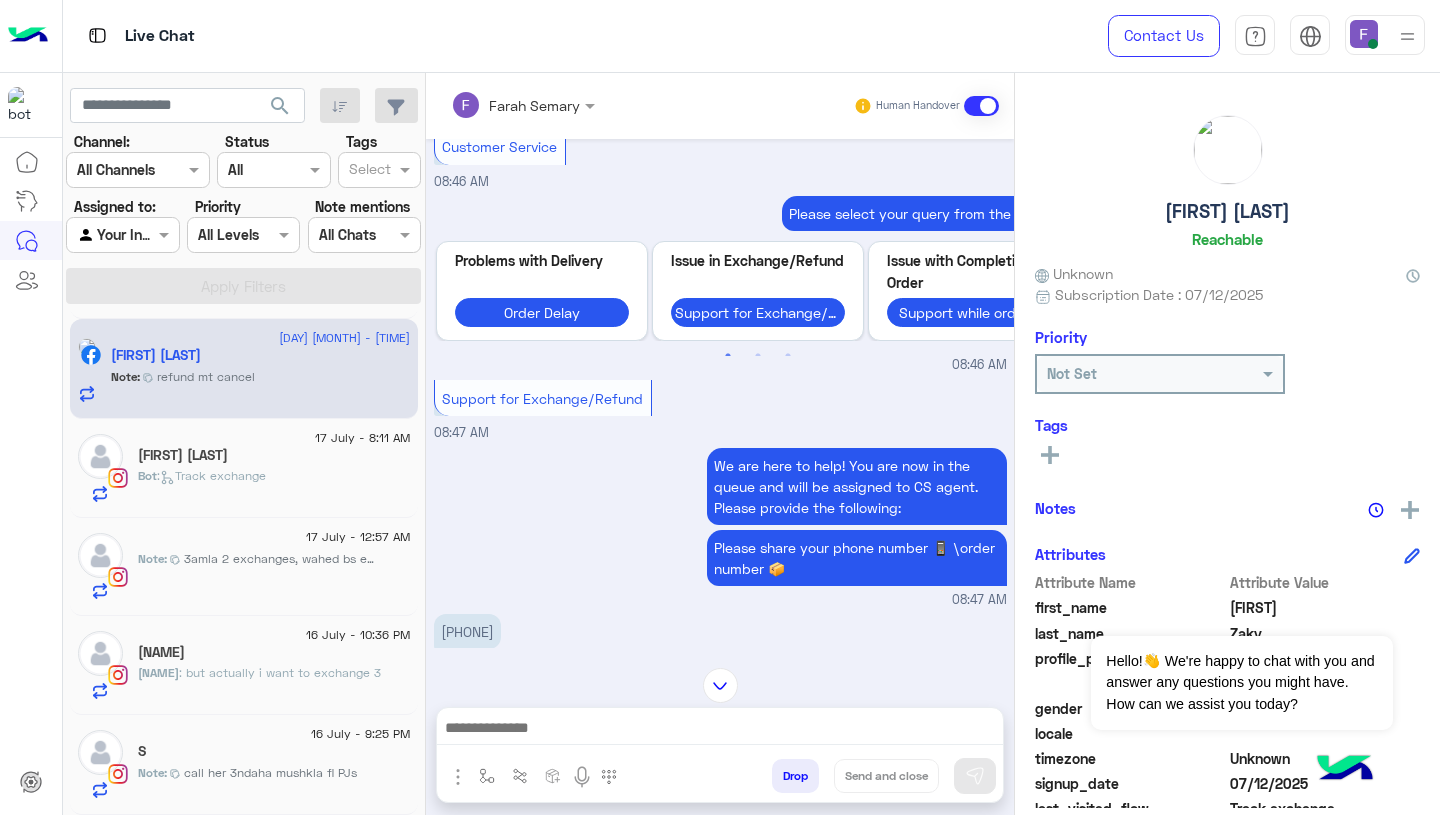 scroll, scrollTop: 854, scrollLeft: 0, axis: vertical 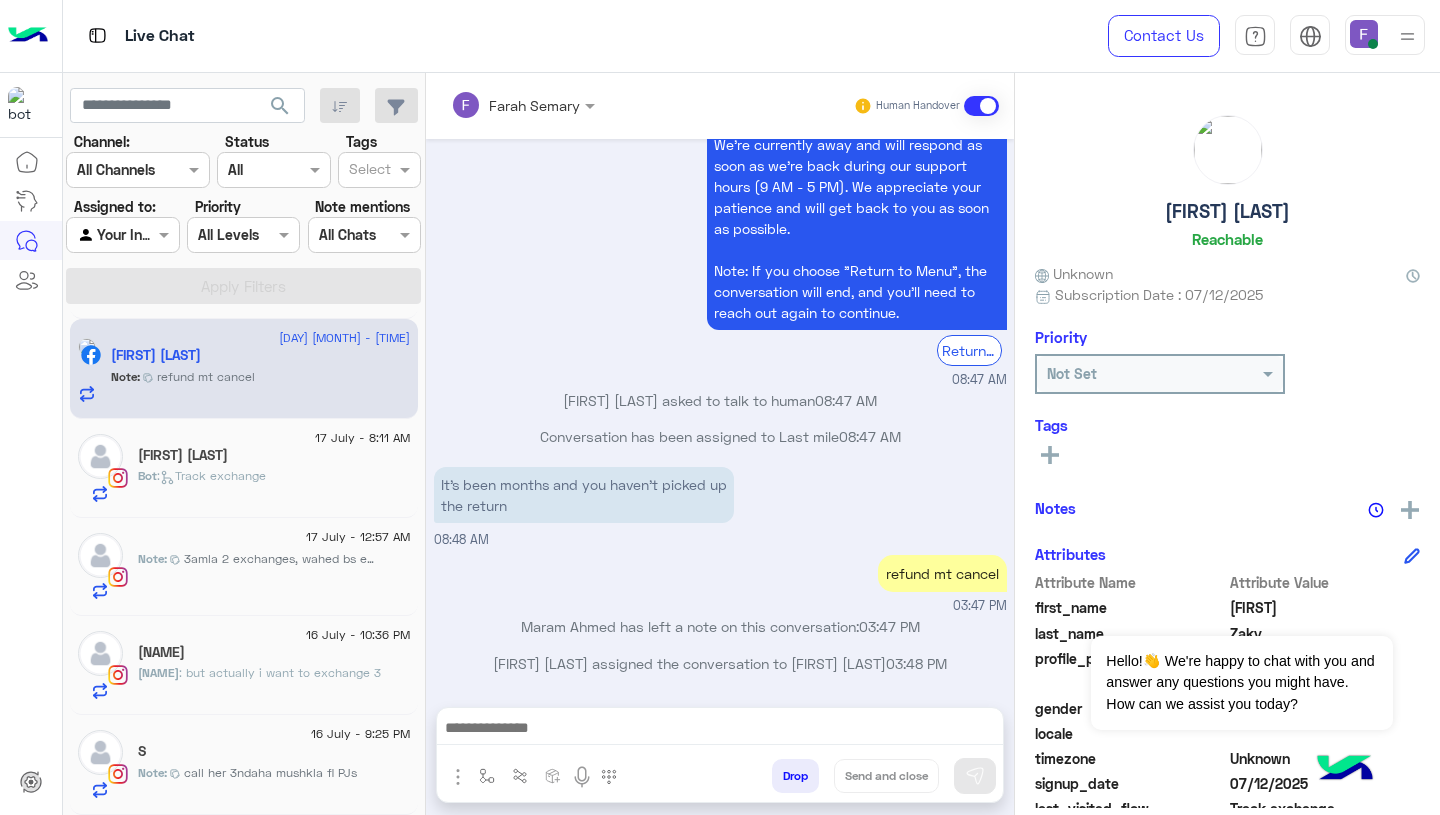 click on "It's been months and you haven't picked up the return   [TIME]" at bounding box center (720, 506) 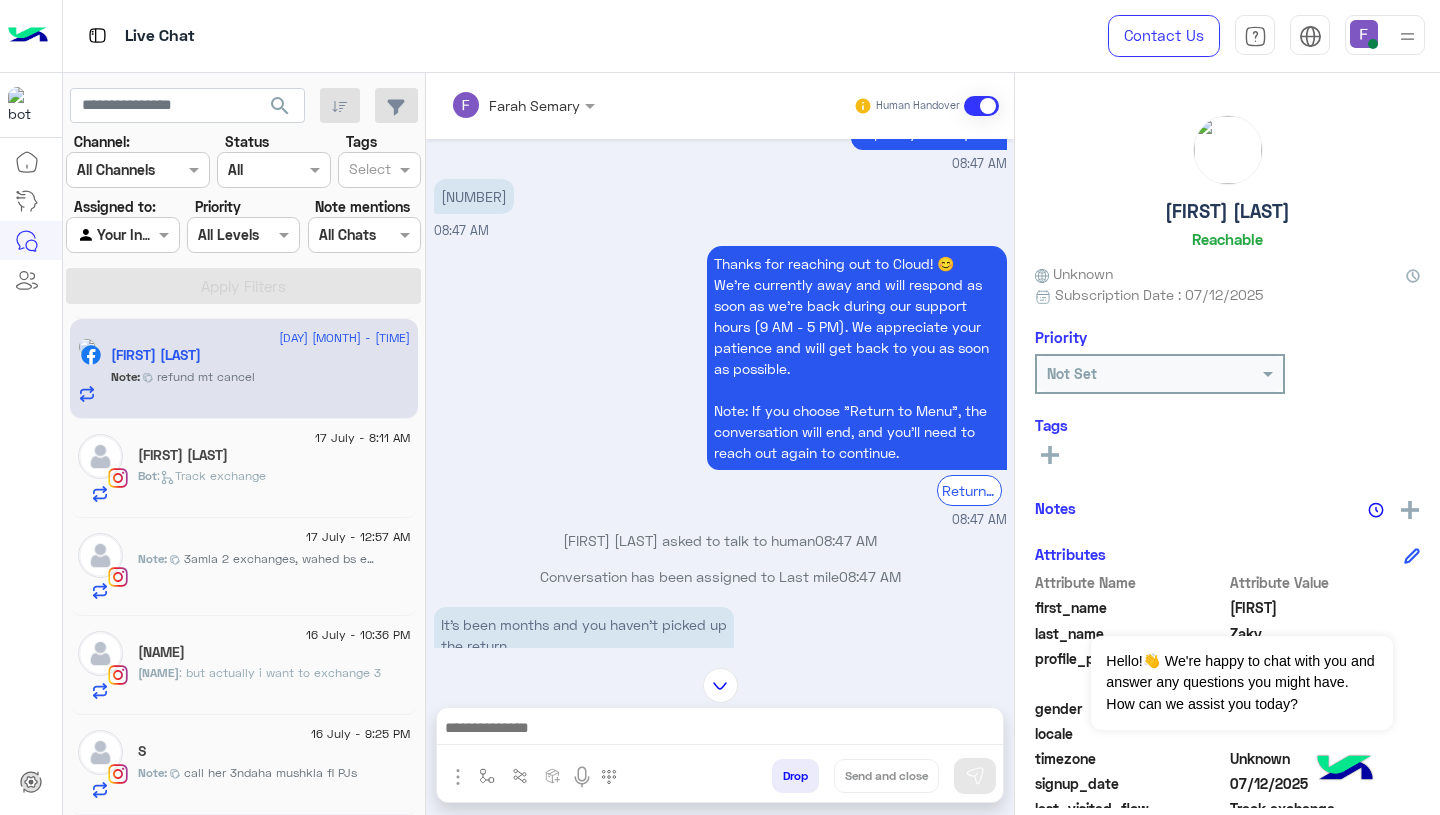 click on "Thanks for reaching out to Cloud! 😊 We're currently away and will respond as soon as we’re back during our support hours (9 AM - 5 PM). We appreciate your patience and will get back to you as soon as possible. Note: If you choose "Return to Menu", the conversation will end, and you’ll need to reach out again to continue.  Return to main menu     [TIME]" at bounding box center (720, 385) 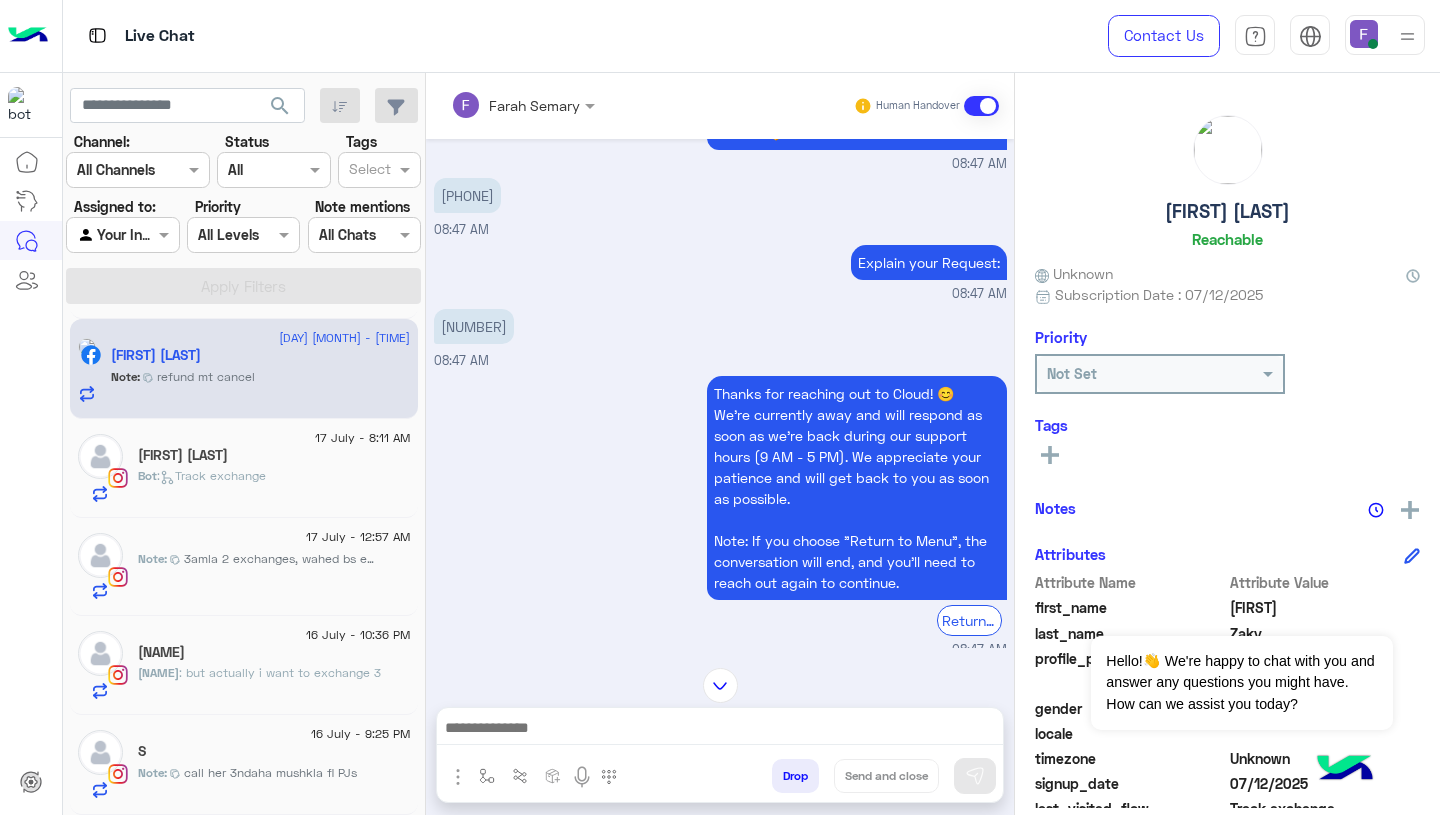 scroll, scrollTop: 1618, scrollLeft: 0, axis: vertical 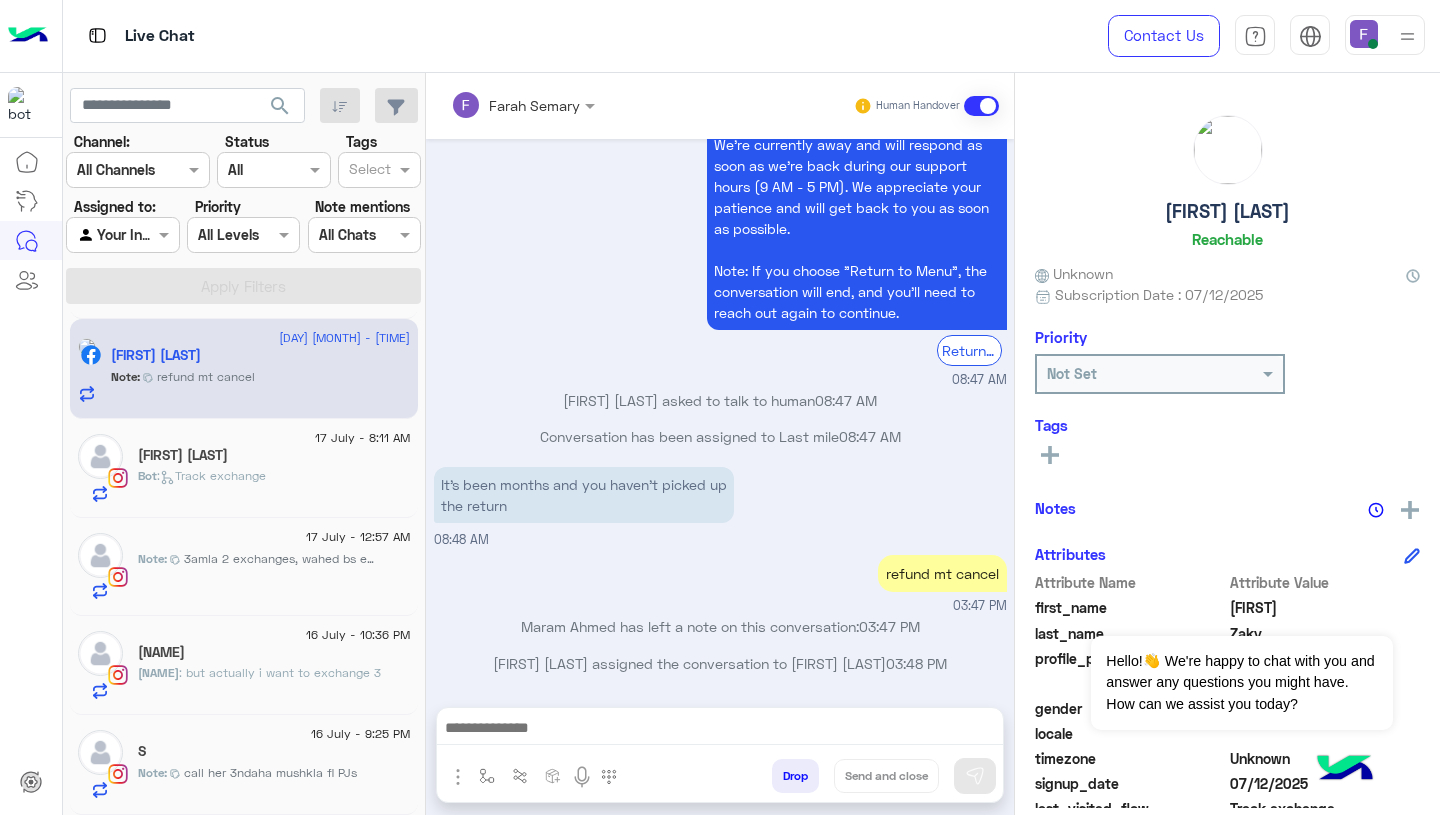 click on "[FIRST] [LAST] asked to talk to human   08:47 AM" at bounding box center (720, 400) 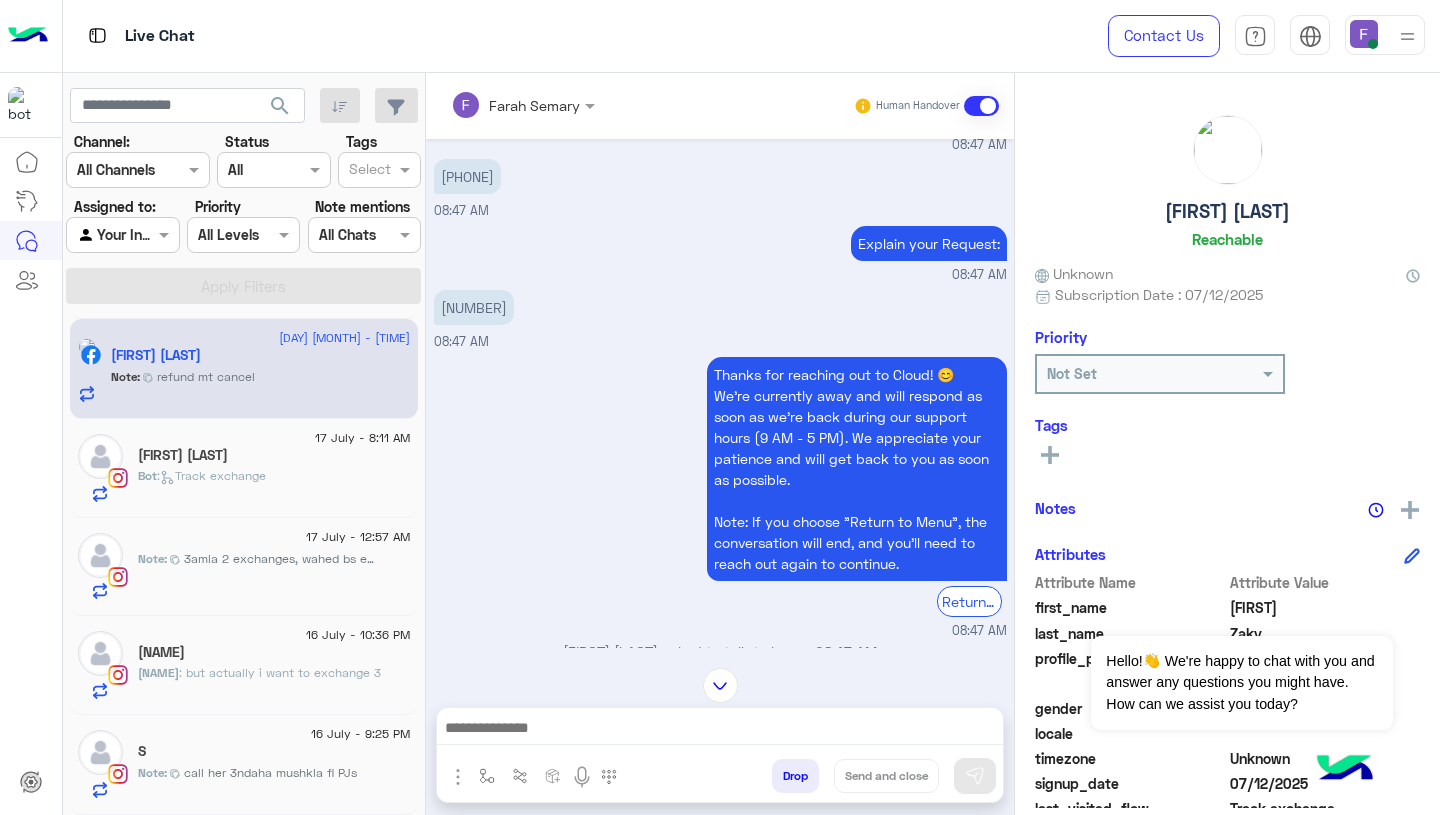 scroll, scrollTop: 1365, scrollLeft: 0, axis: vertical 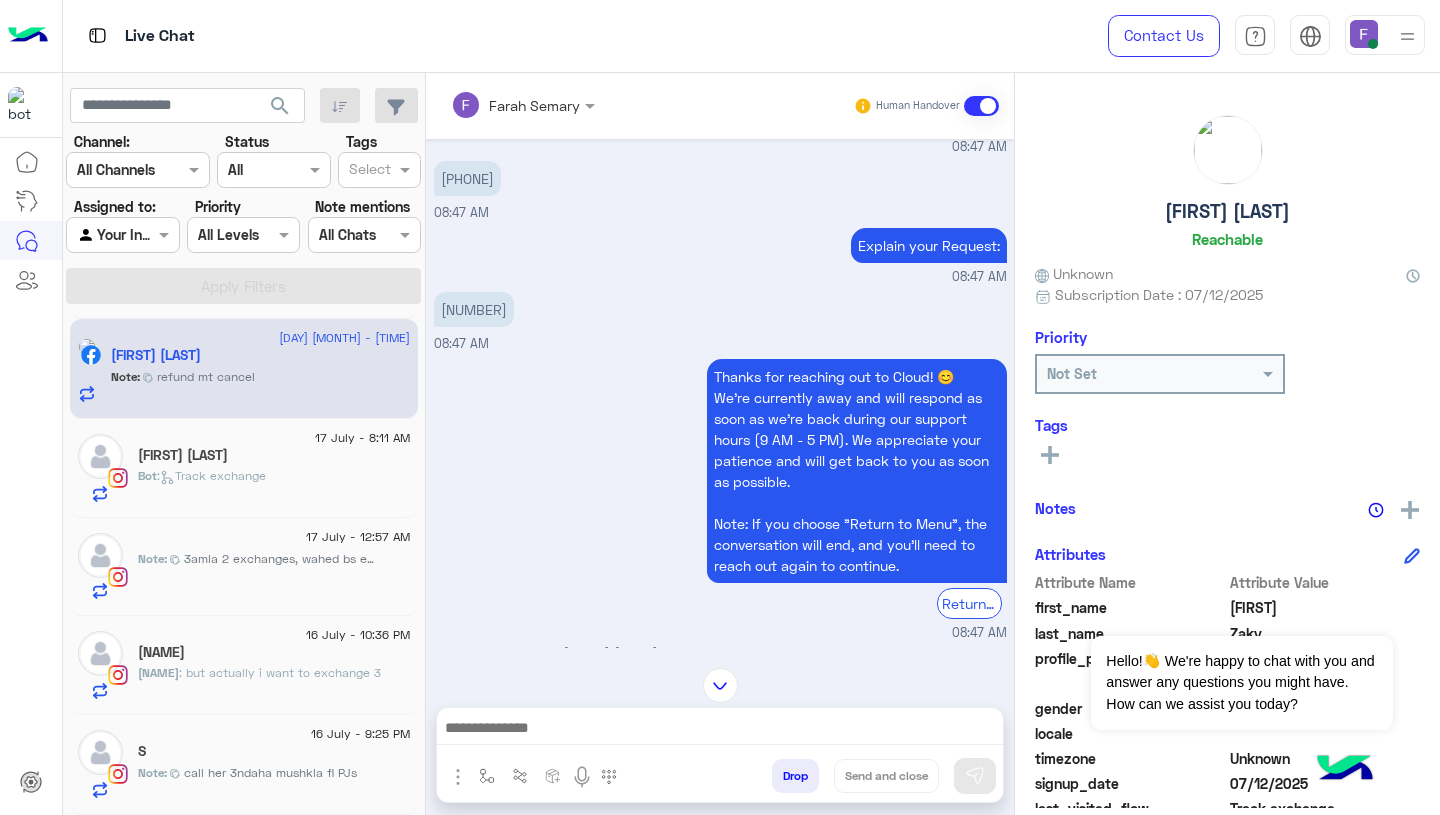 click on "[NUMBER]" at bounding box center [474, 309] 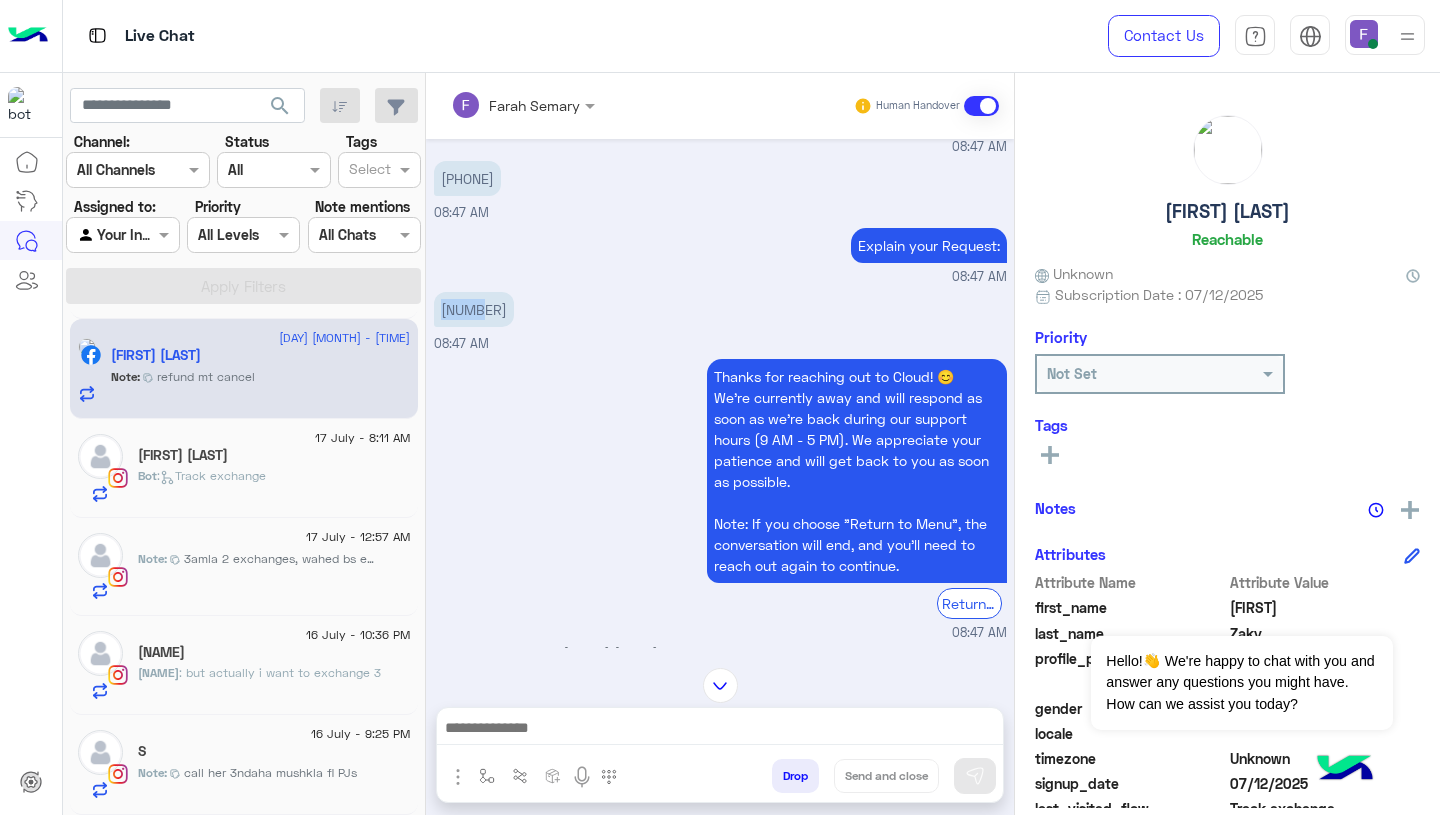 click on "[NUMBER]" at bounding box center (474, 309) 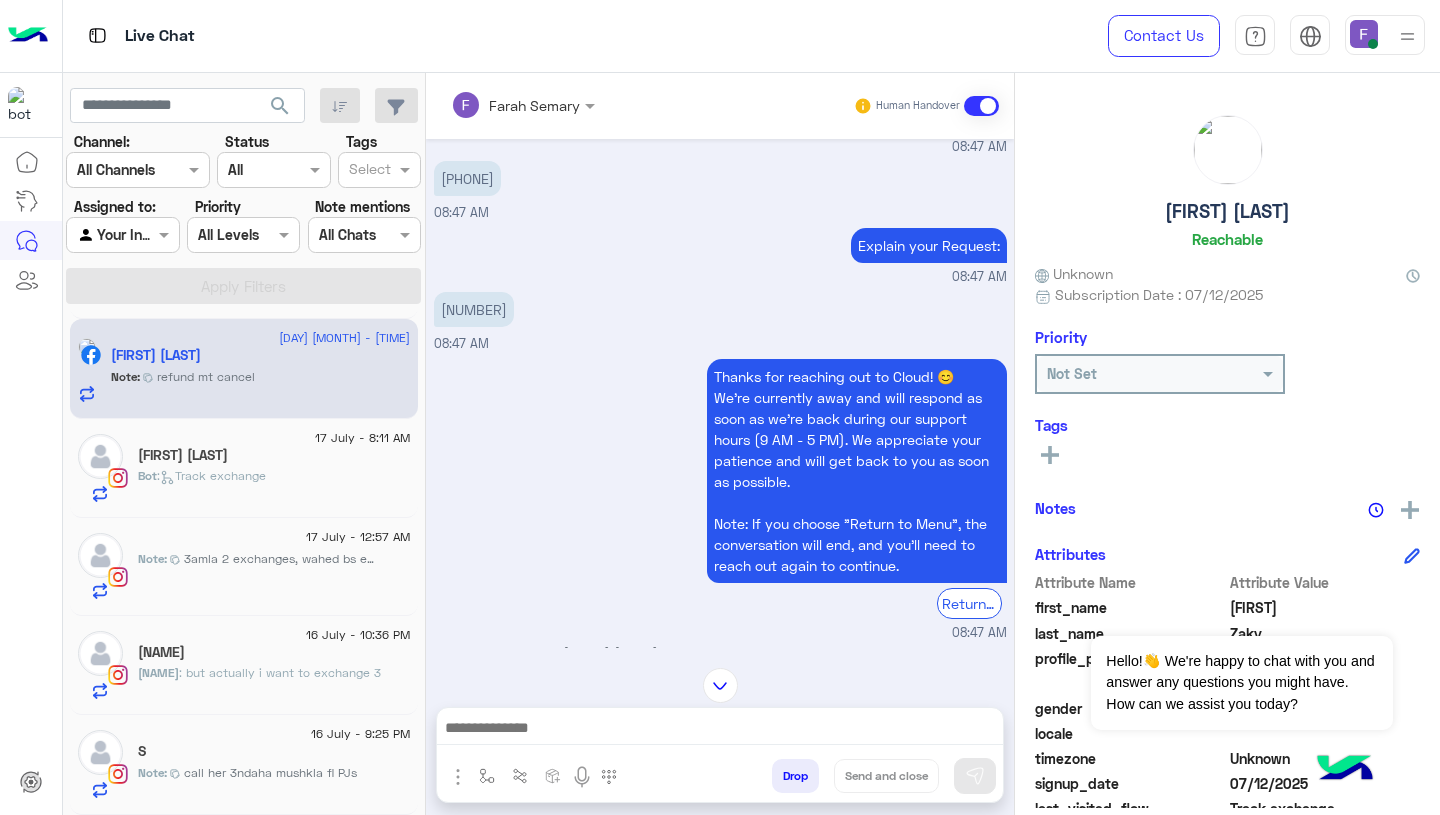 scroll, scrollTop: 1618, scrollLeft: 0, axis: vertical 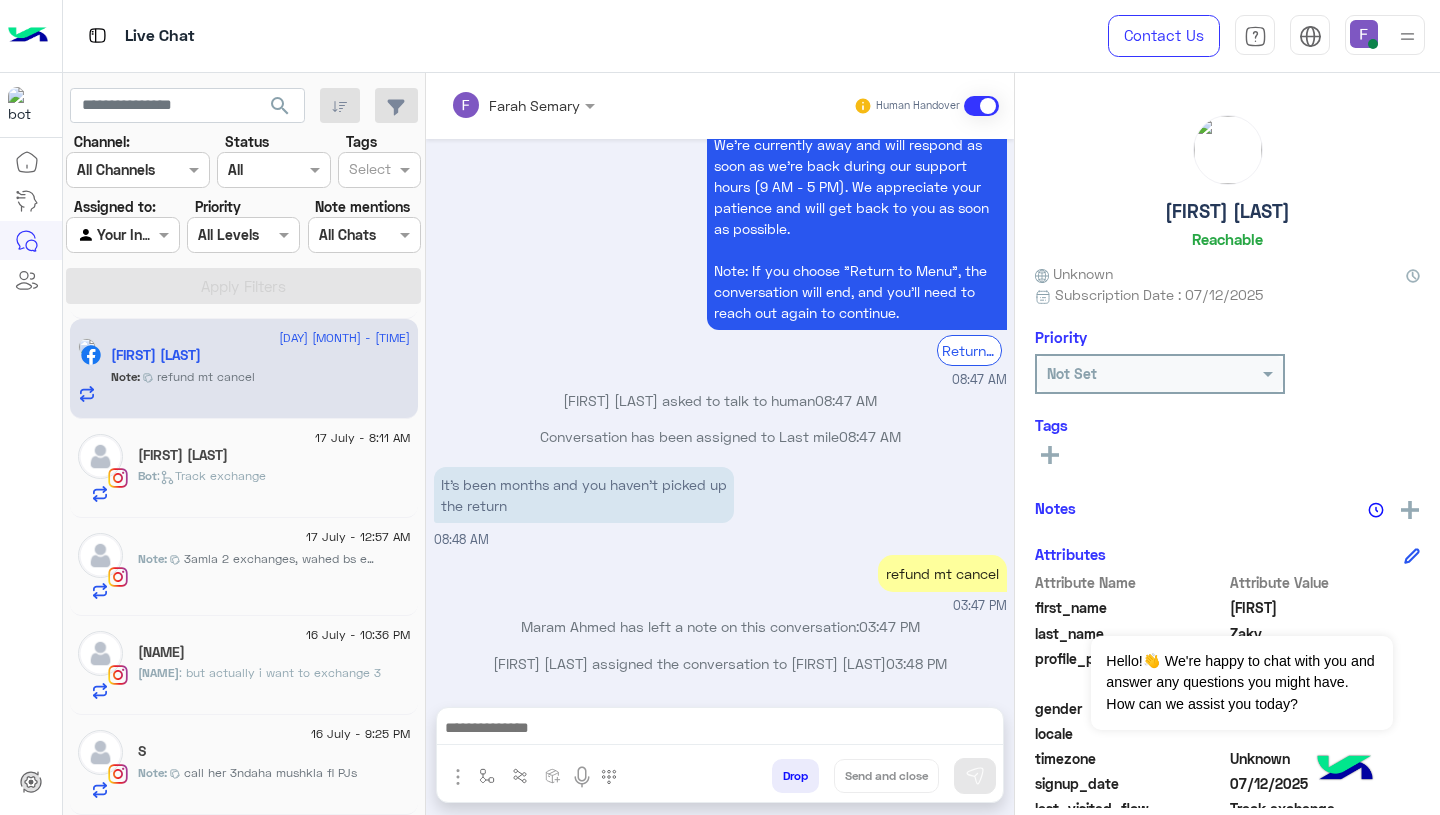 click at bounding box center (720, 730) 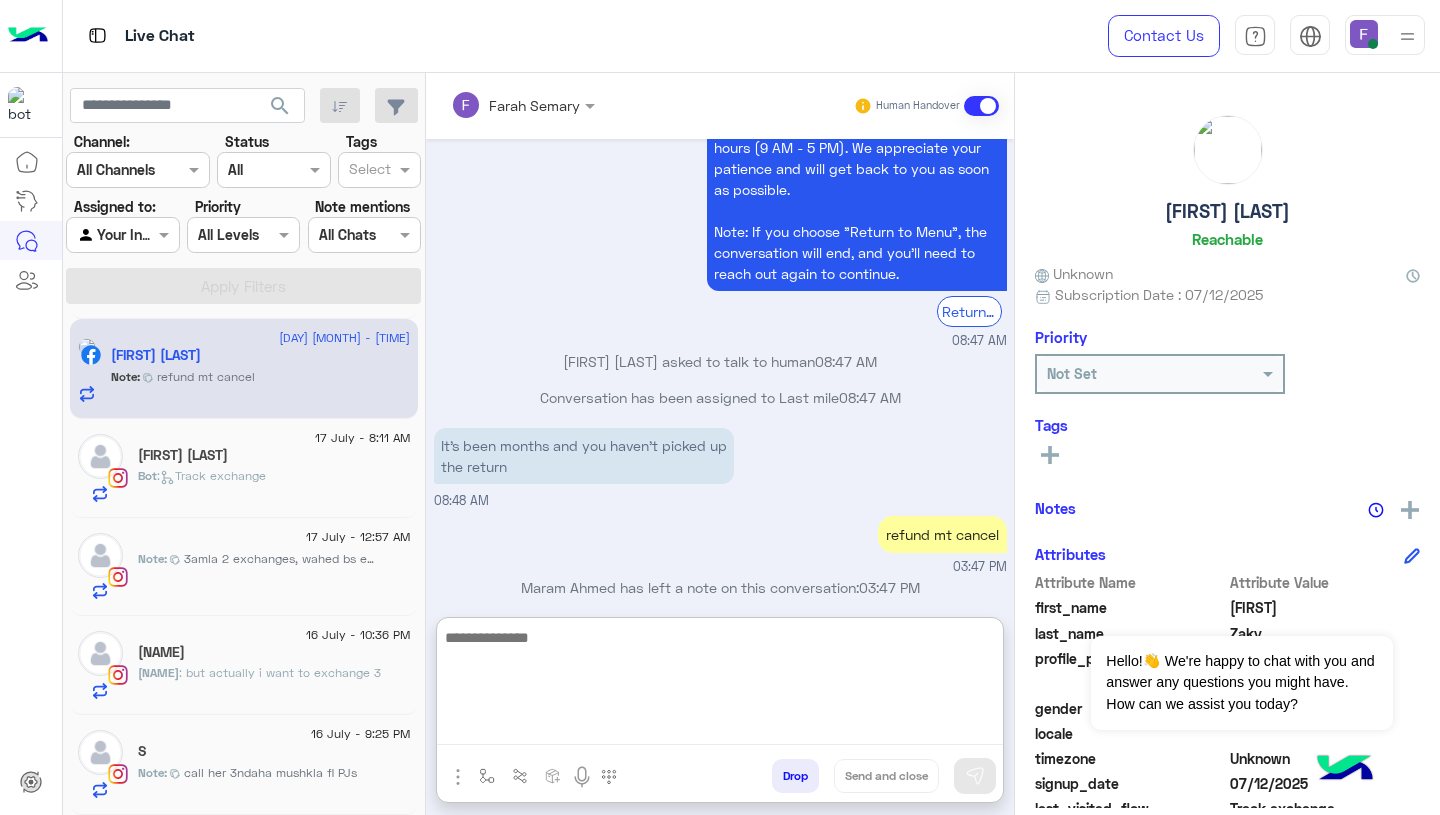 paste on "**********" 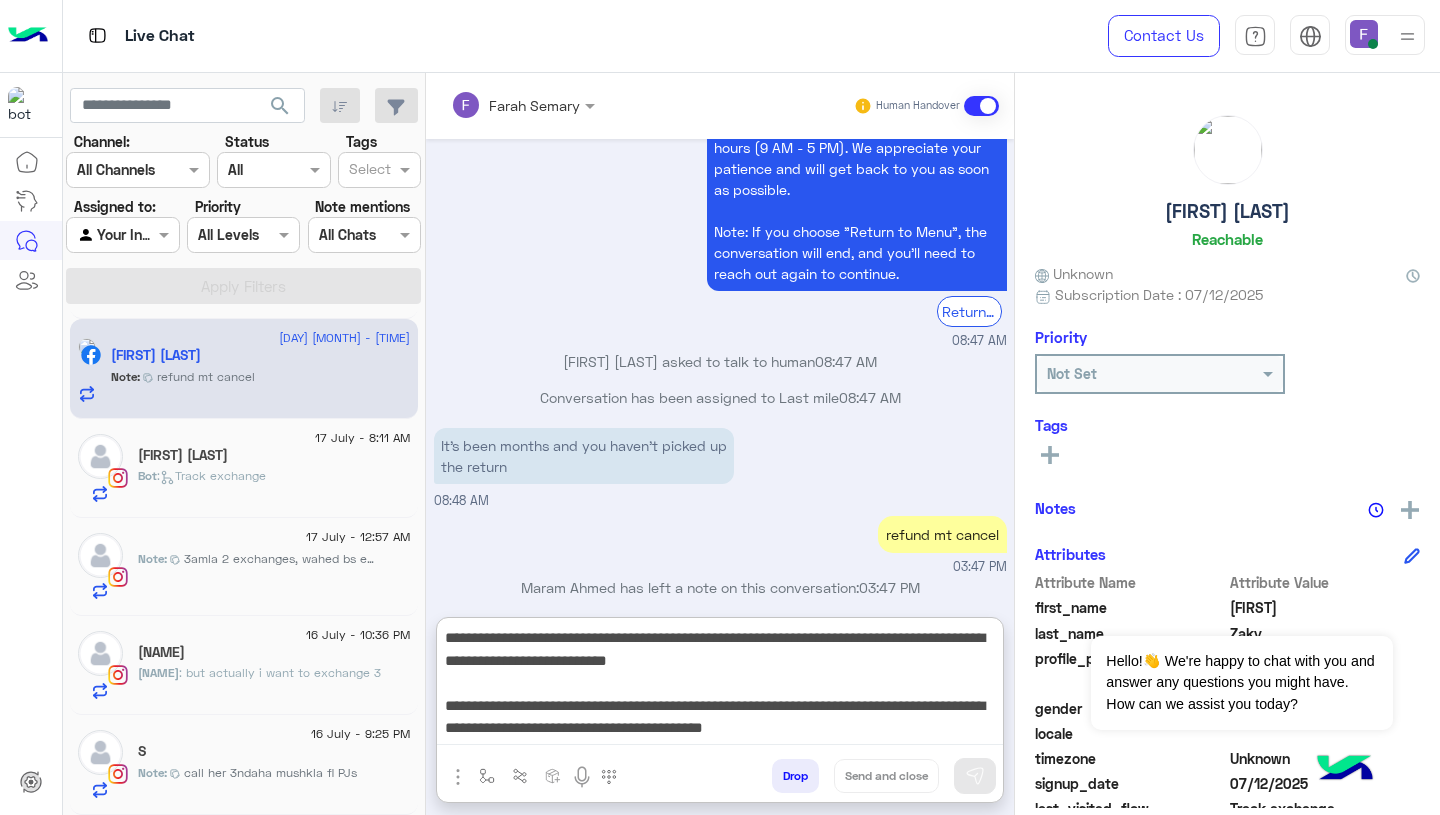 scroll, scrollTop: 128, scrollLeft: 0, axis: vertical 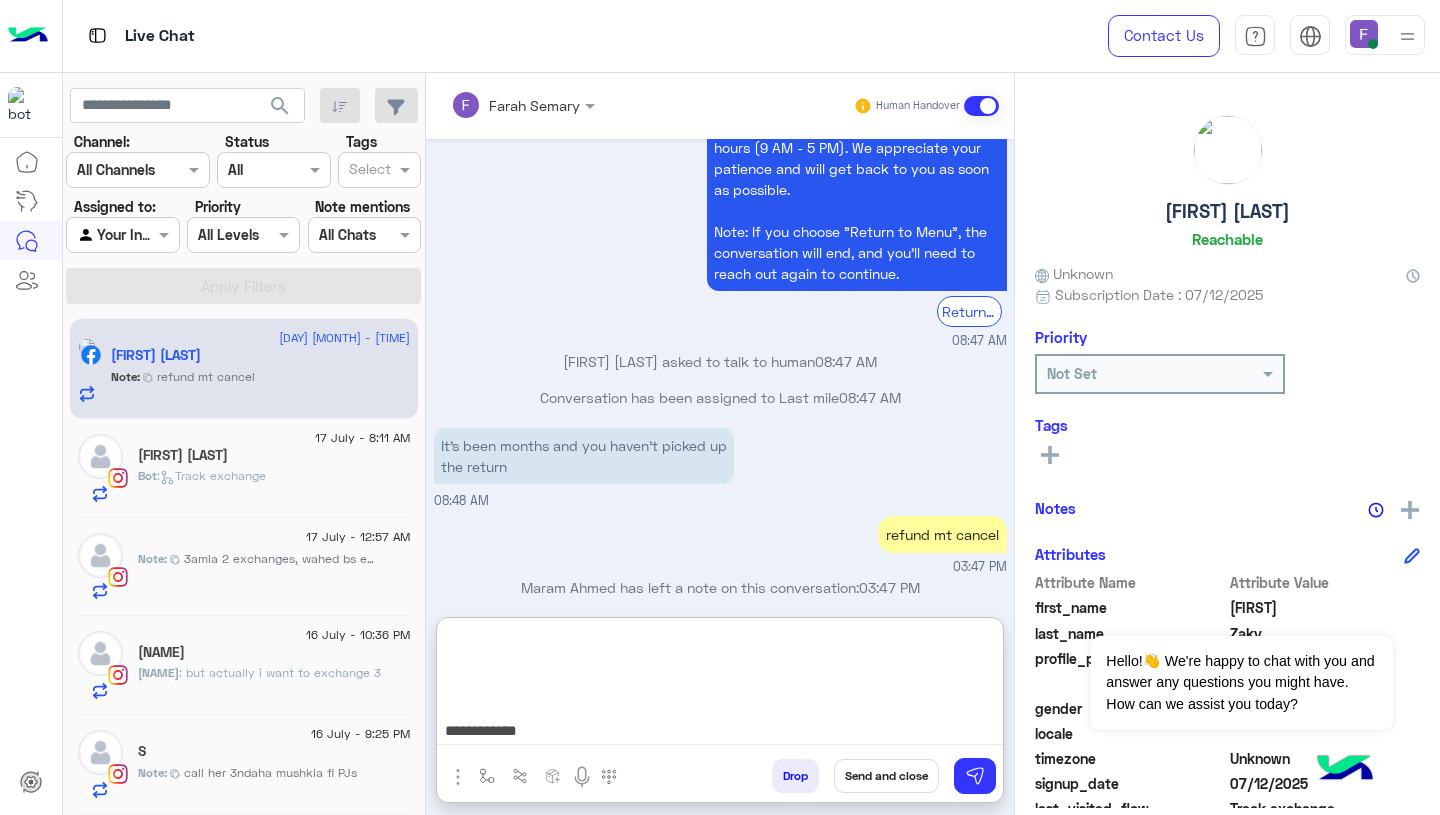 click on "**********" at bounding box center (720, 685) 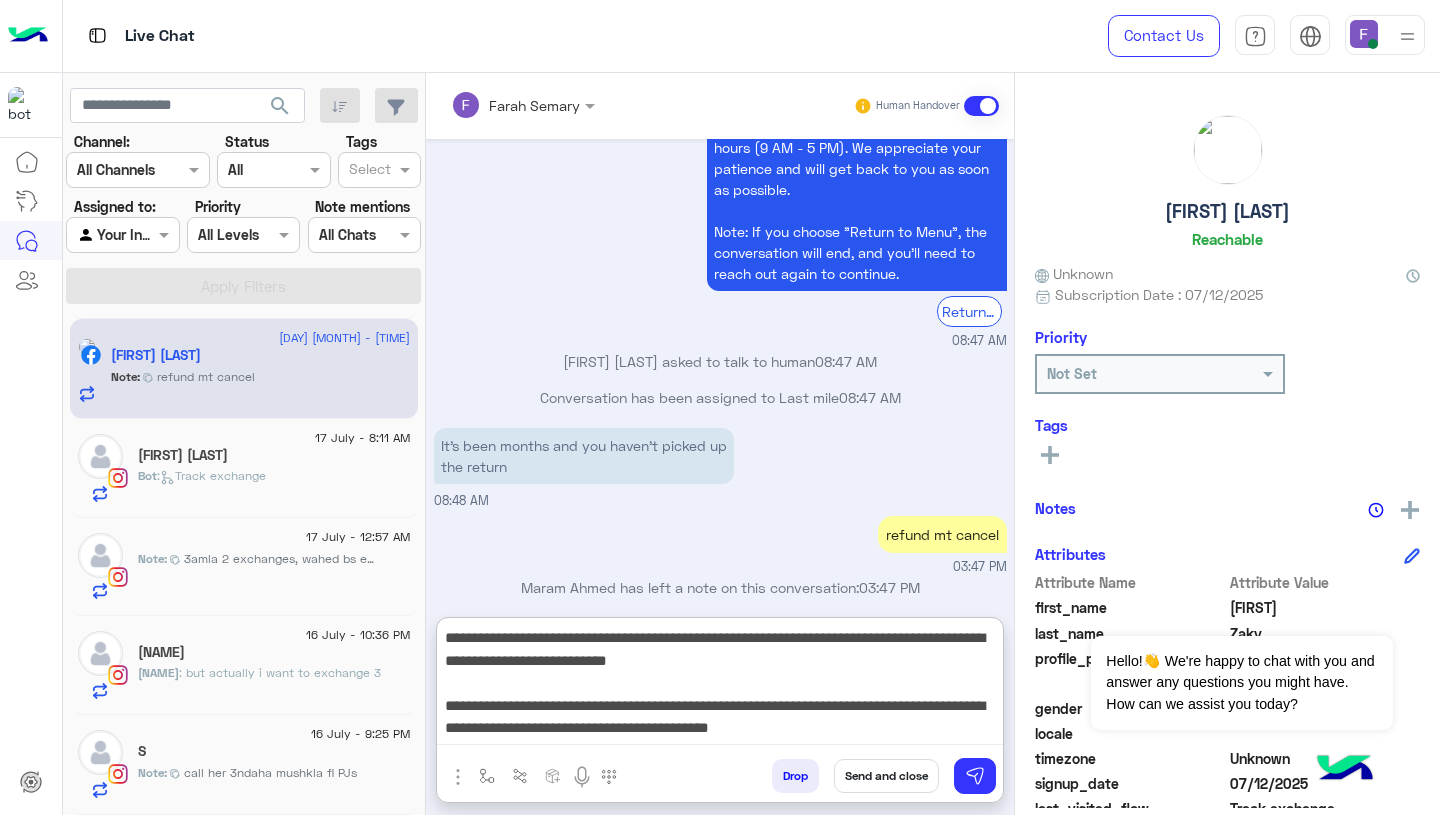 scroll, scrollTop: 0, scrollLeft: 0, axis: both 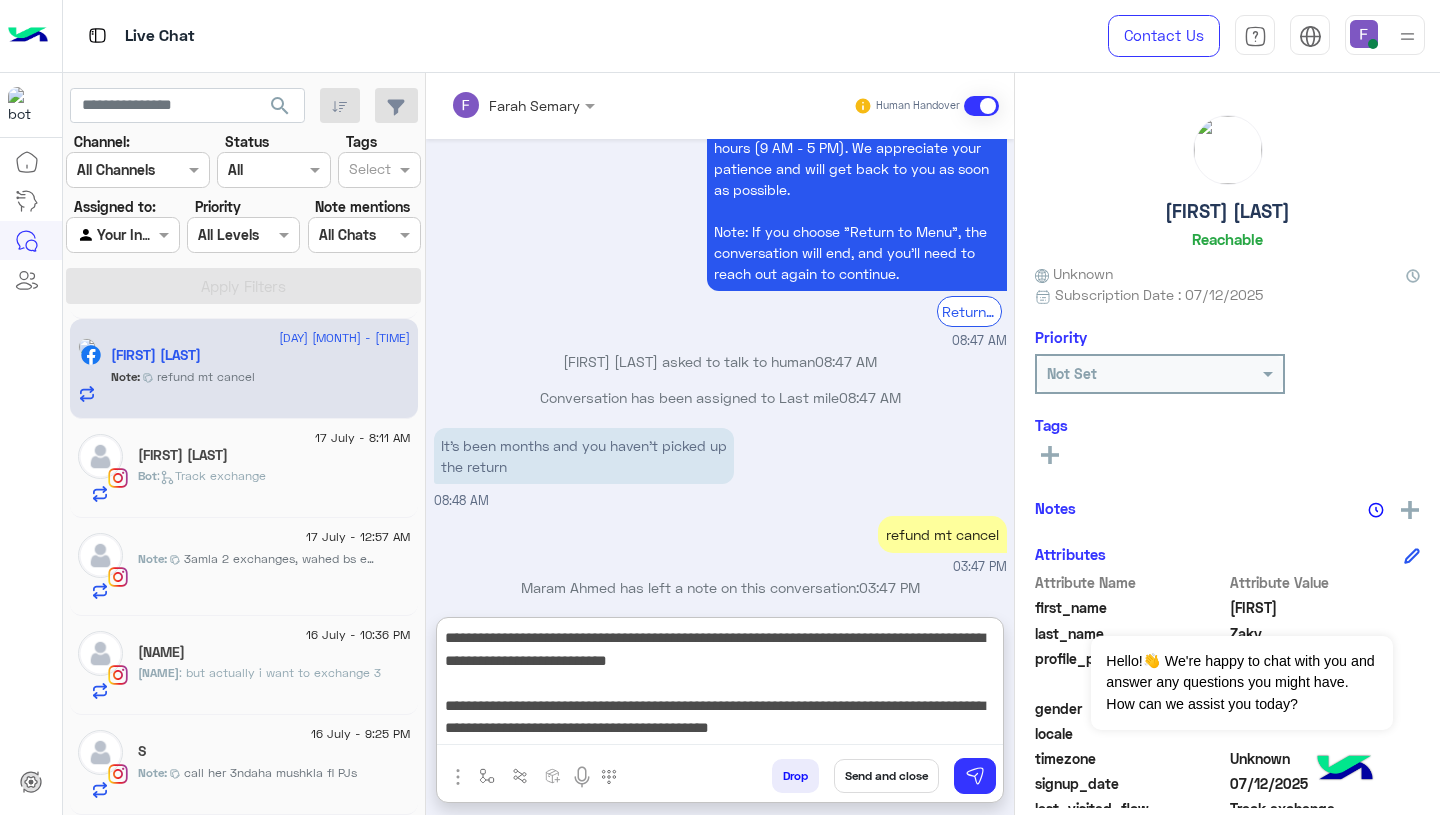 click on "**********" at bounding box center (720, 685) 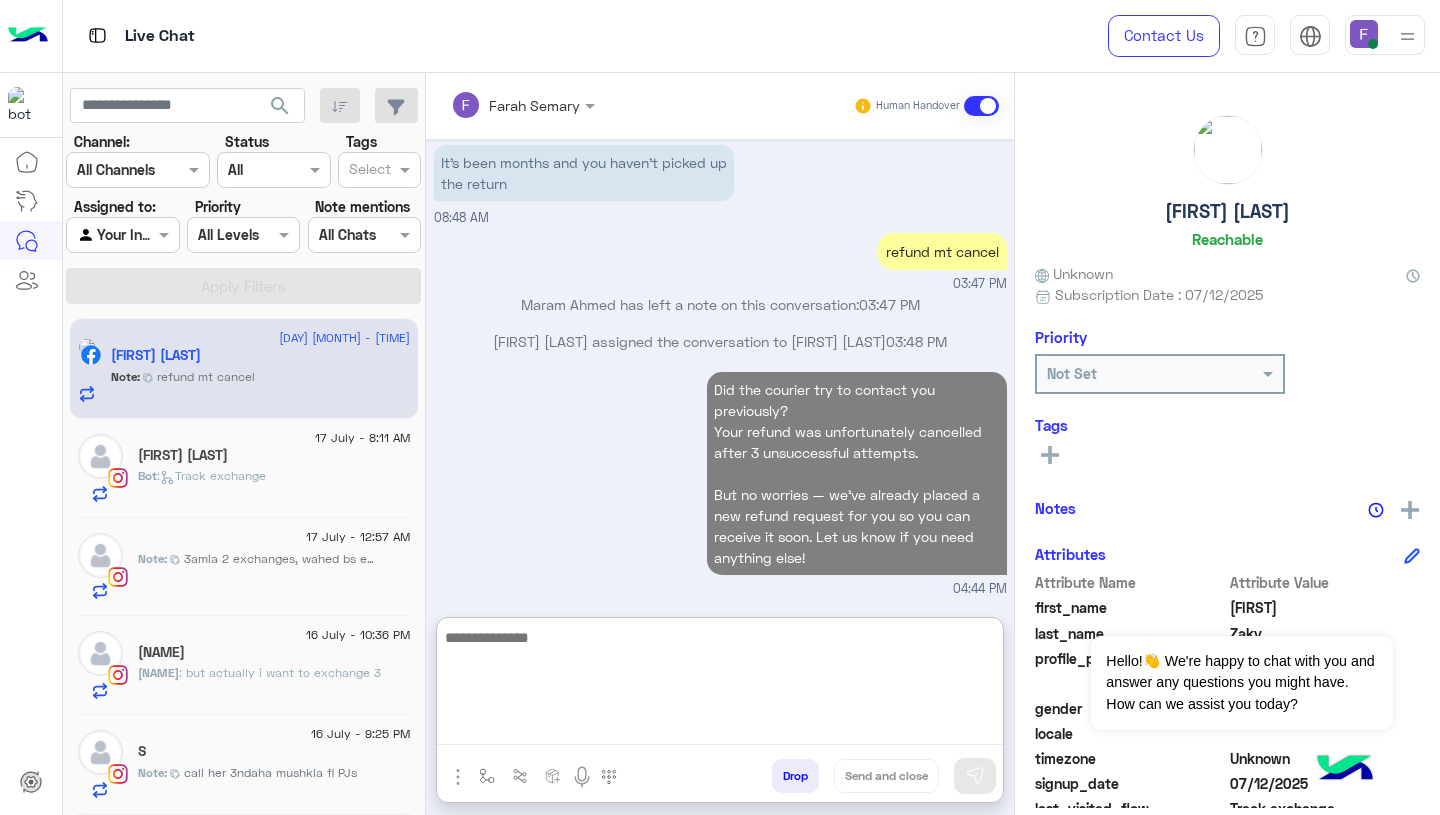 click on "Did the courier try to contact you previously?  Your refund was unfortunately cancelled after 3 unsuccessful attempts. But no worries — we’ve already placed a new refund request for you so you can receive it soon. Let us know if you need anything else!   04:44 PM" at bounding box center [720, 483] 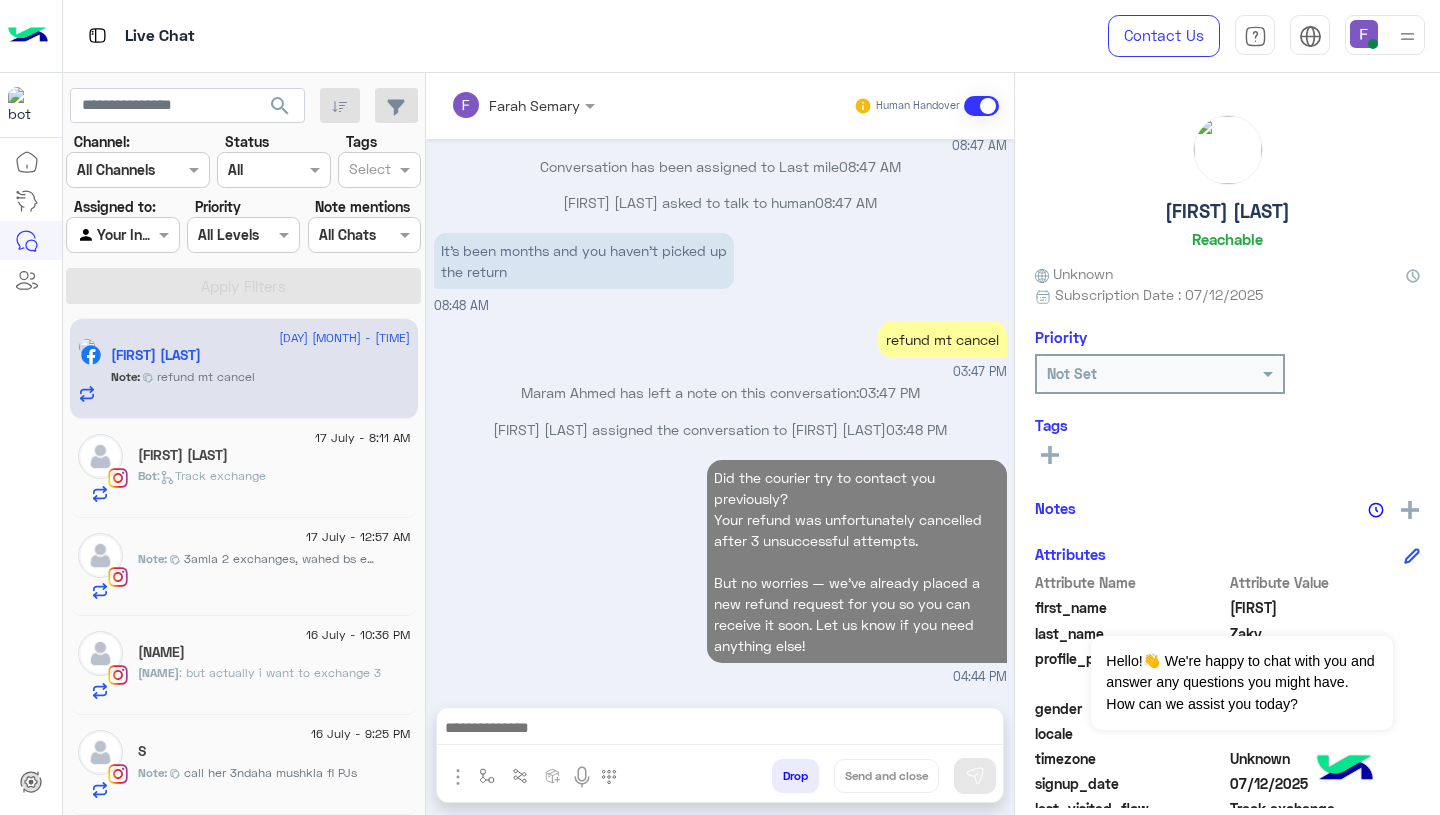 scroll, scrollTop: 1850, scrollLeft: 0, axis: vertical 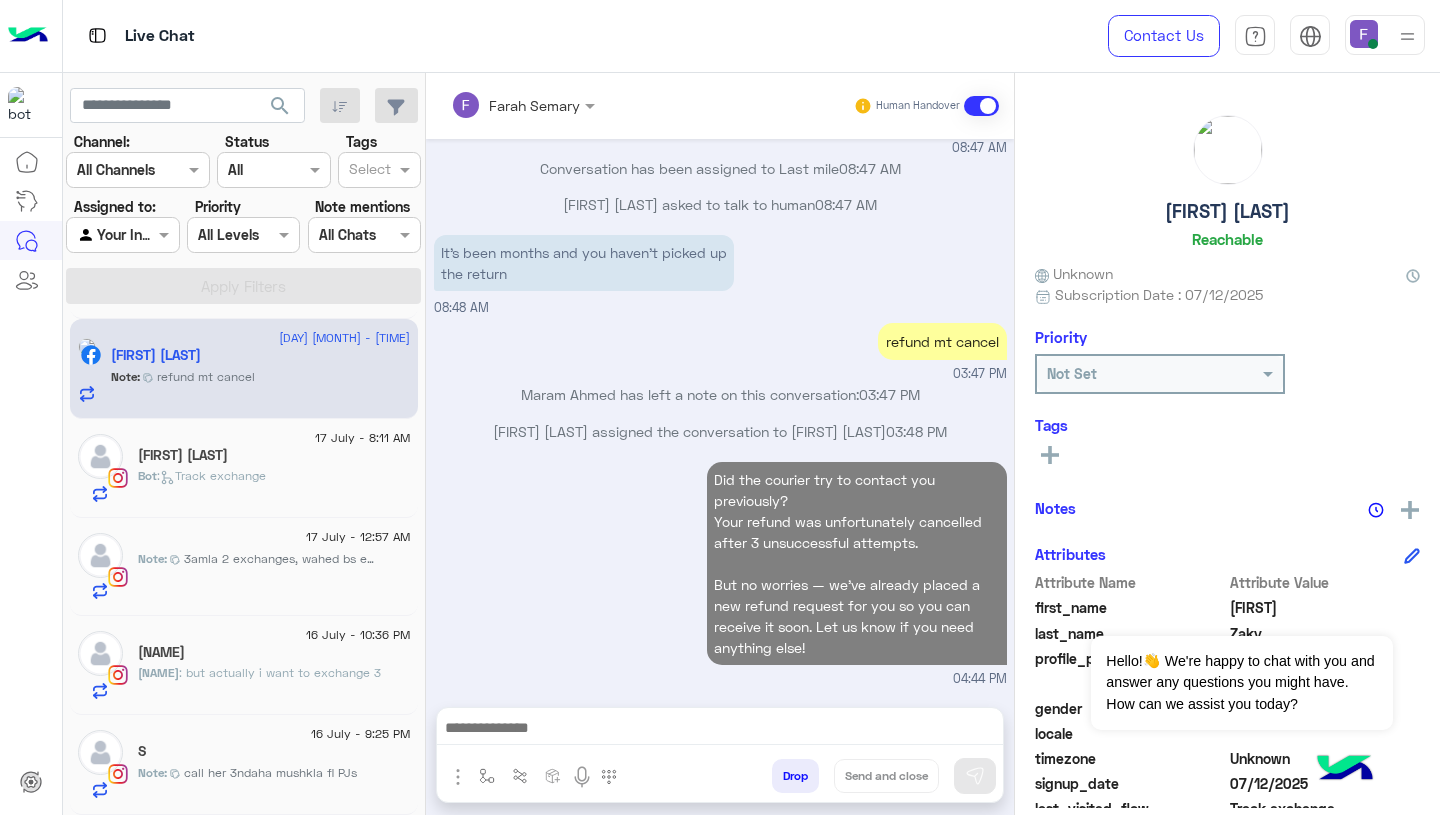 click on "[FIRST] [LAST] has left a note on this conversation:   [TIME]" at bounding box center [720, 394] 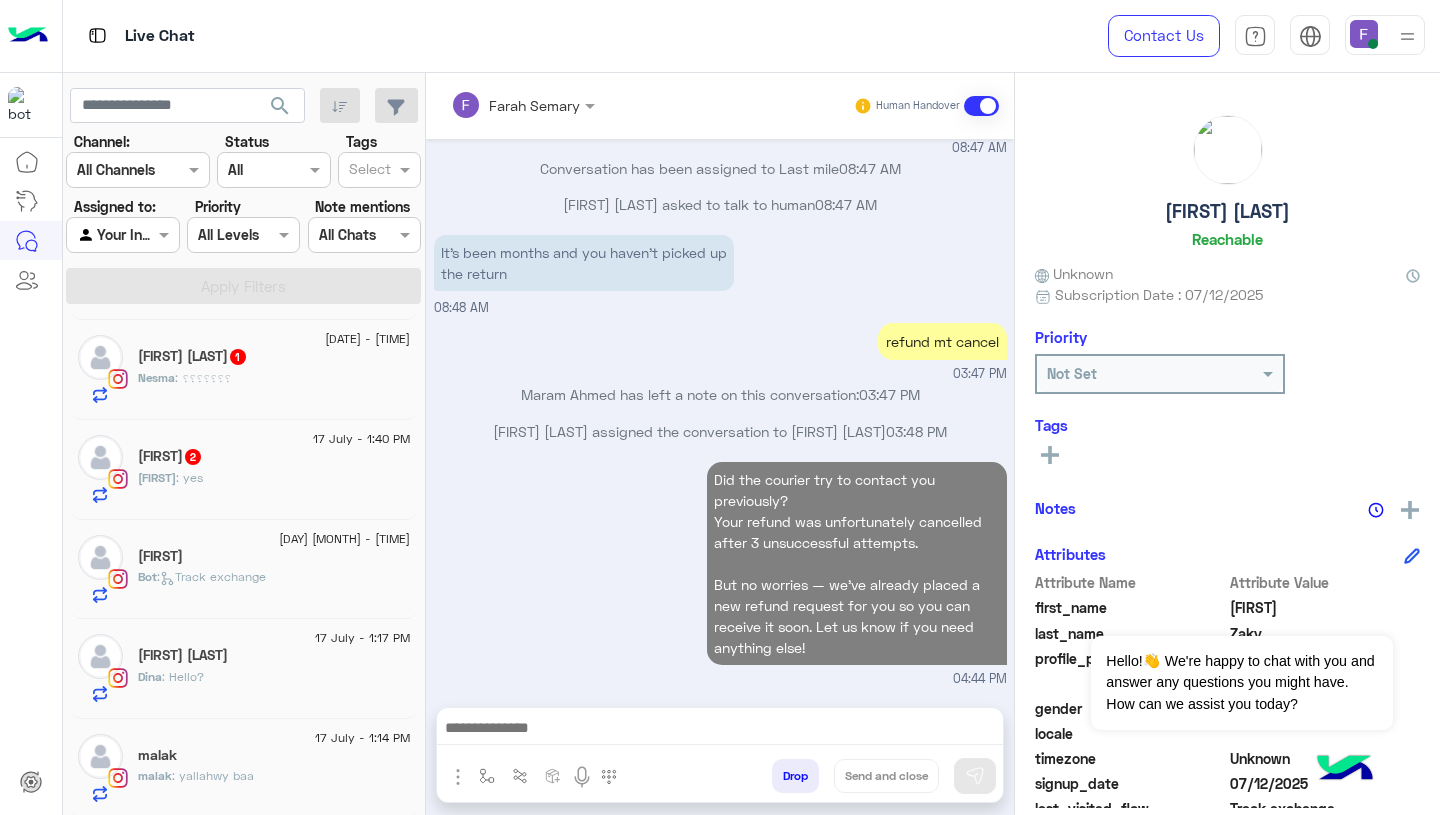 scroll, scrollTop: 0, scrollLeft: 0, axis: both 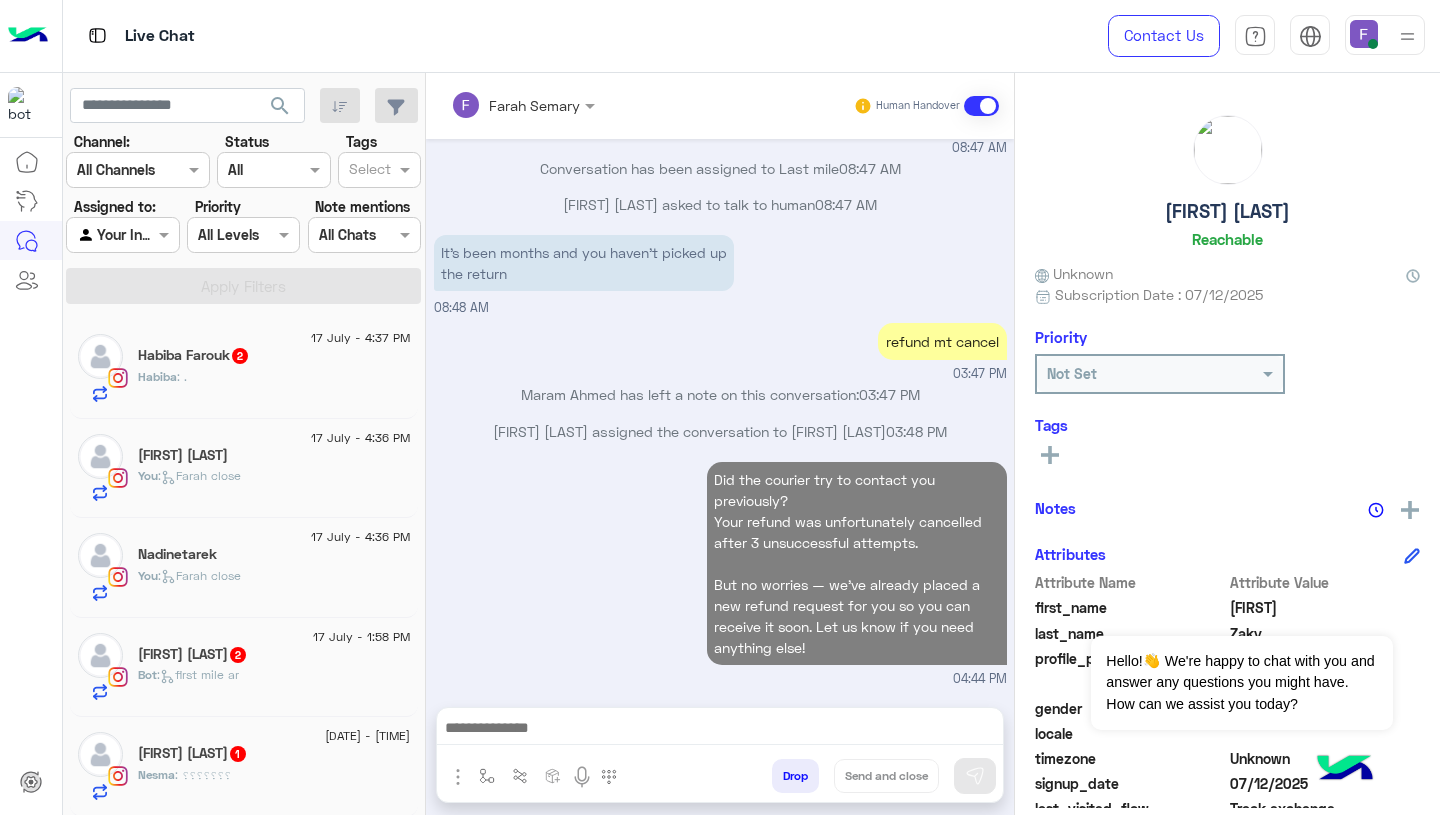 click on "[NAME] : ." 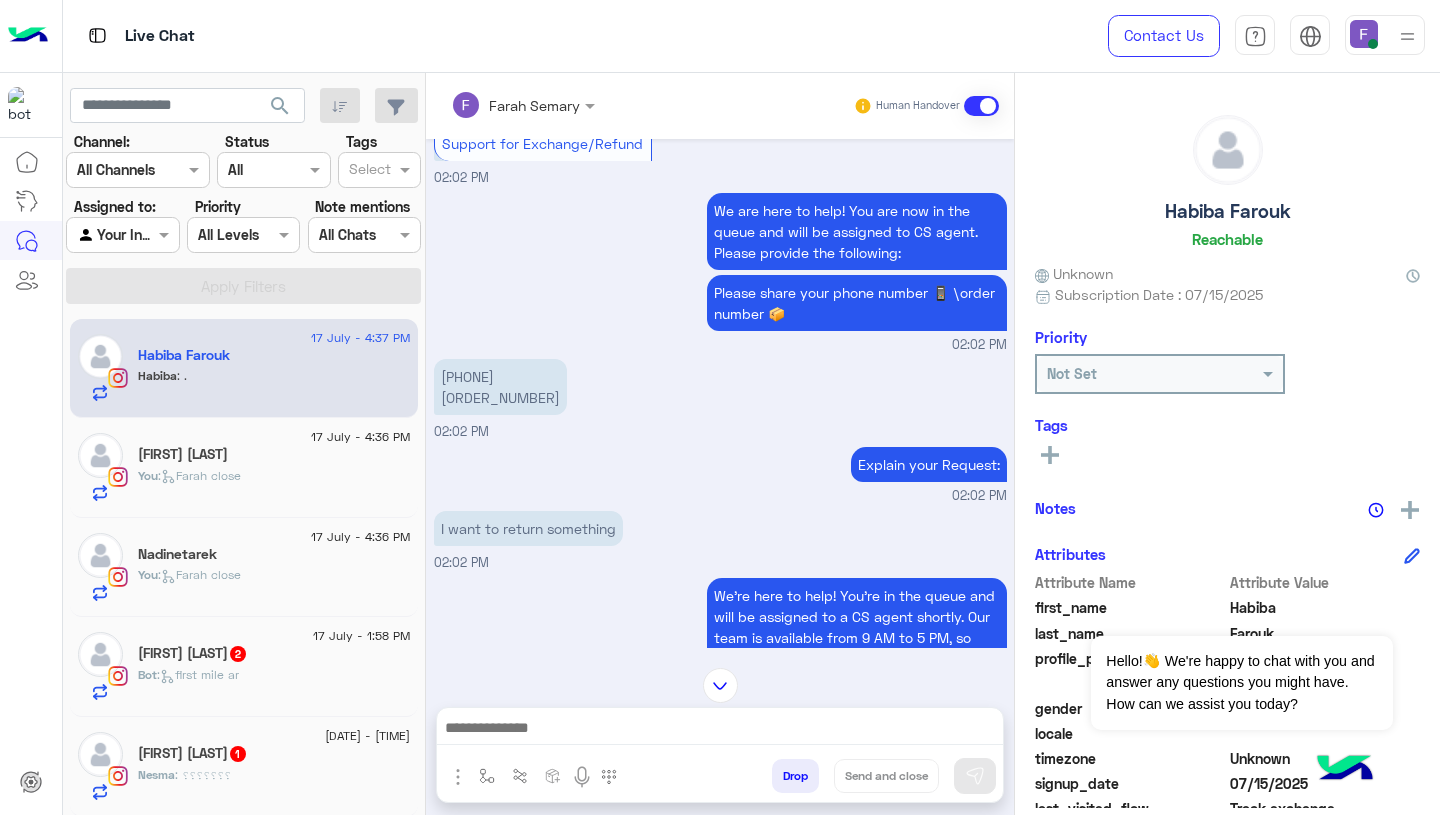 scroll, scrollTop: 1606, scrollLeft: 0, axis: vertical 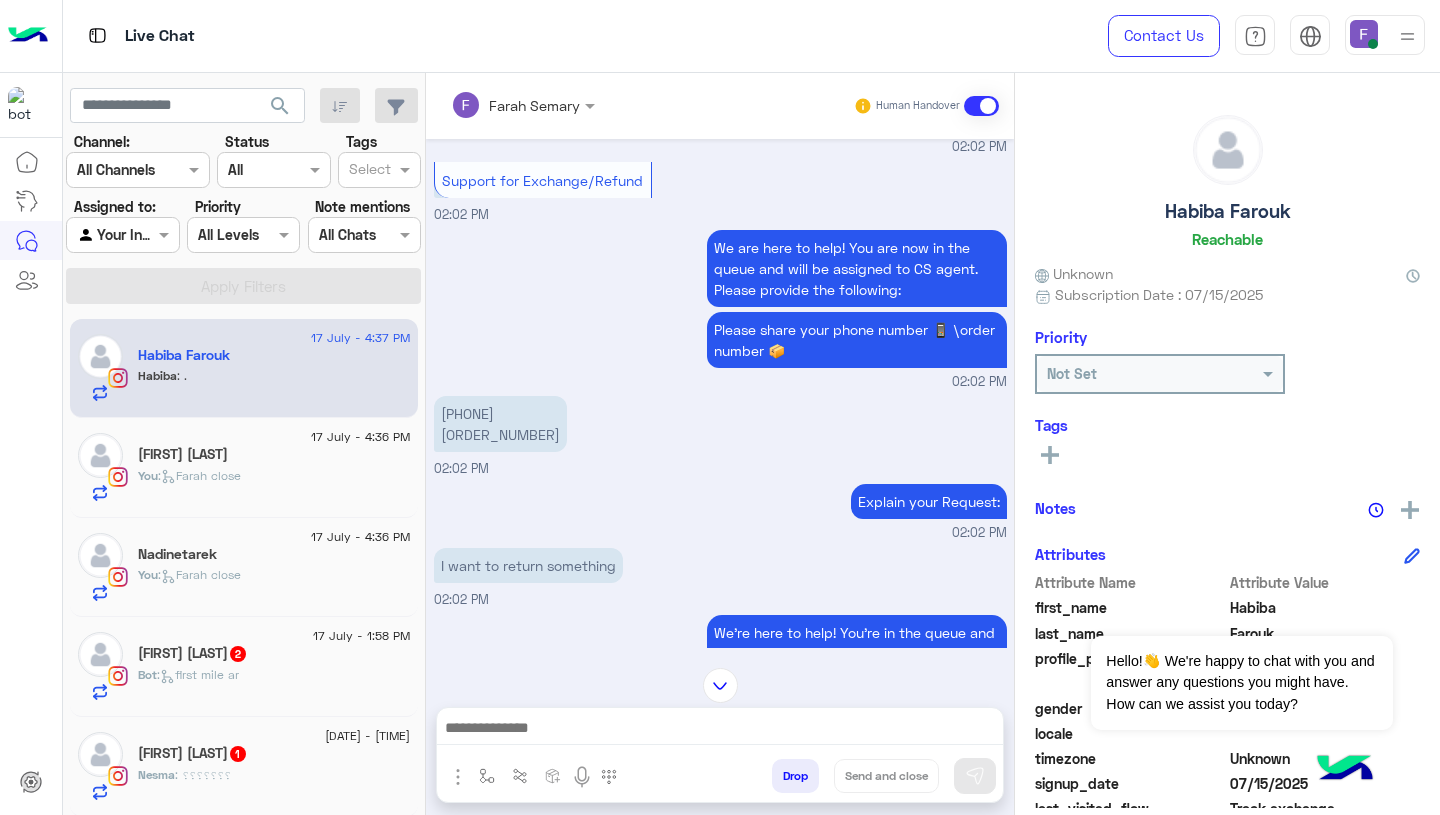 click on "[PHONE]  #0CZ40QYHP" at bounding box center [500, 424] 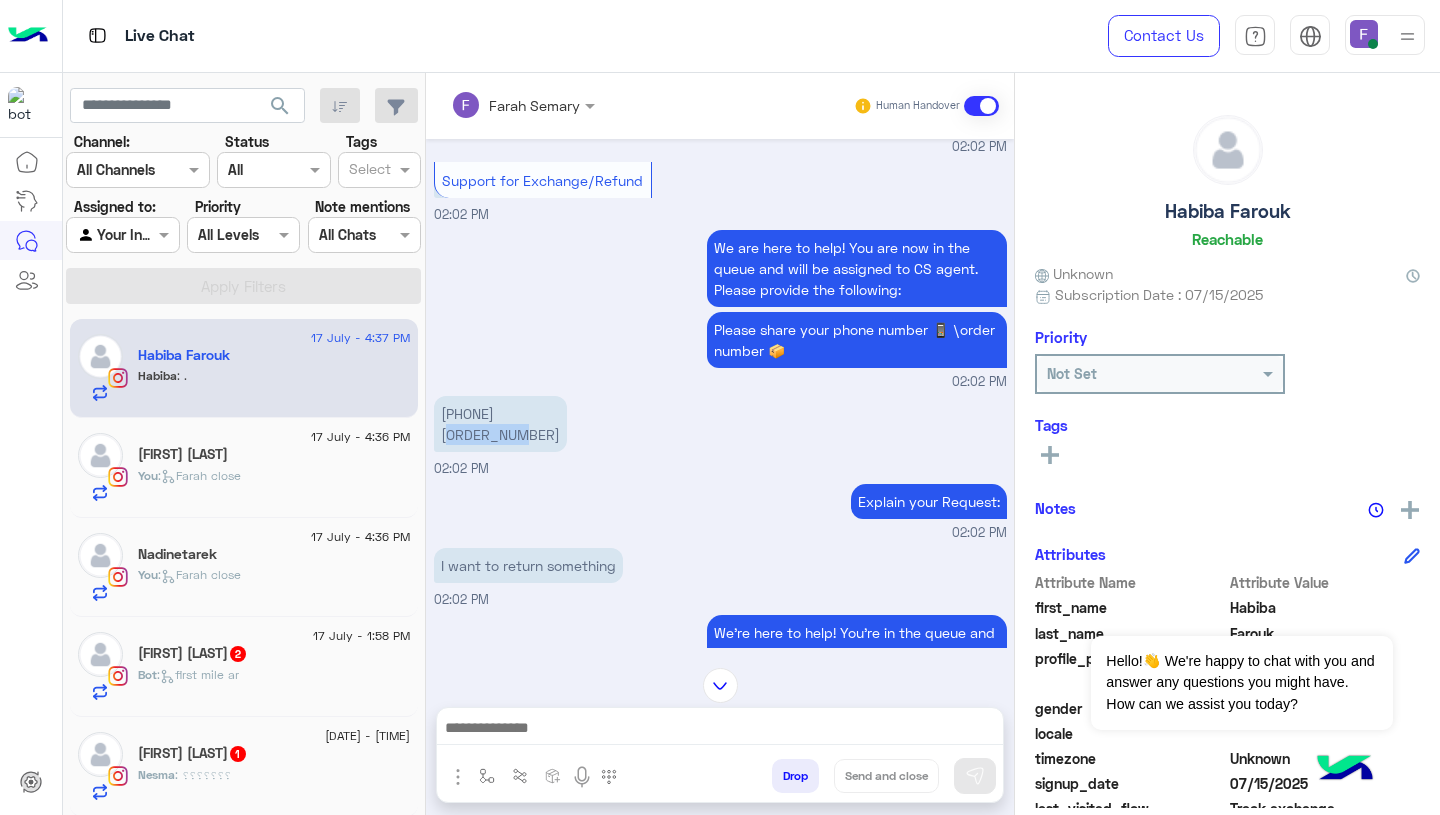 click on "[PHONE]  #0CZ40QYHP" at bounding box center [500, 424] 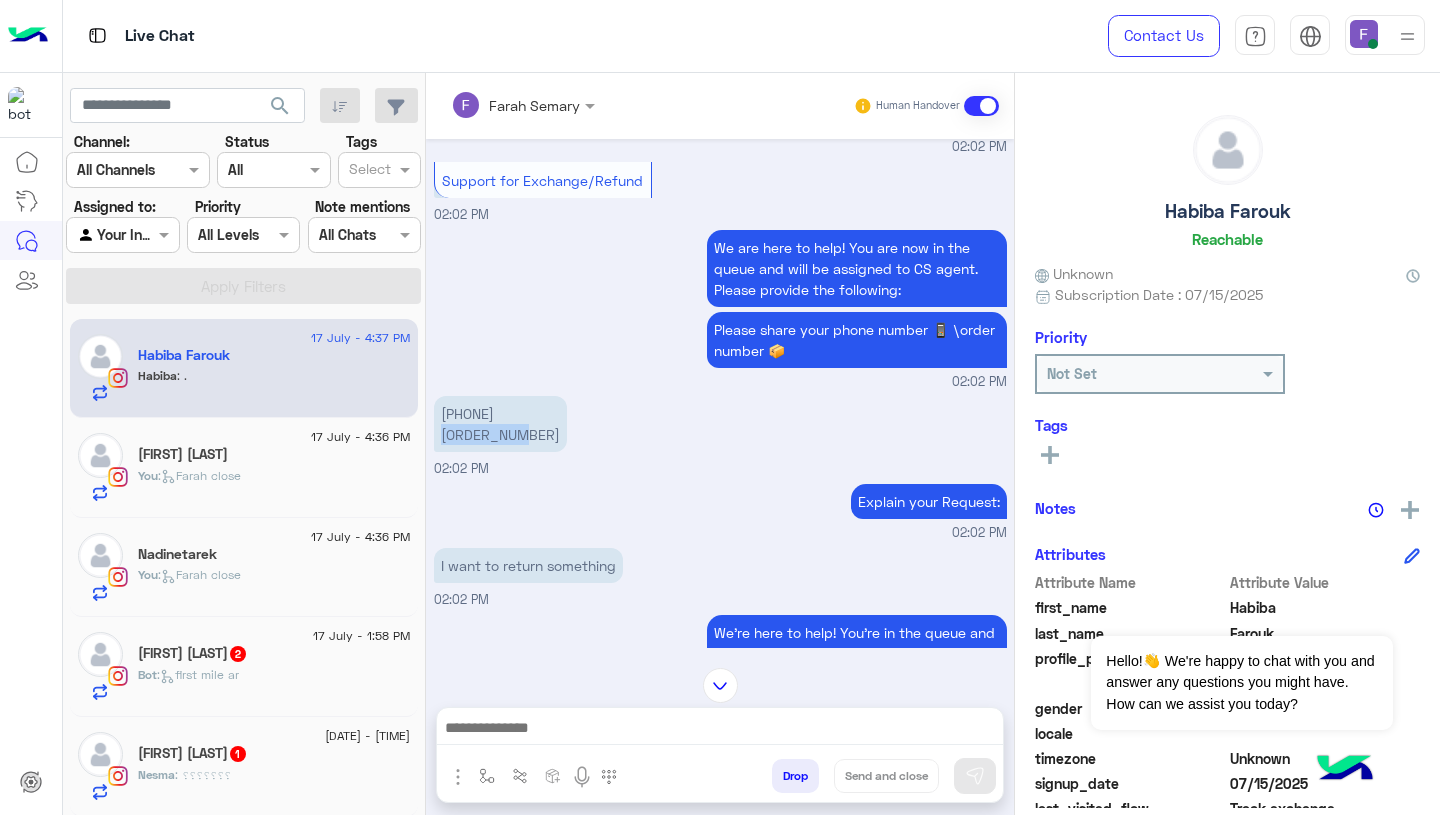 click on "[PHONE]  #0CZ40QYHP" at bounding box center [500, 424] 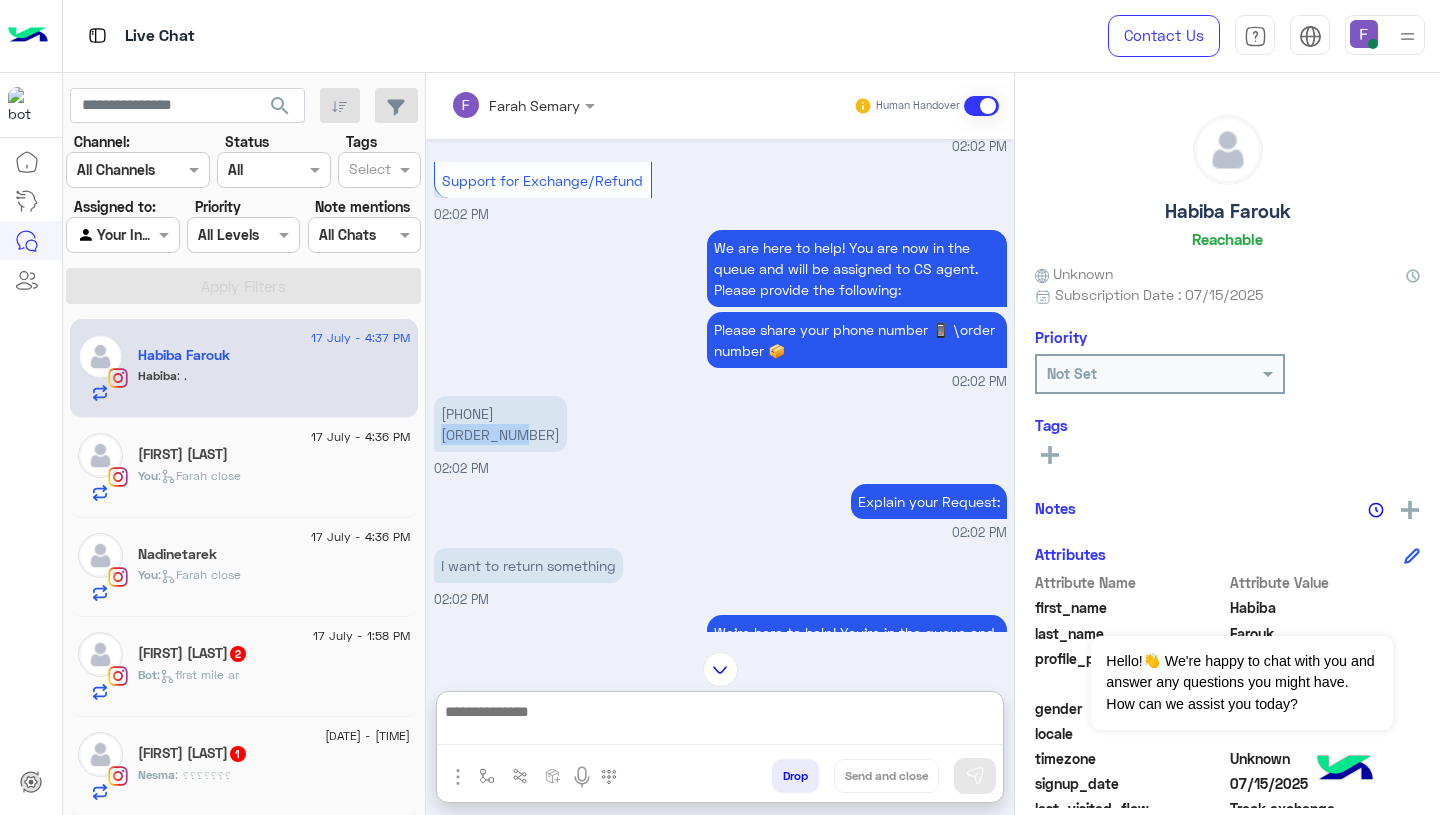 click at bounding box center (720, 722) 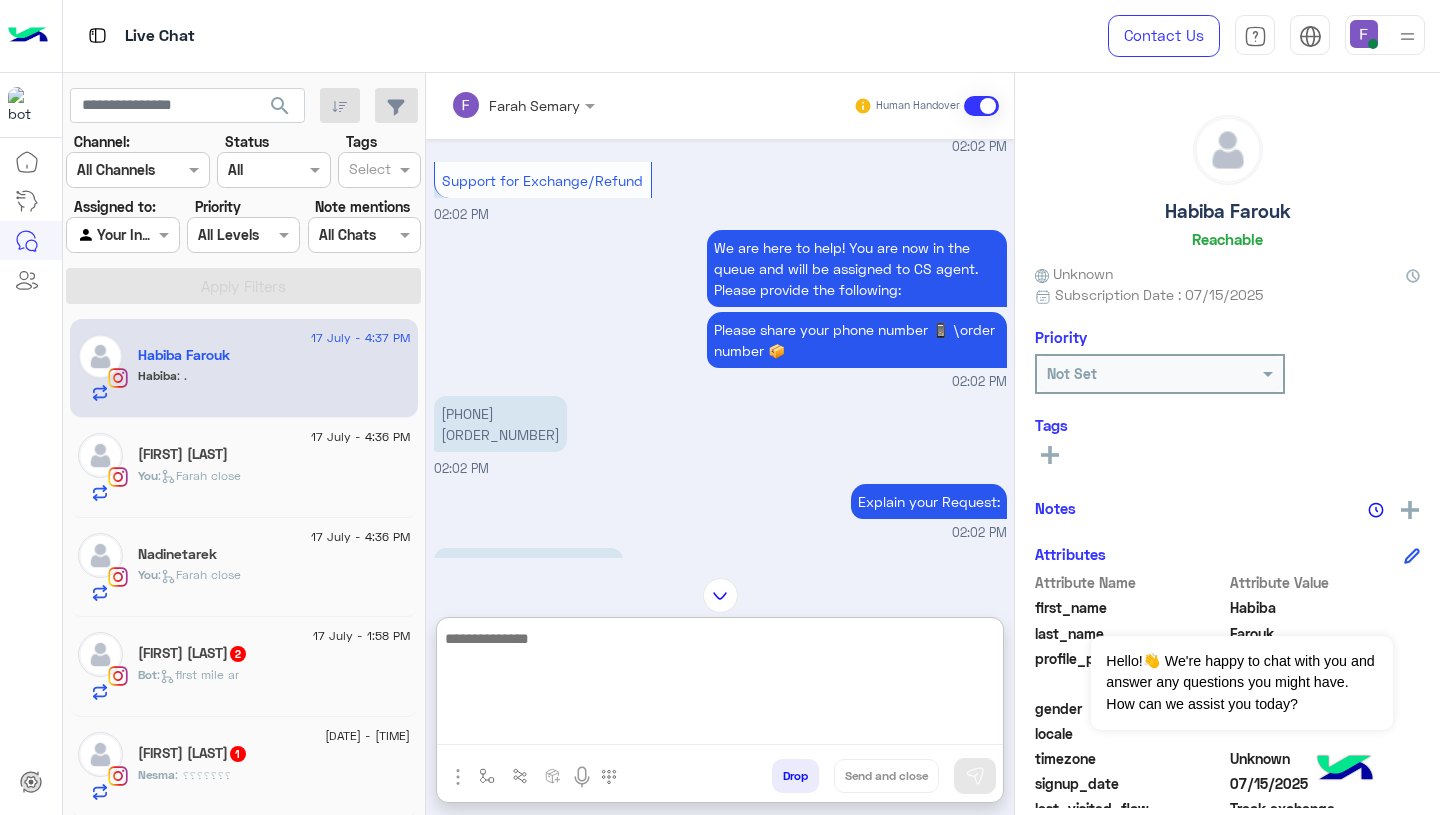 paste on "**********" 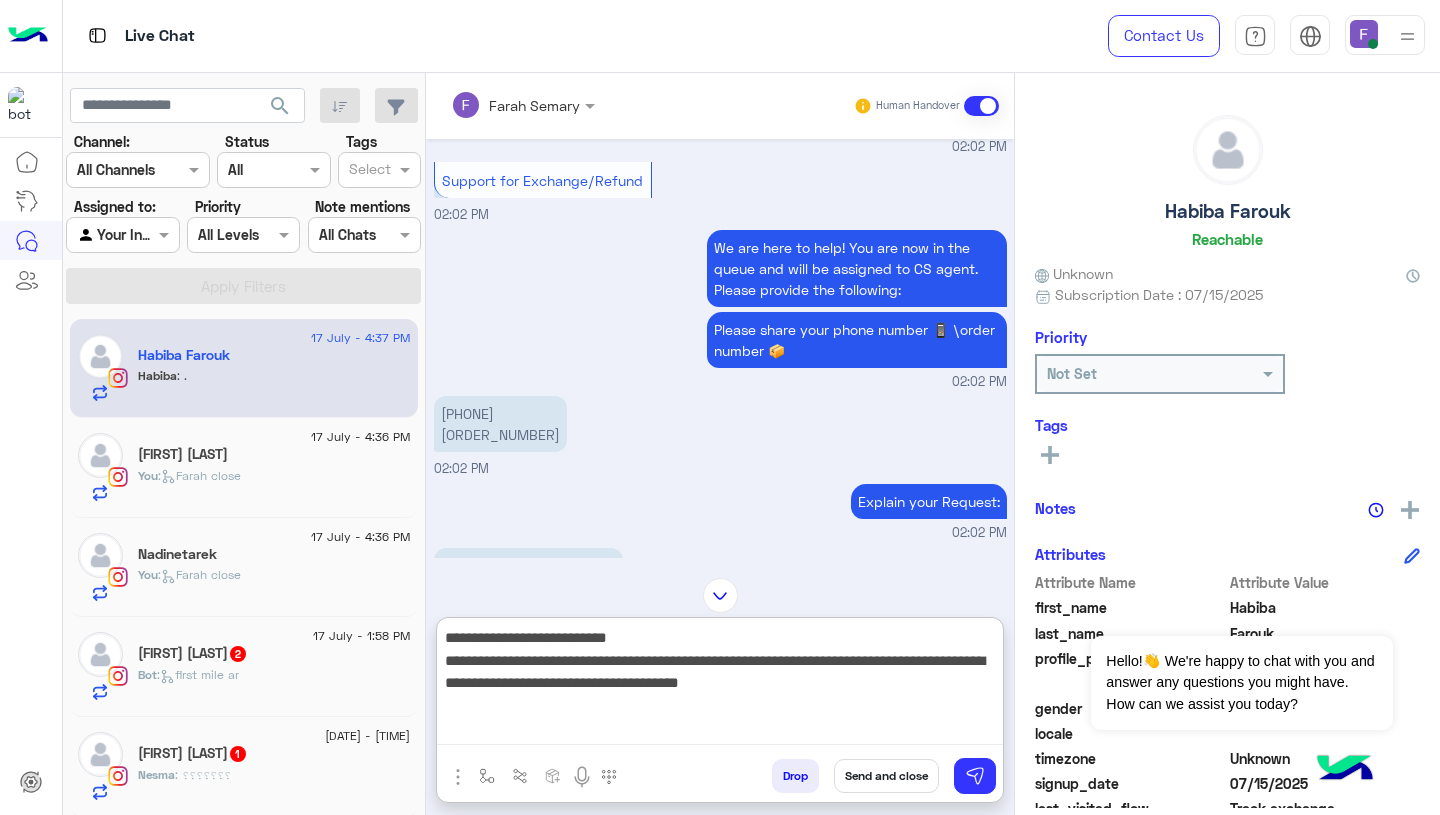 click on "**********" at bounding box center [720, 685] 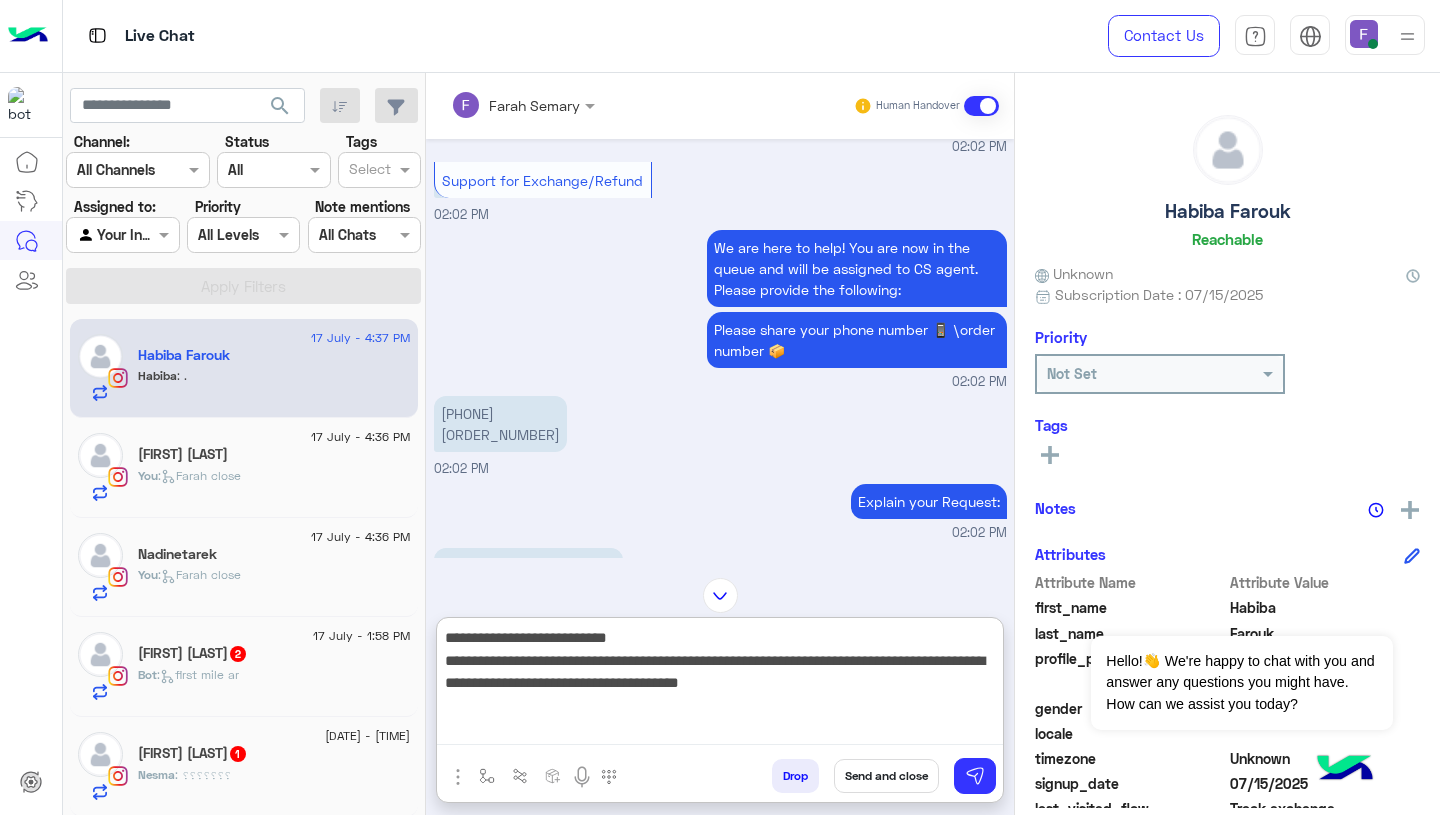 paste on "******" 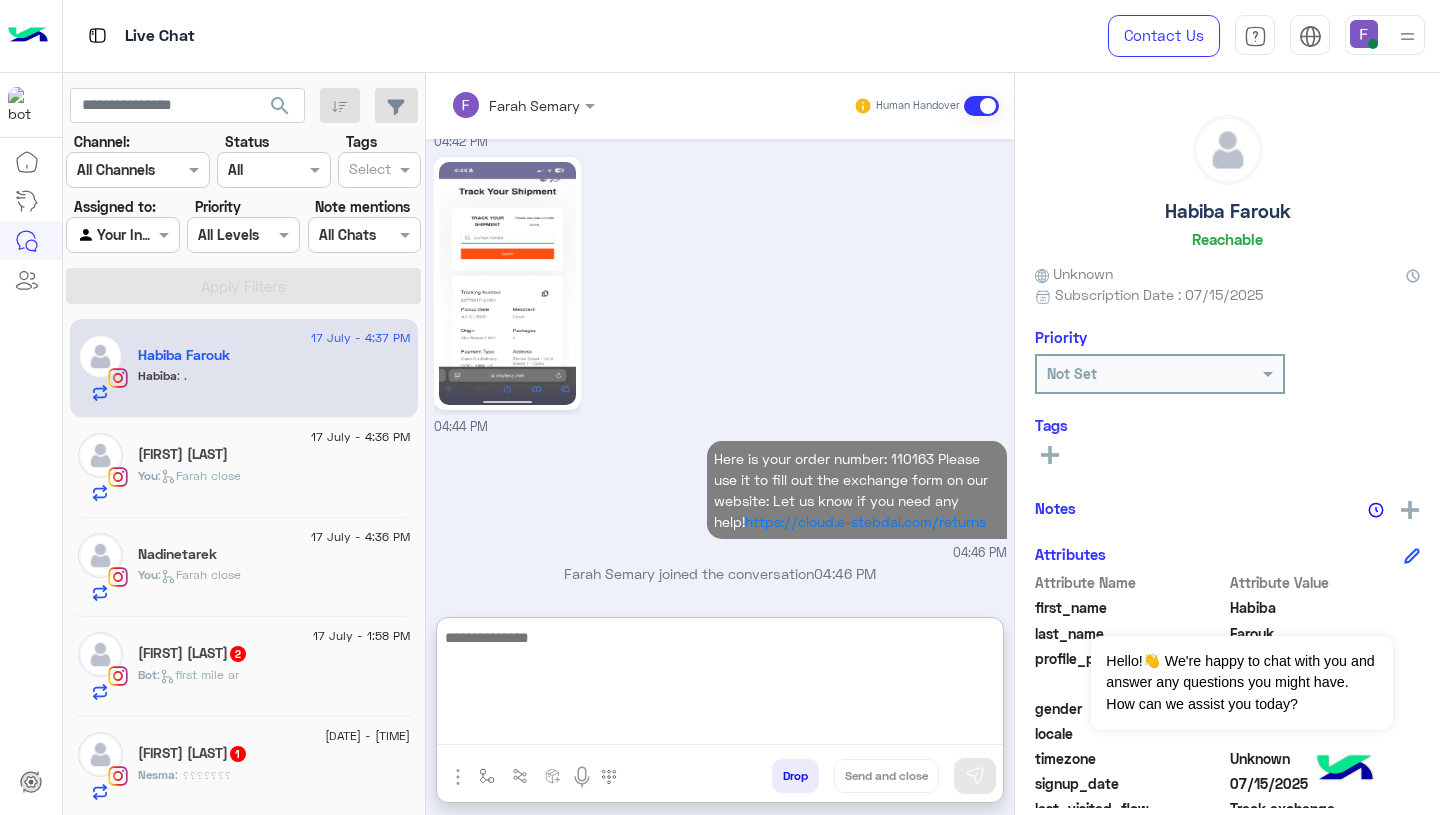 scroll, scrollTop: 10173, scrollLeft: 0, axis: vertical 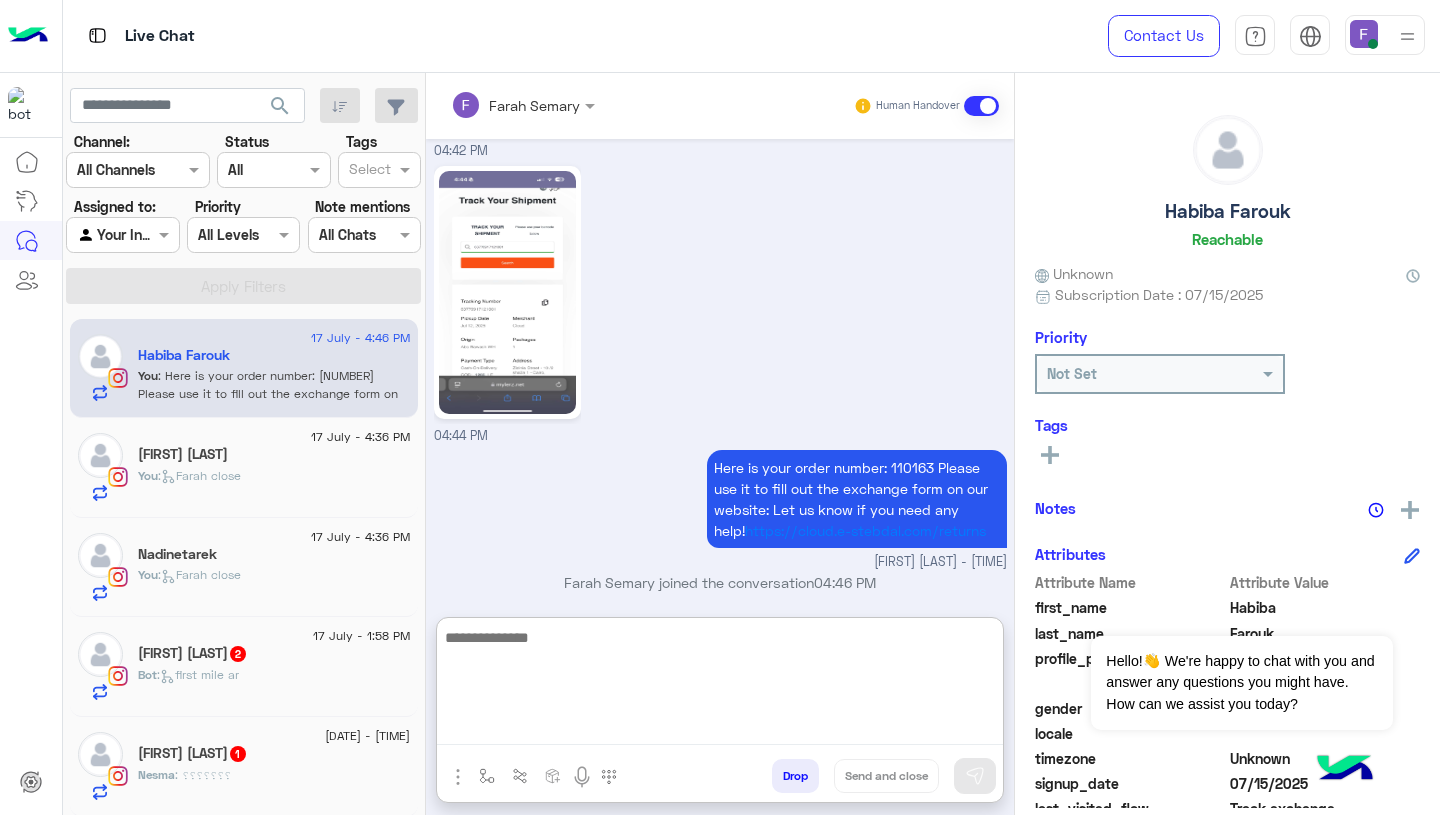 type 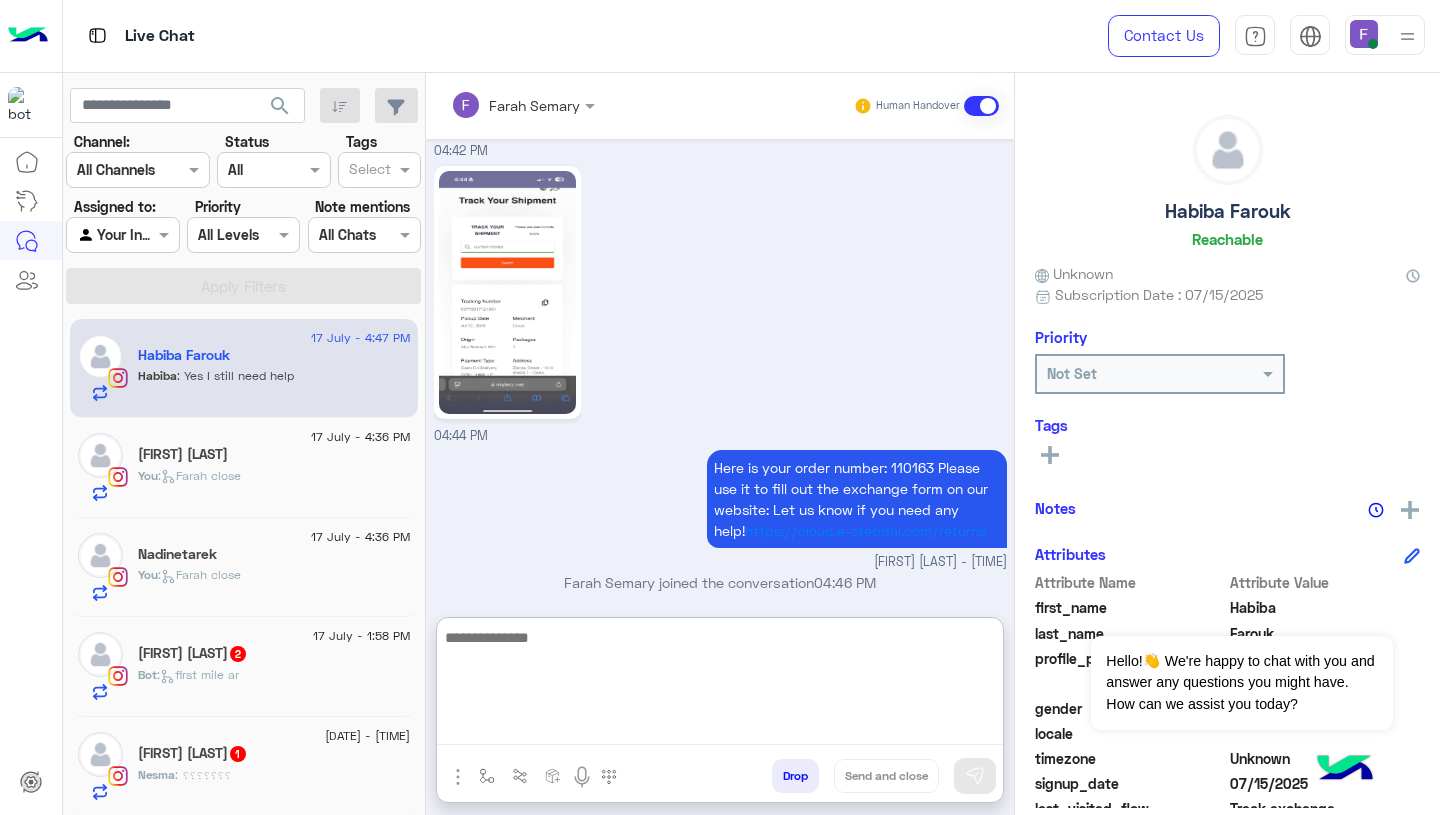 scroll, scrollTop: 10524, scrollLeft: 0, axis: vertical 